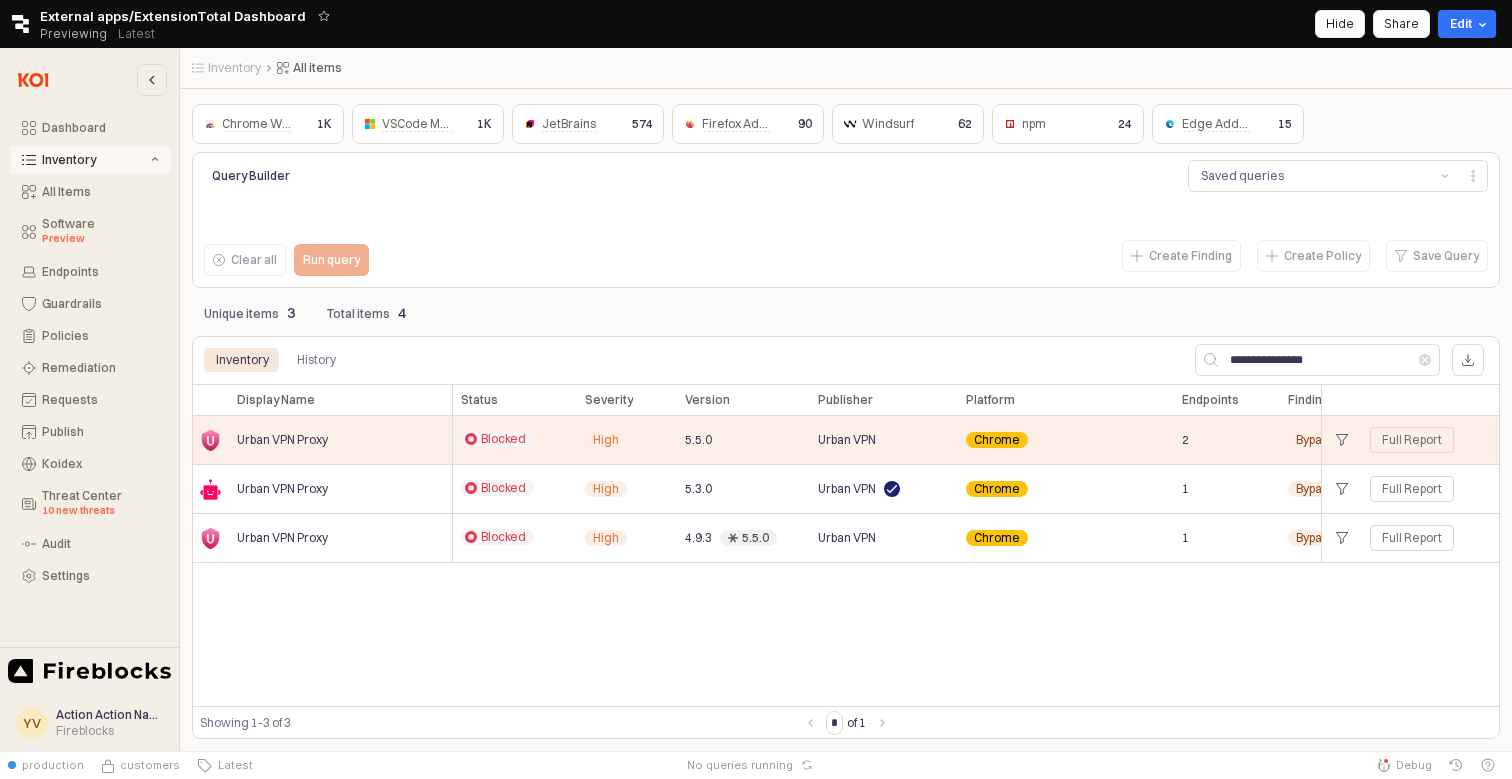 scroll, scrollTop: 0, scrollLeft: 0, axis: both 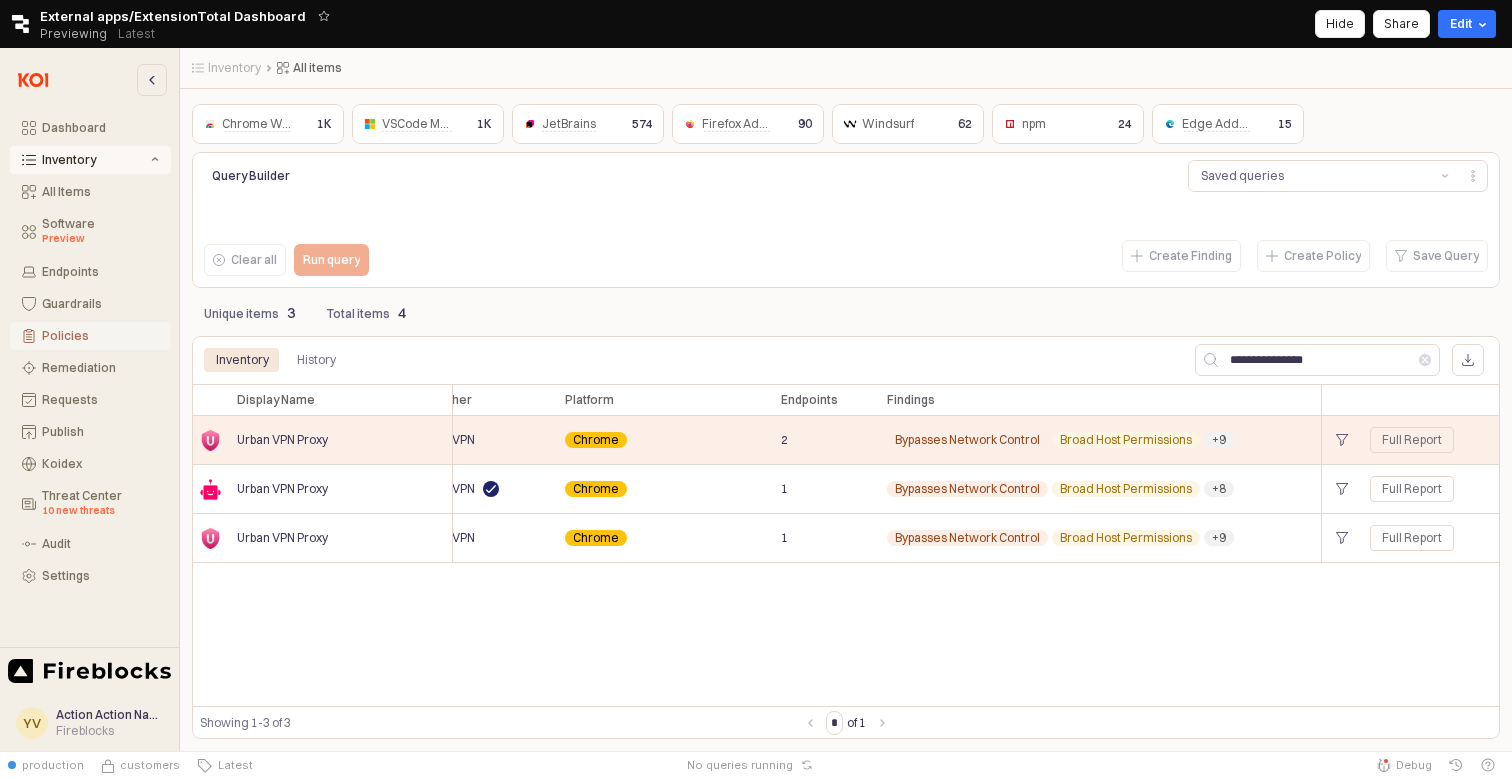 click on "Policies" at bounding box center [100, 336] 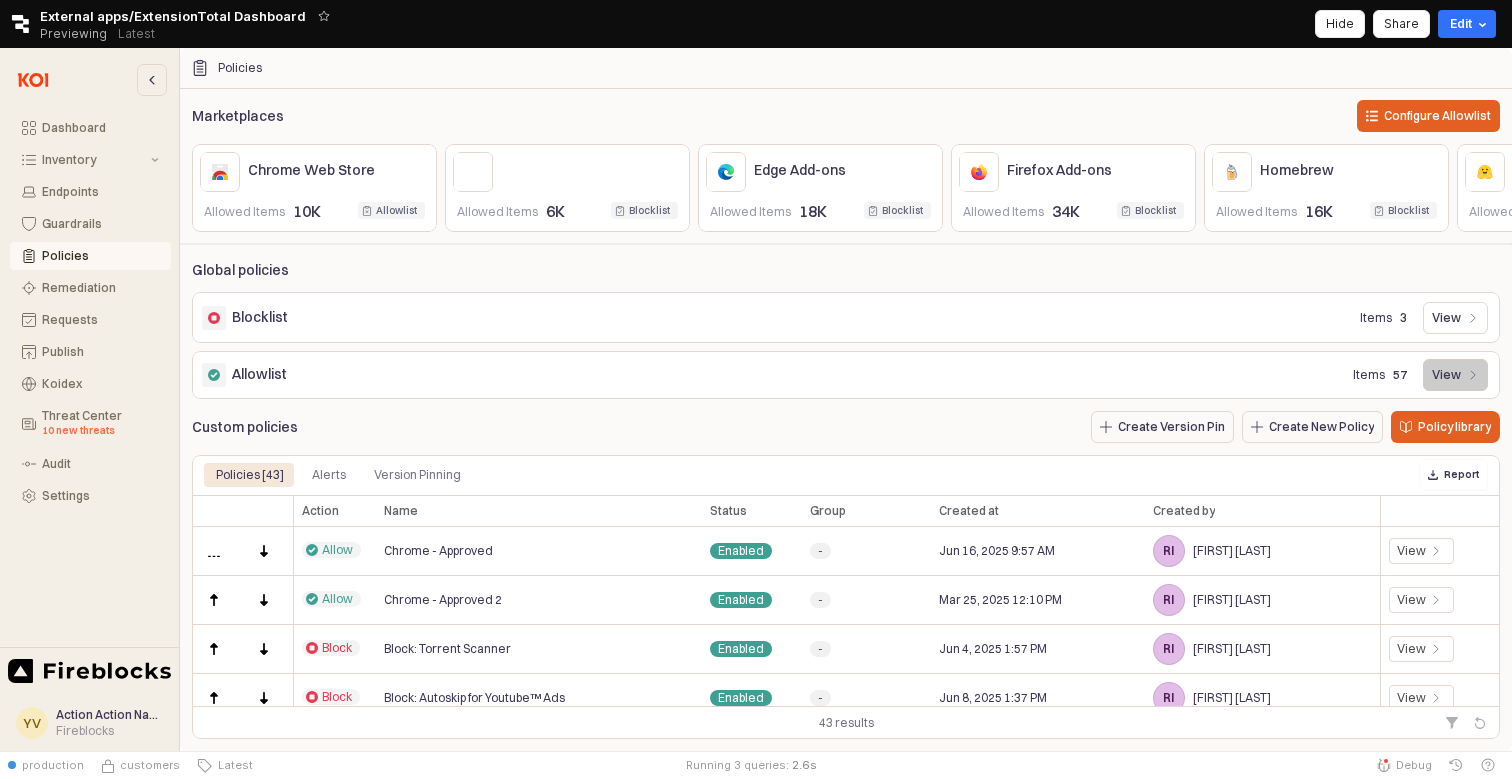 click on "View" at bounding box center (1446, 375) 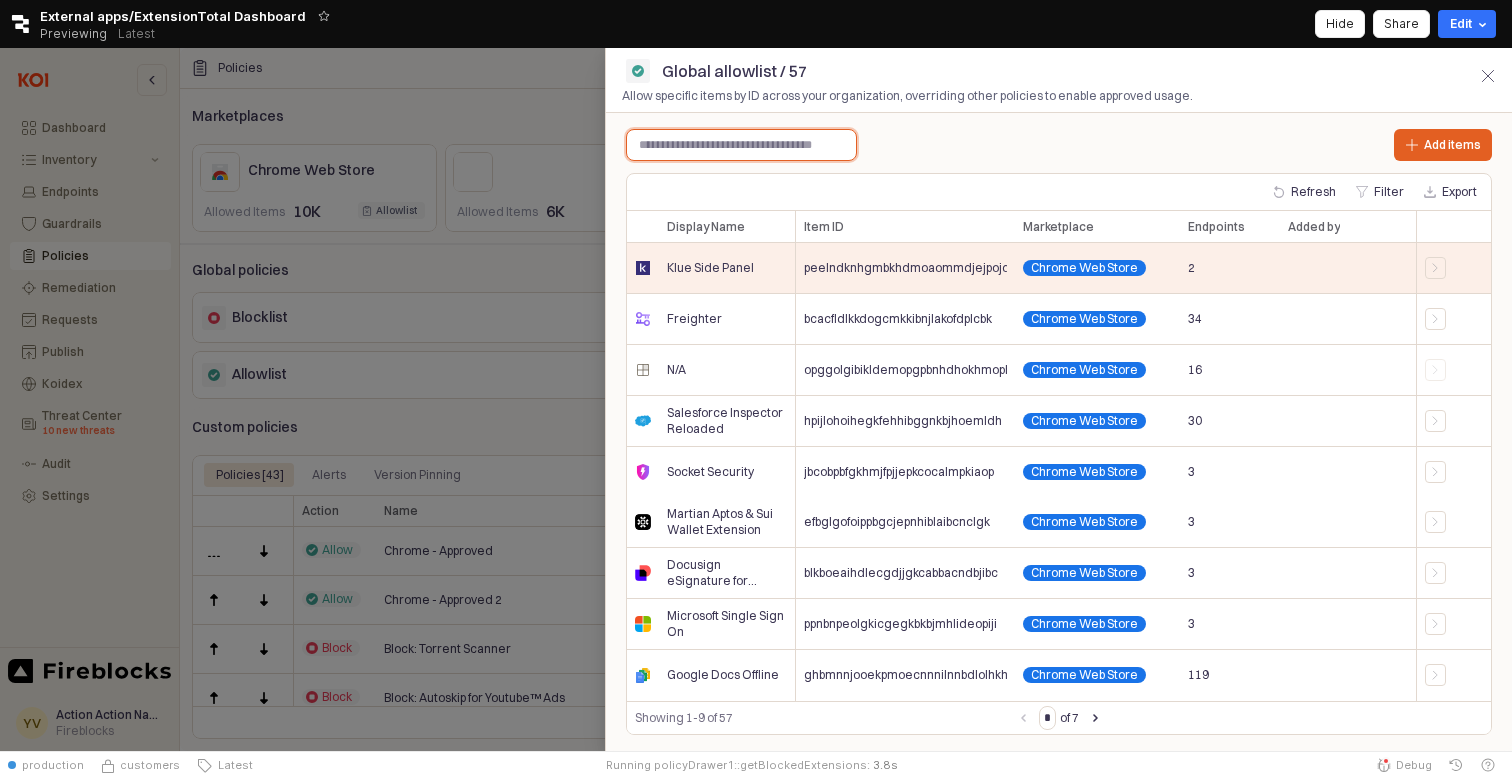 click at bounding box center [741, 145] 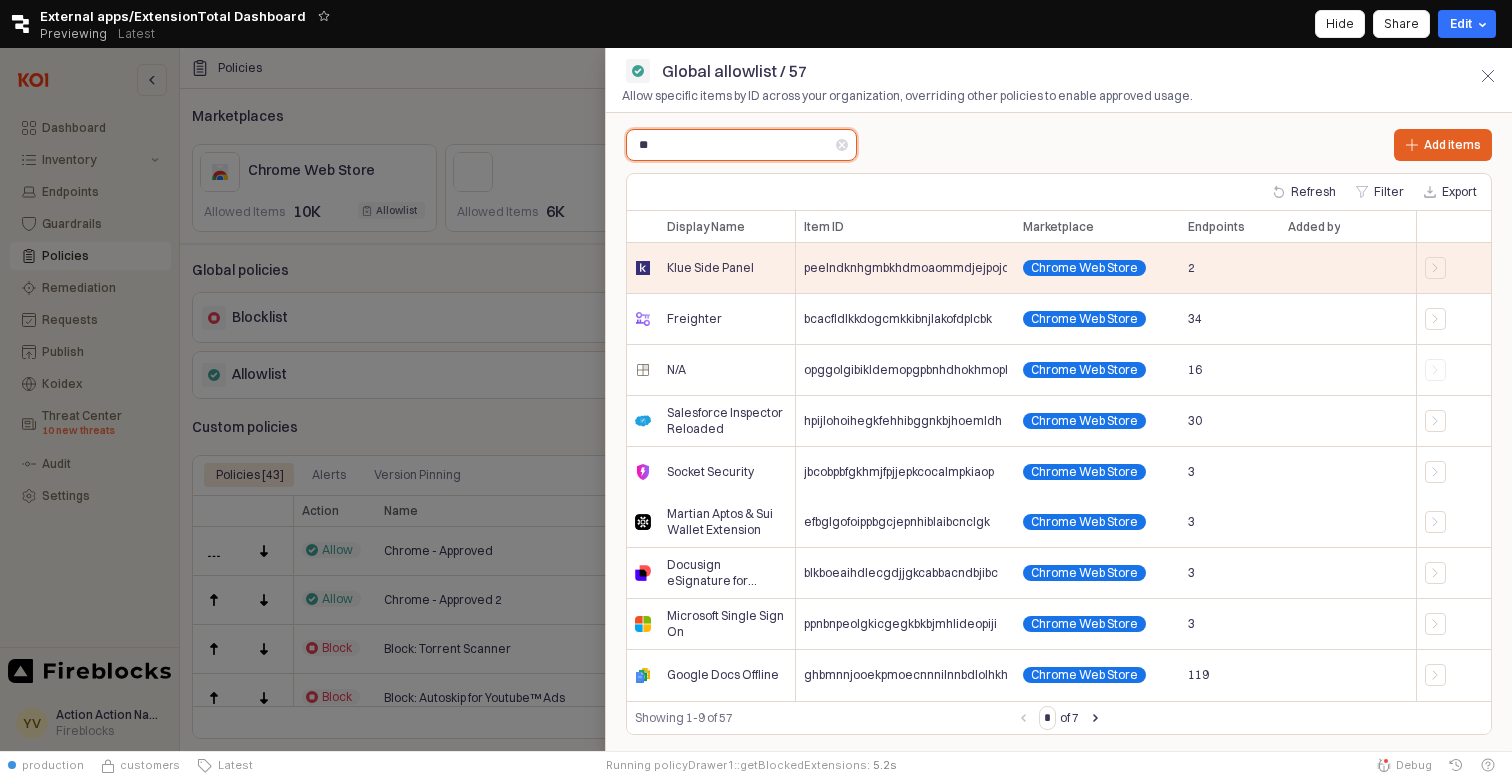 type on "*" 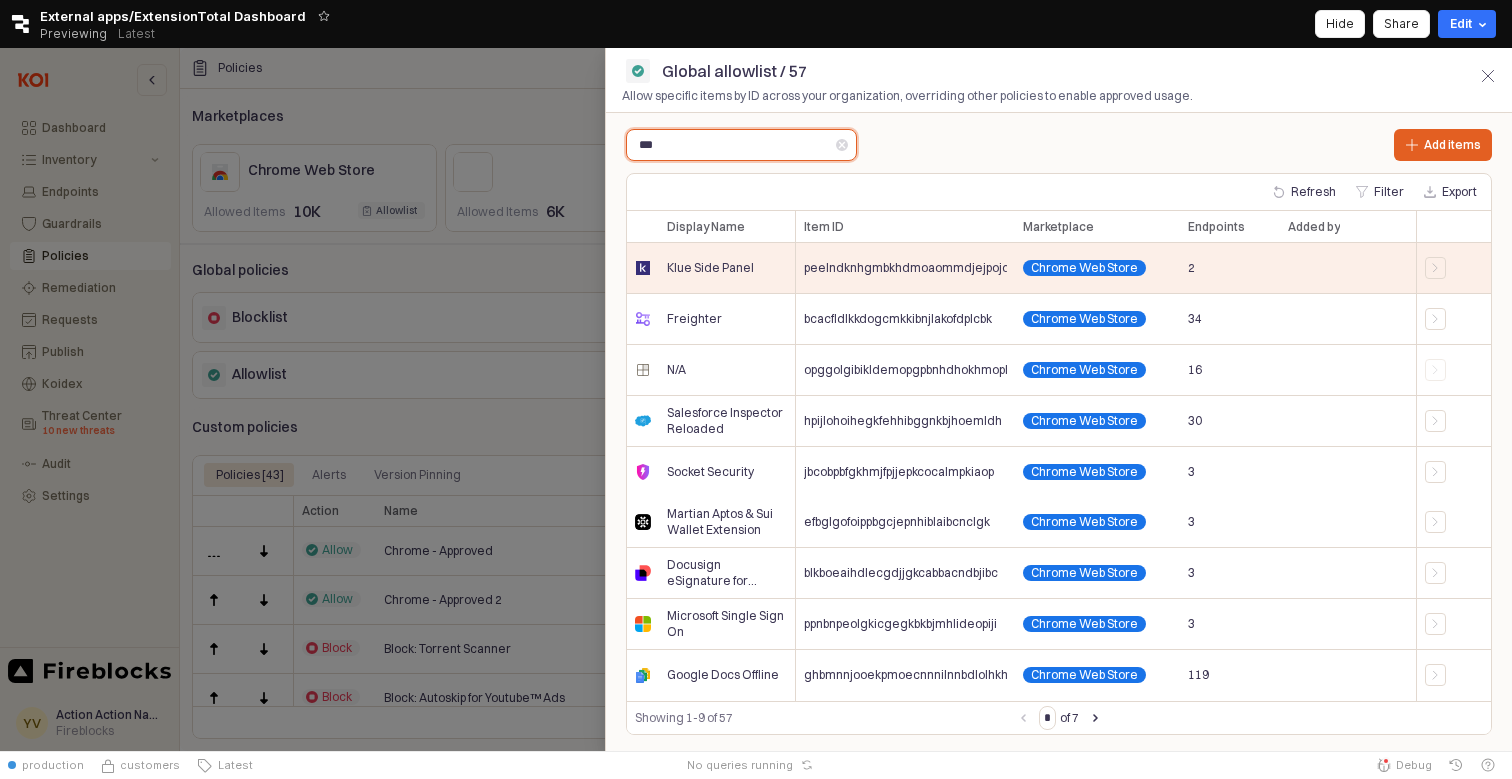 type on "***" 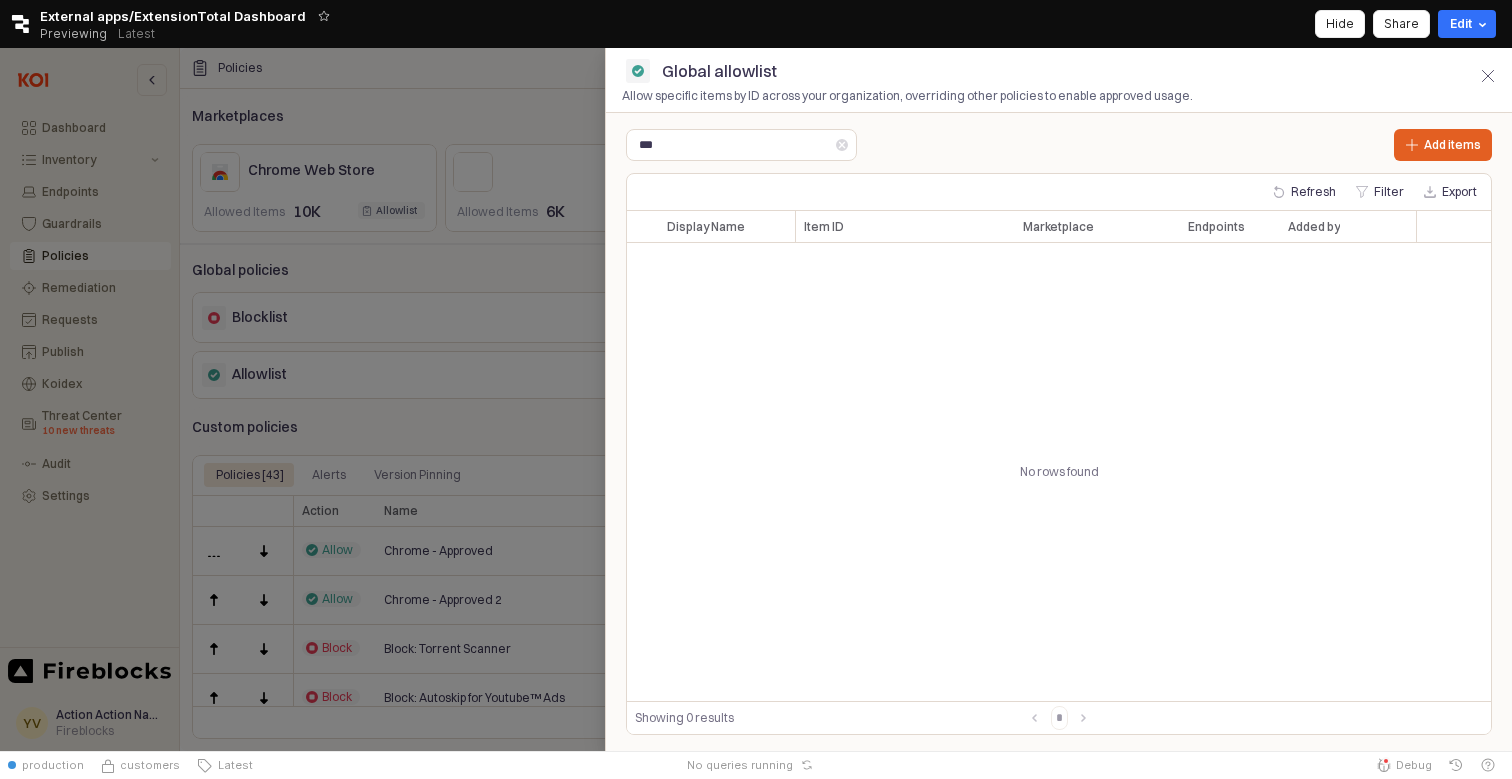click at bounding box center (756, 399) 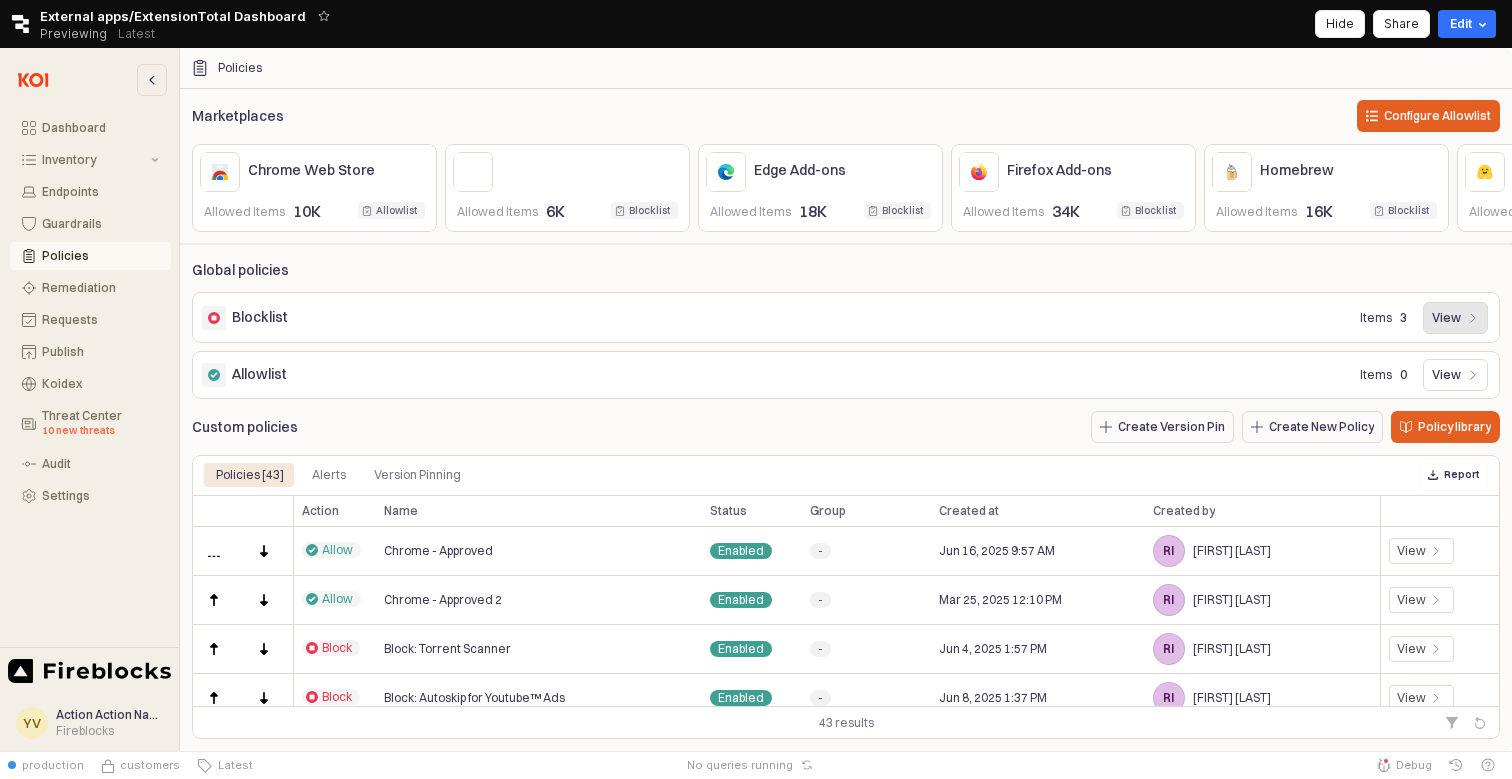 click on "View" at bounding box center [1446, 318] 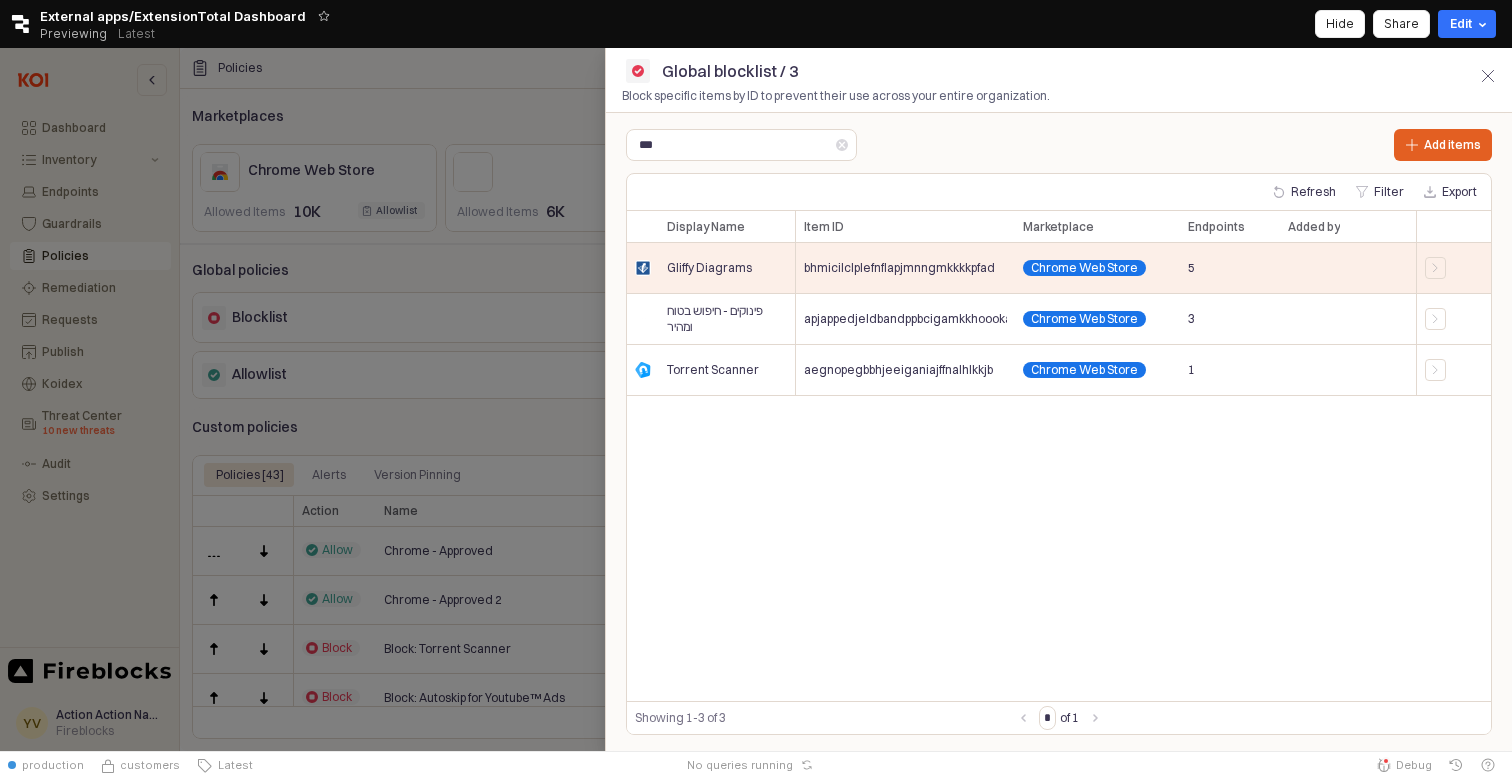 click at bounding box center (756, 399) 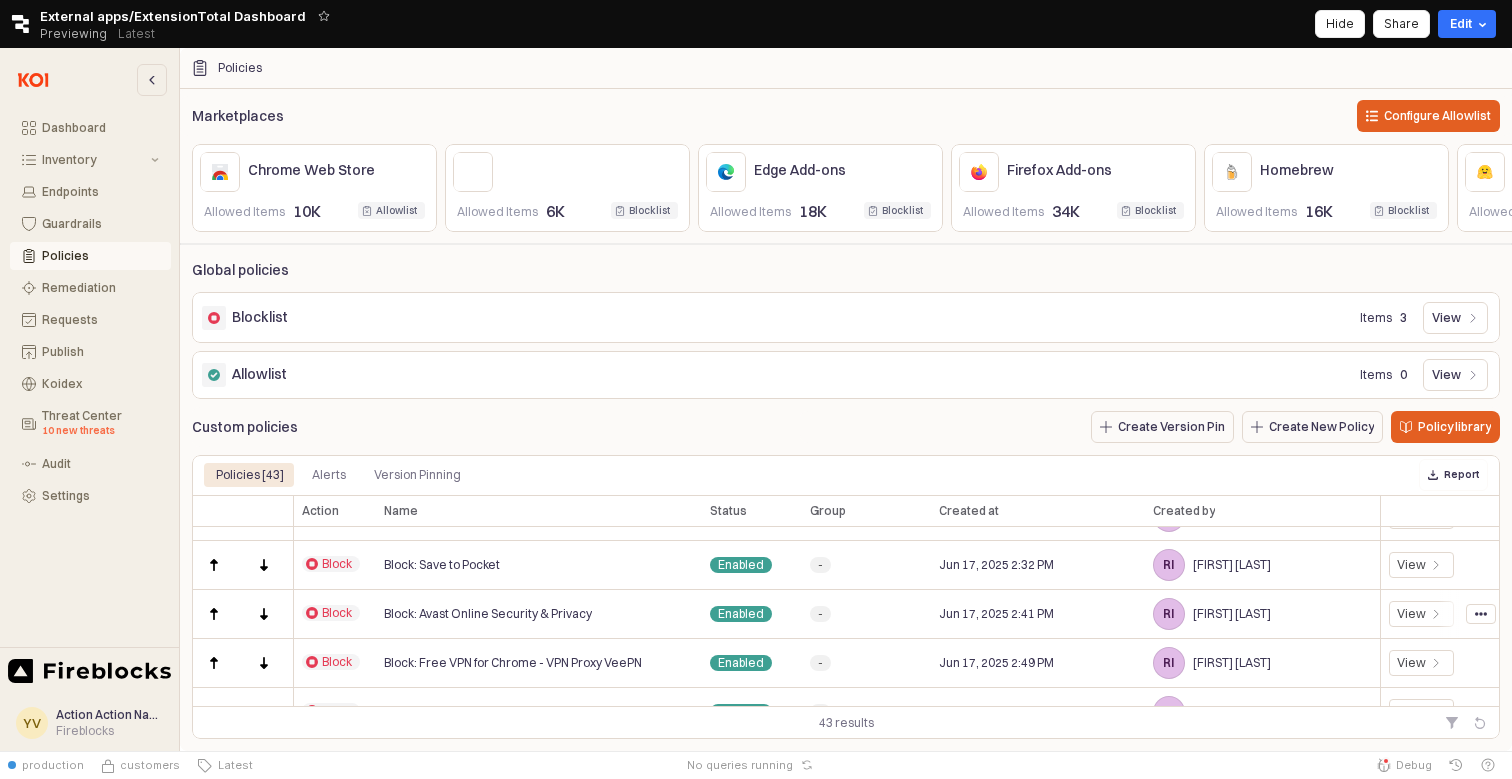 scroll, scrollTop: 1557, scrollLeft: 0, axis: vertical 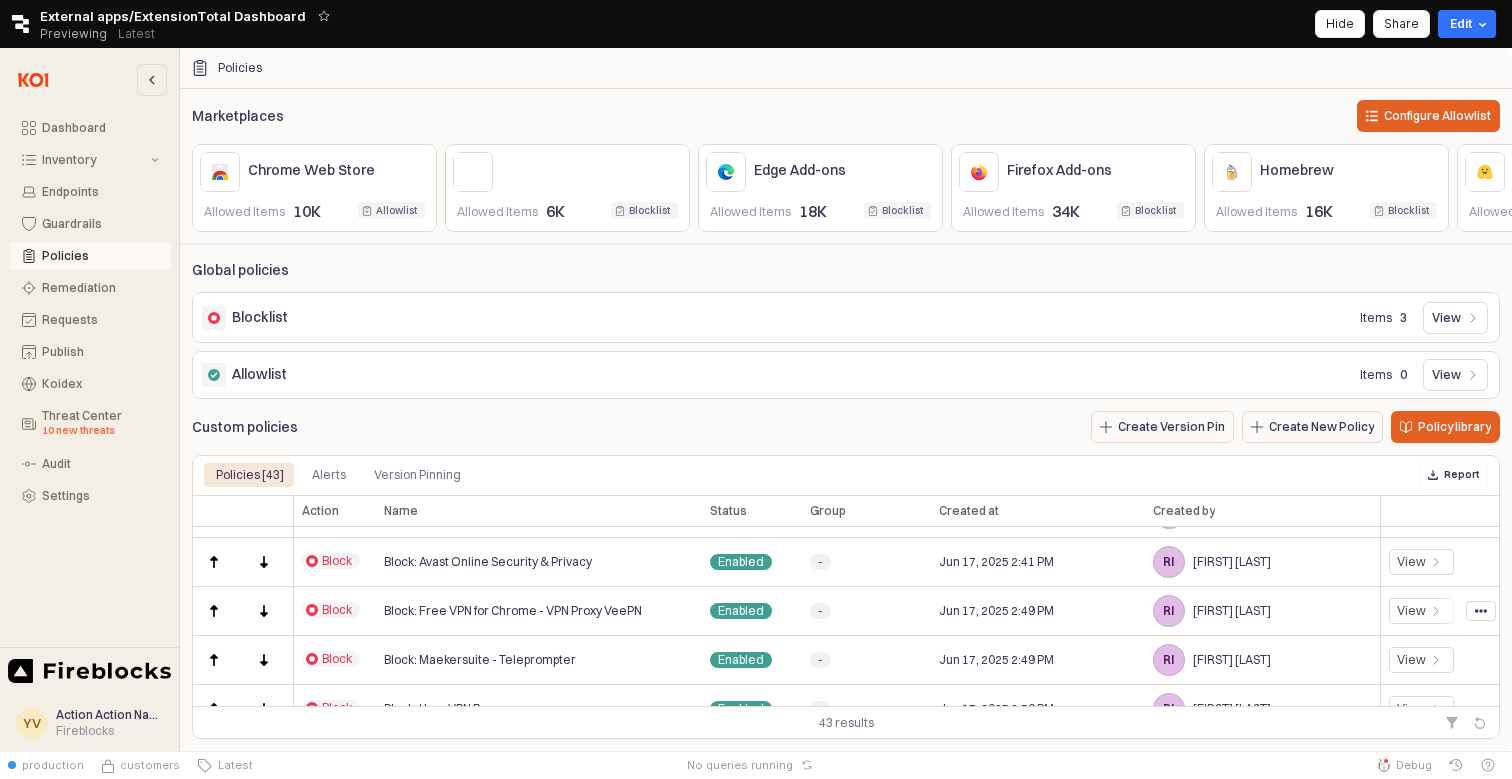 click on "Block: Free VPN for Chrome - VPN Proxy VeePN" at bounding box center (513, 611) 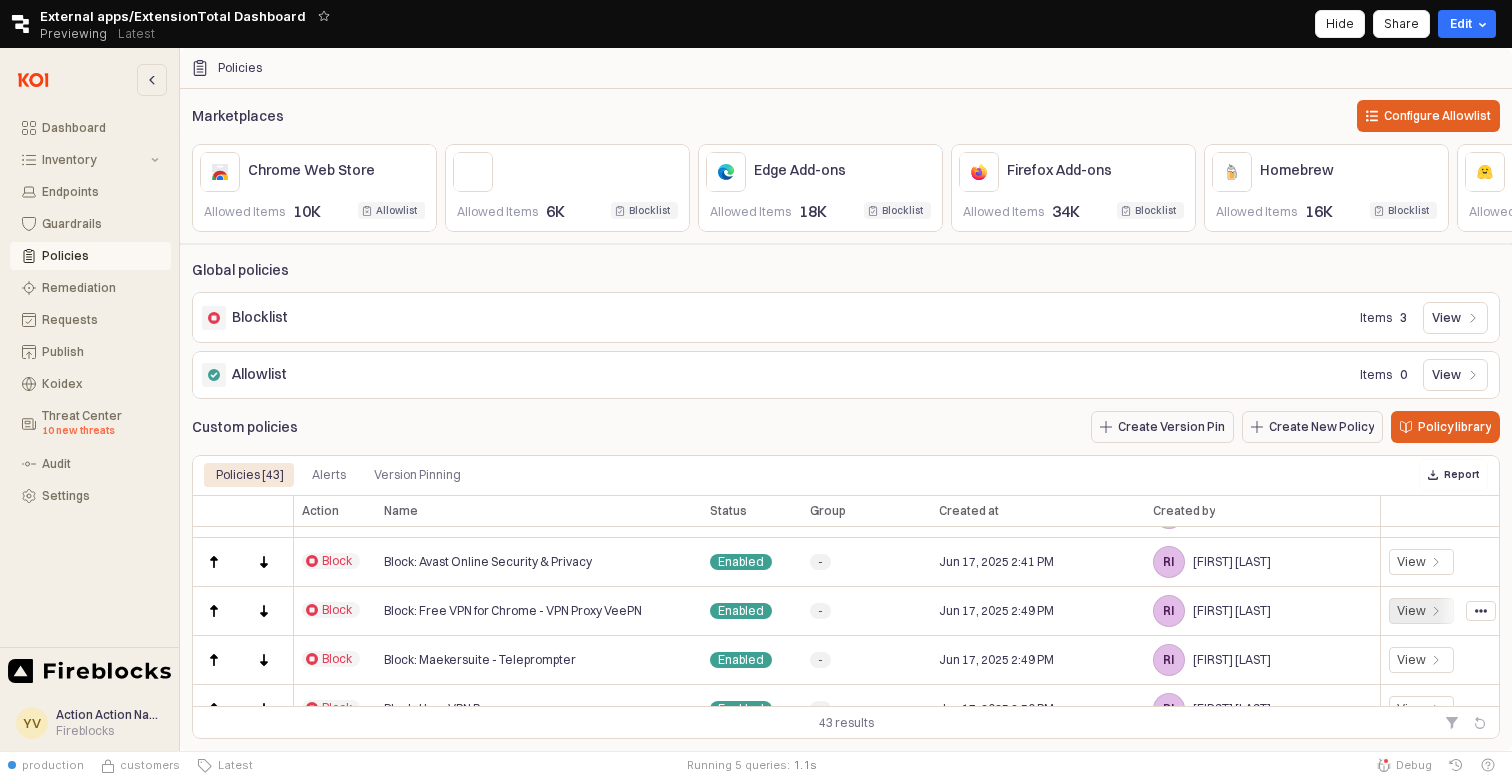 click at bounding box center (1436, 611) 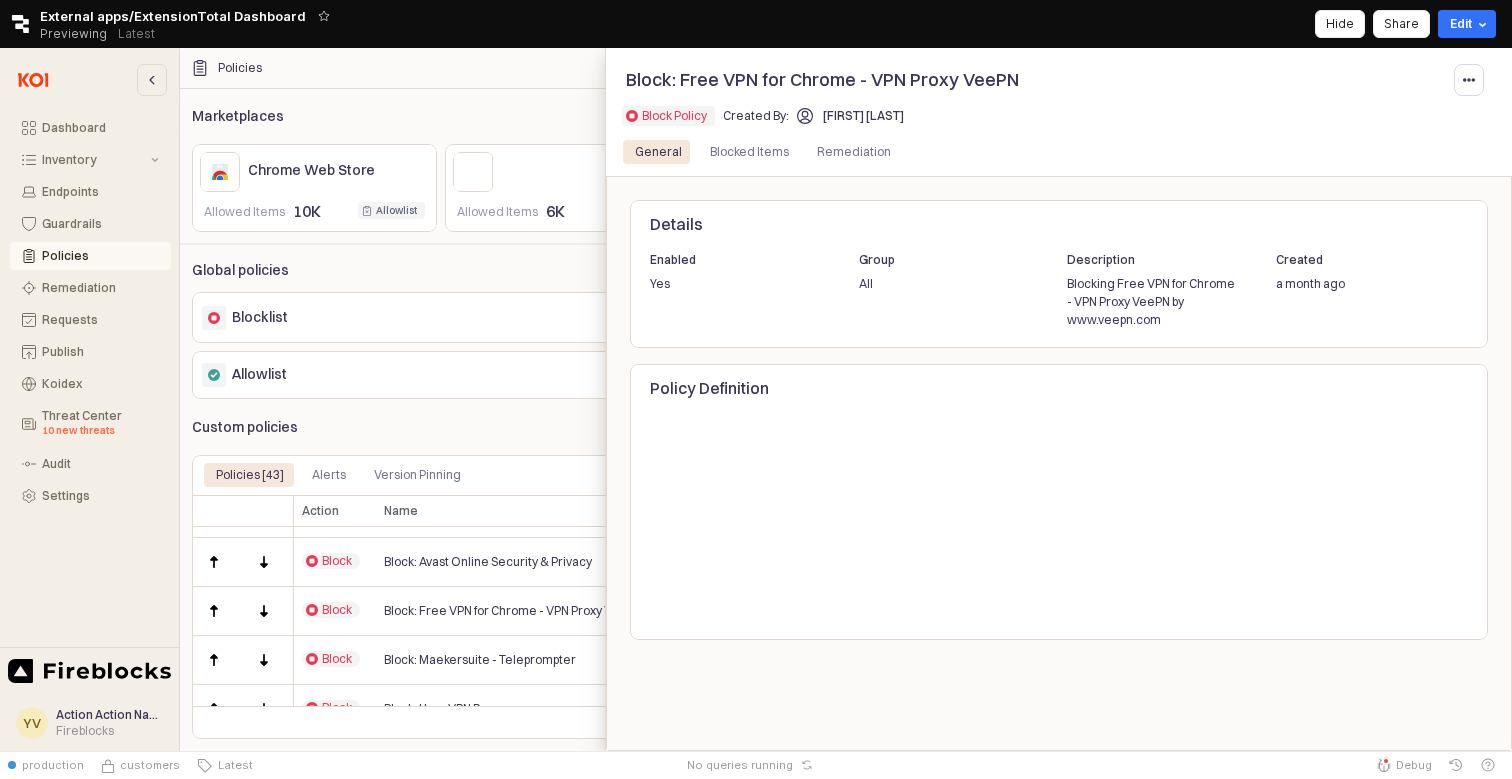 click at bounding box center (756, 399) 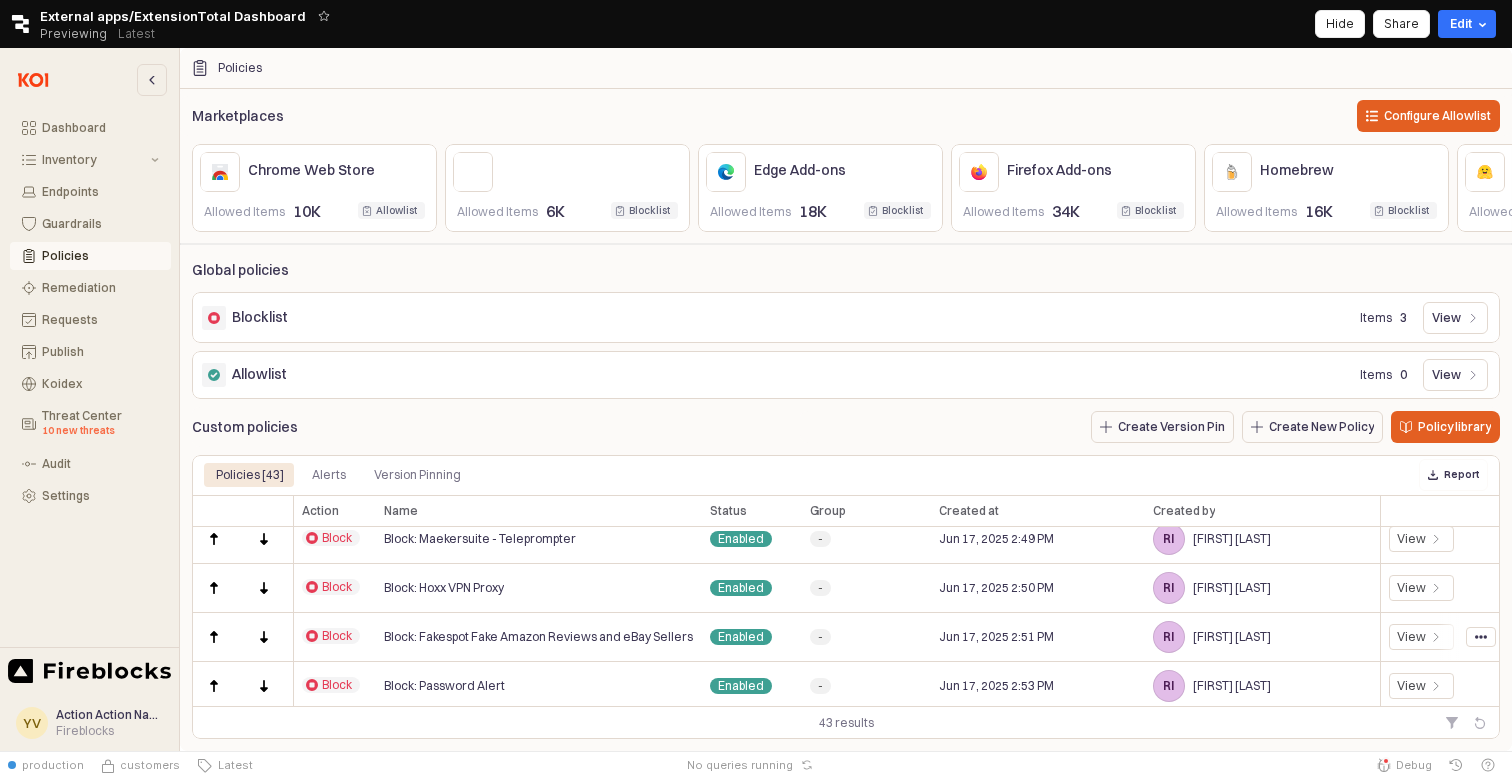 scroll, scrollTop: 1654, scrollLeft: 0, axis: vertical 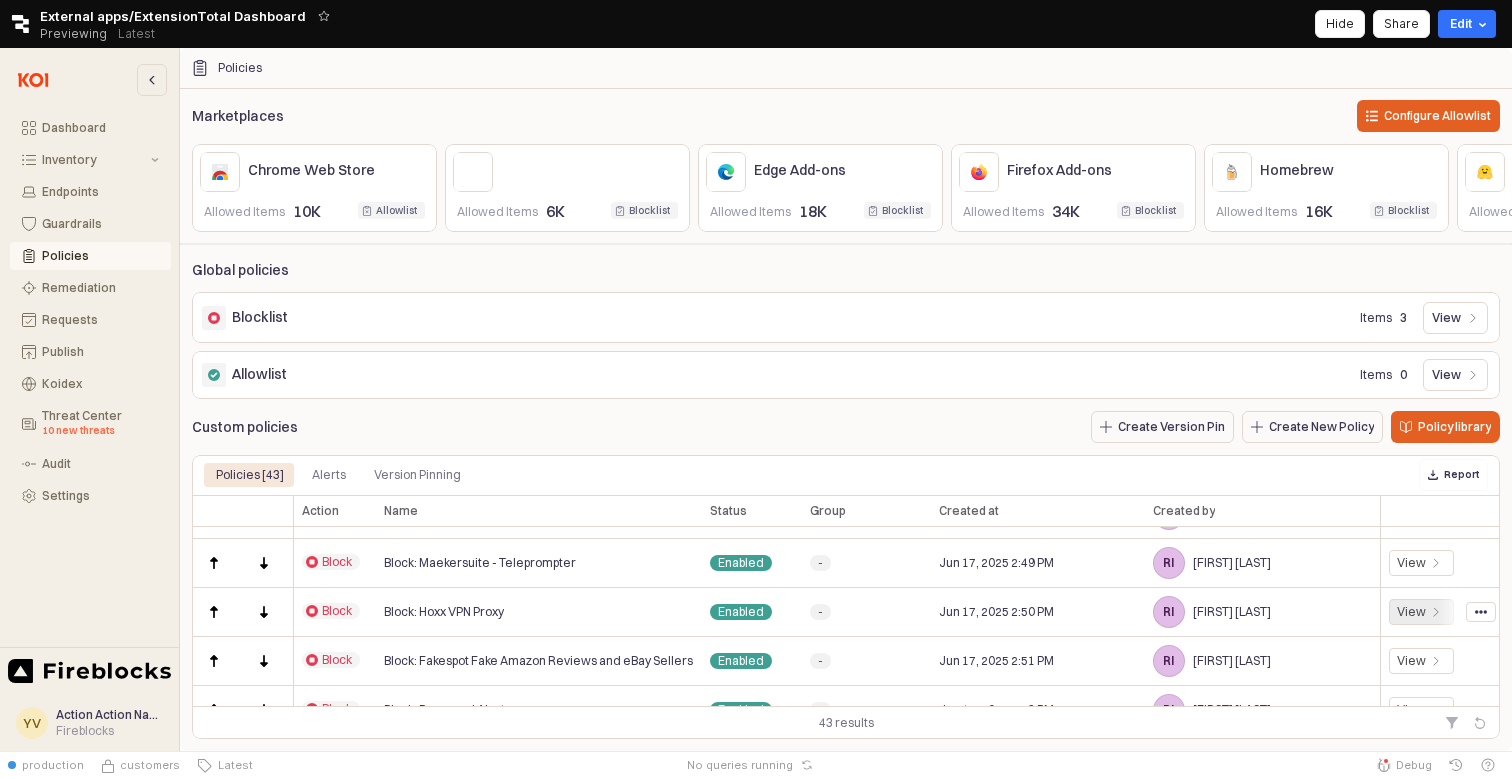 click on "View" at bounding box center (1411, 612) 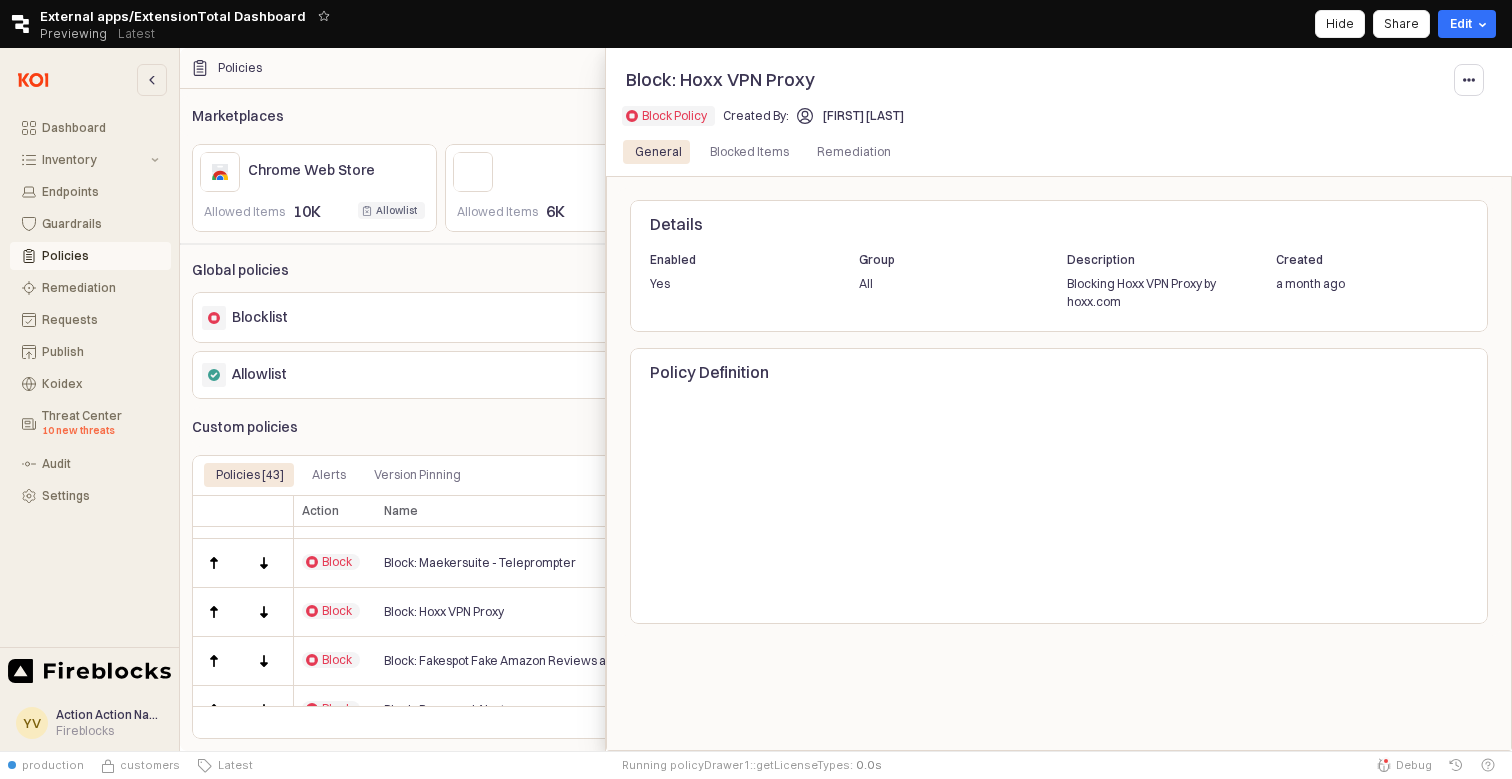 click at bounding box center (756, 399) 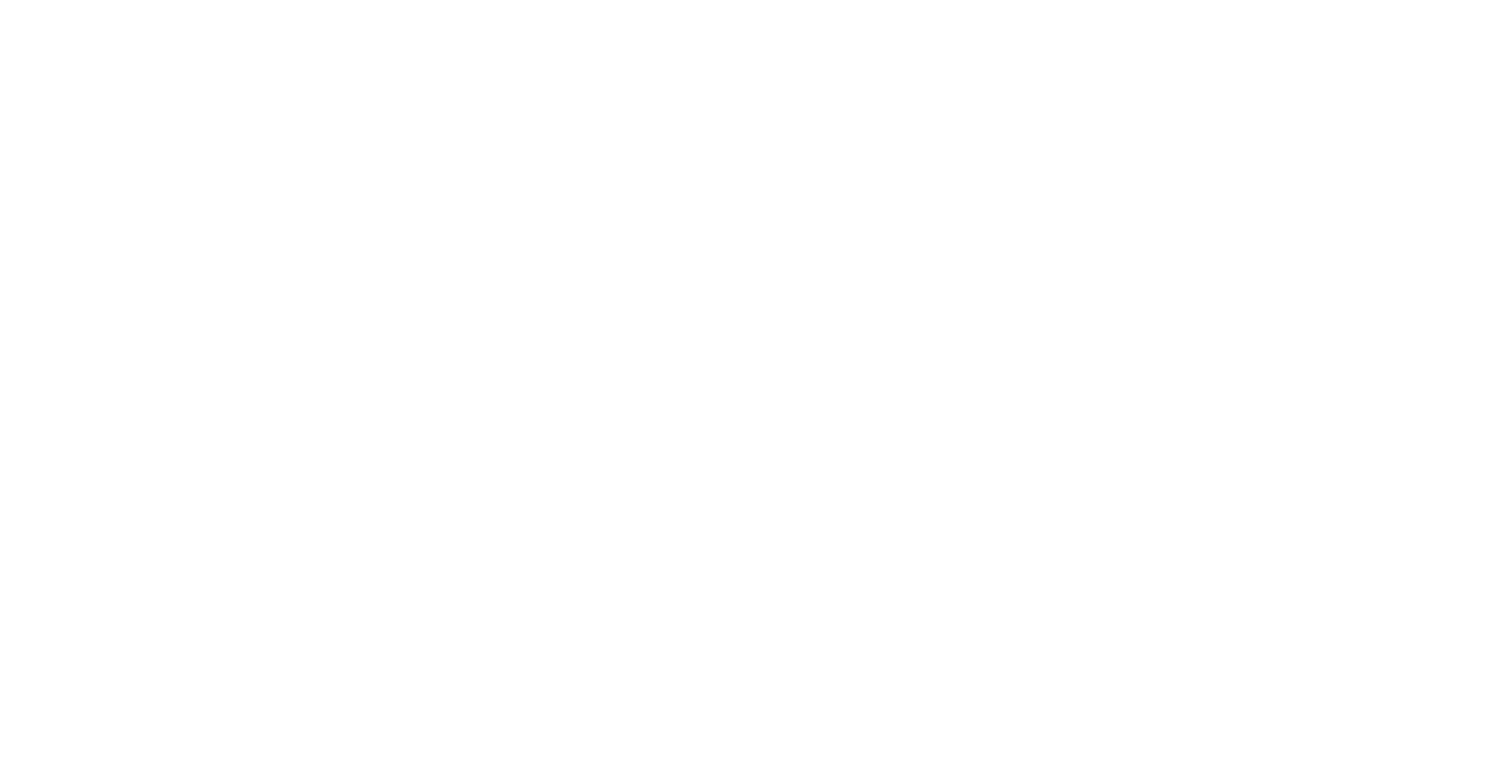scroll, scrollTop: 0, scrollLeft: 0, axis: both 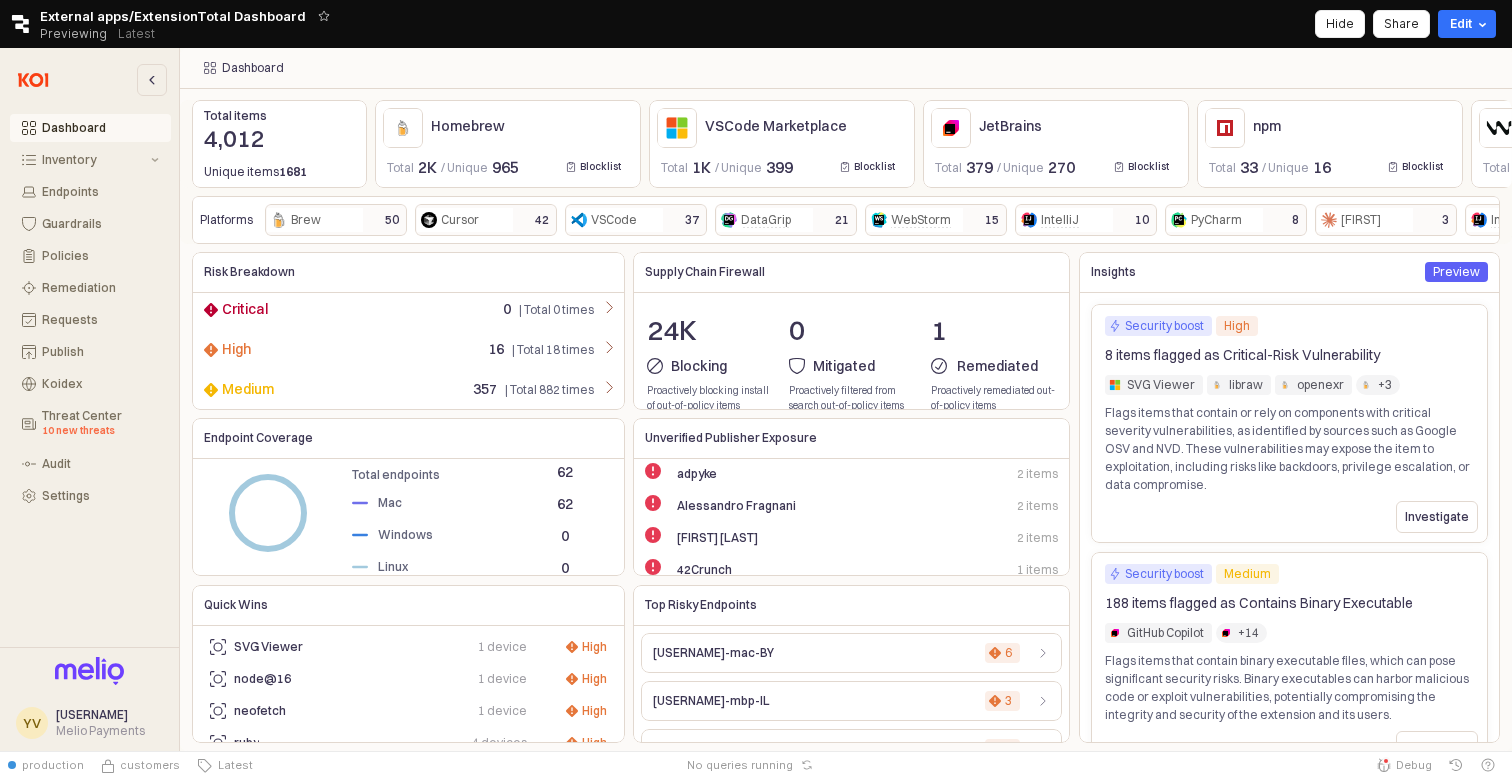 click on "Hide" at bounding box center [1340, 24] 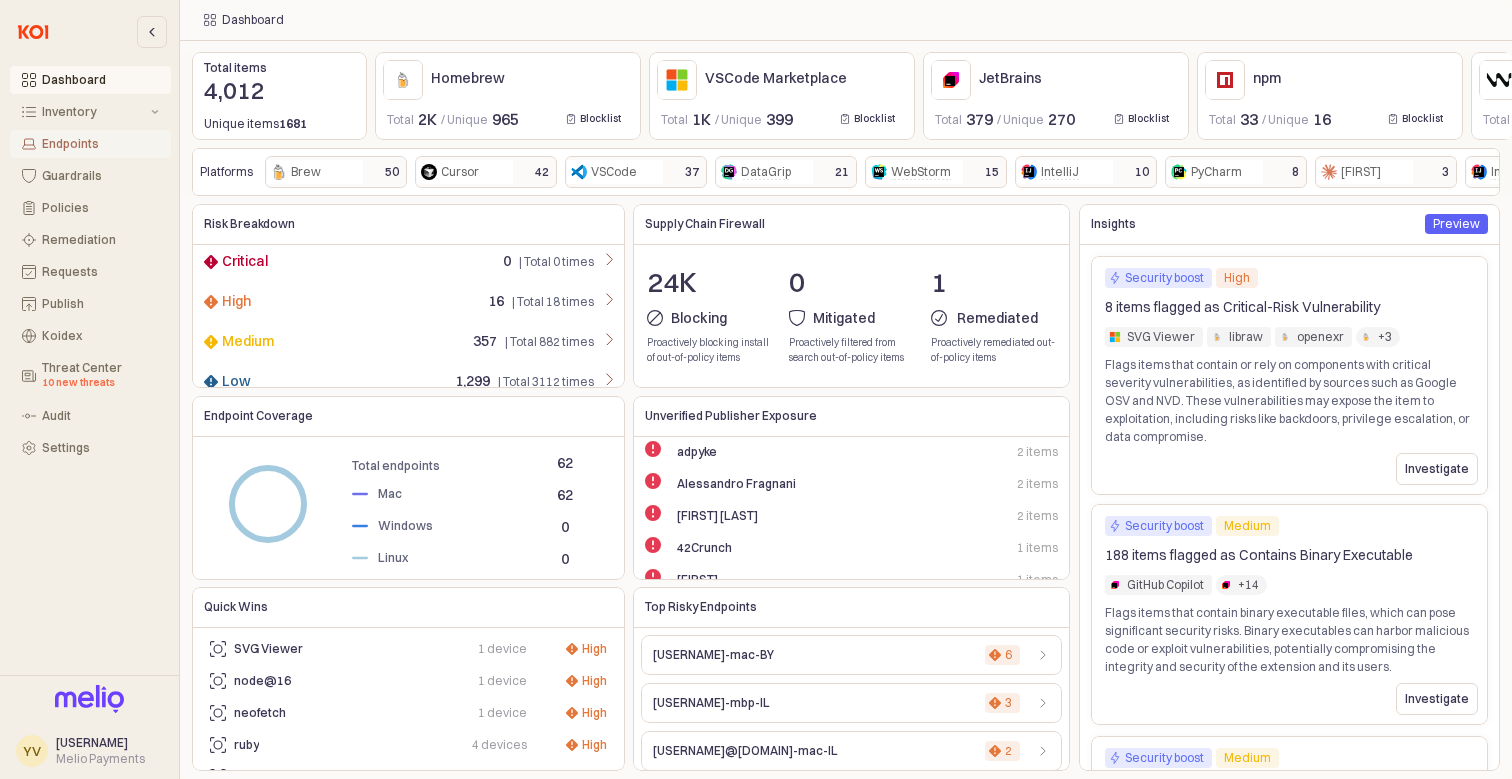 click on "Endpoints" at bounding box center [100, 144] 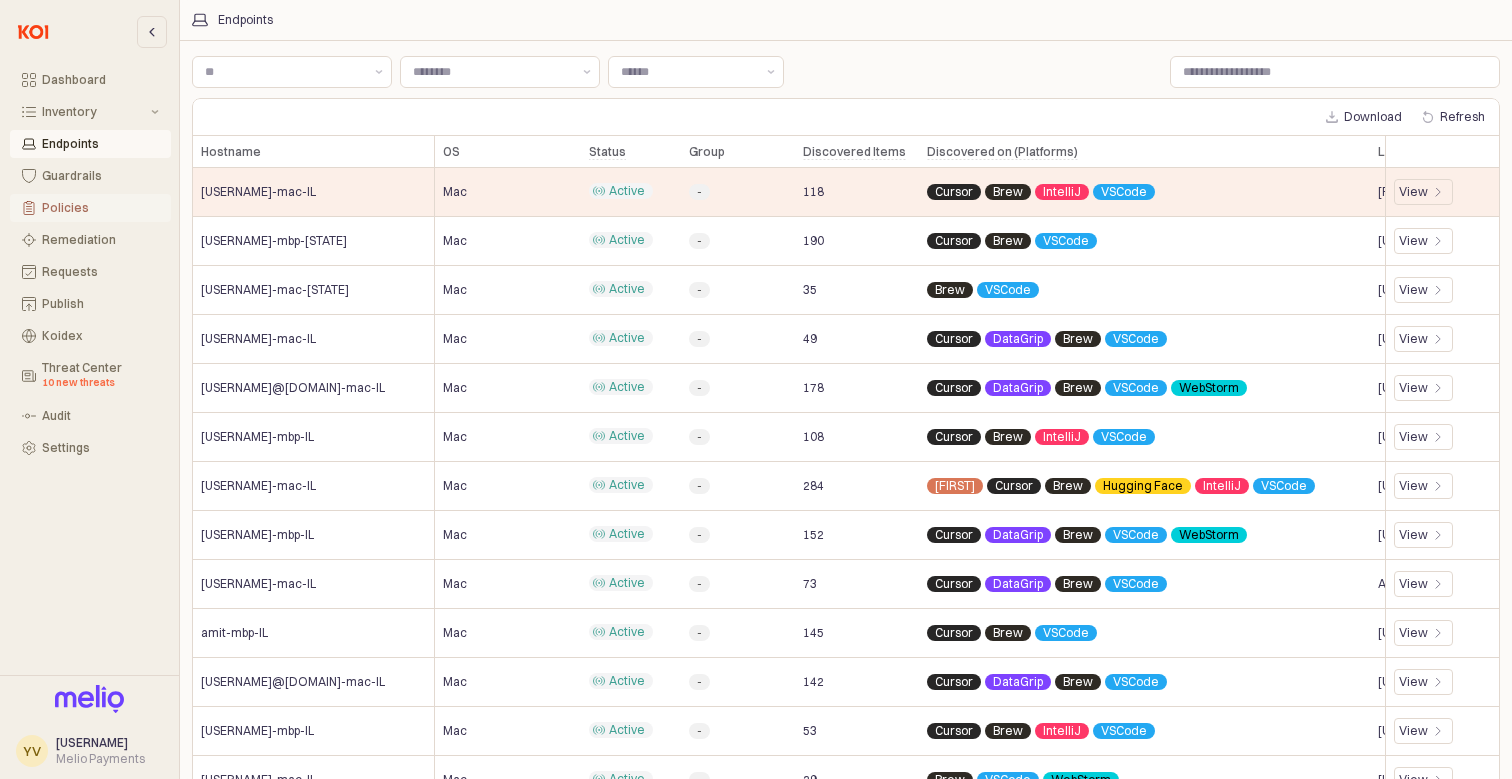 click on "Policies" at bounding box center [90, 208] 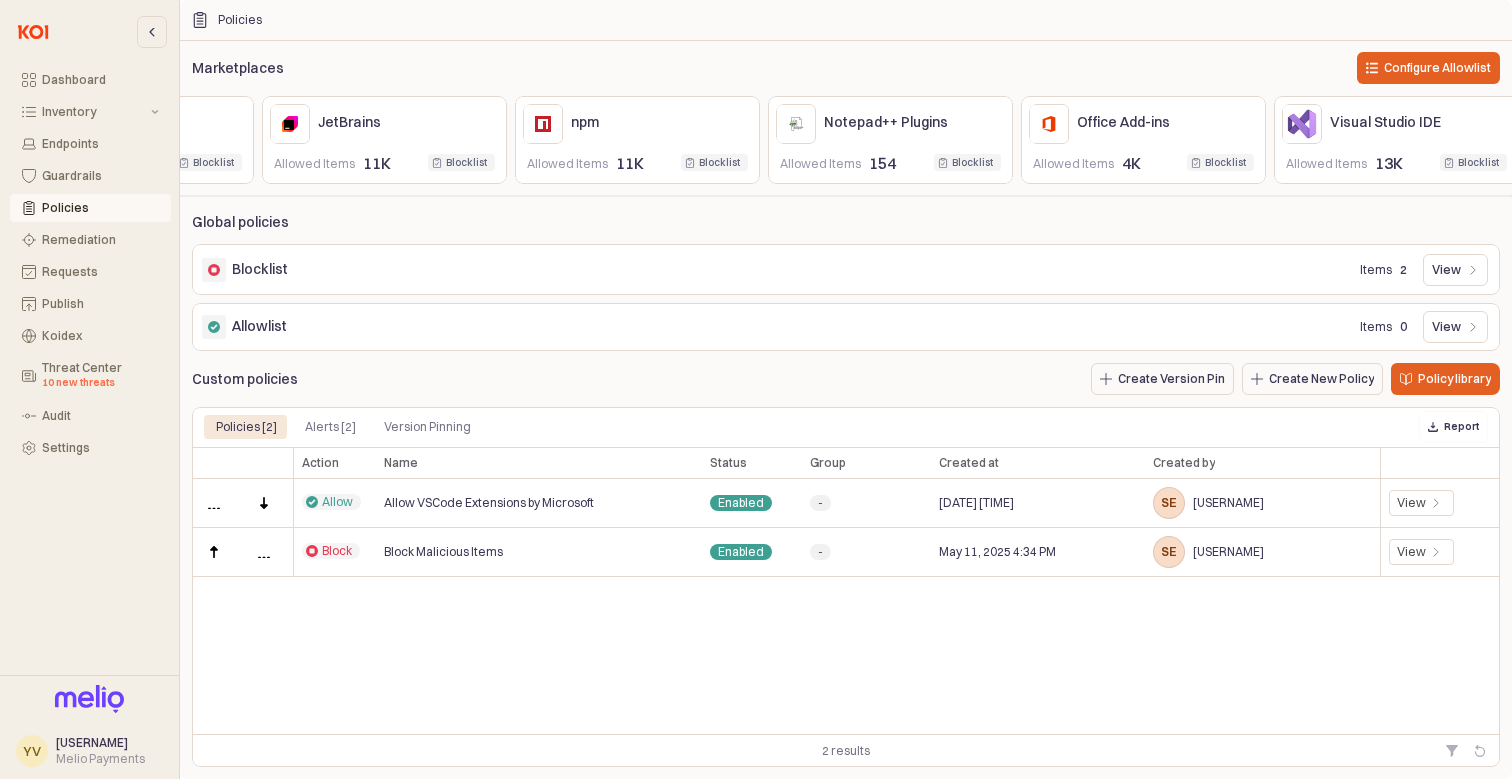 scroll, scrollTop: 0, scrollLeft: 275, axis: horizontal 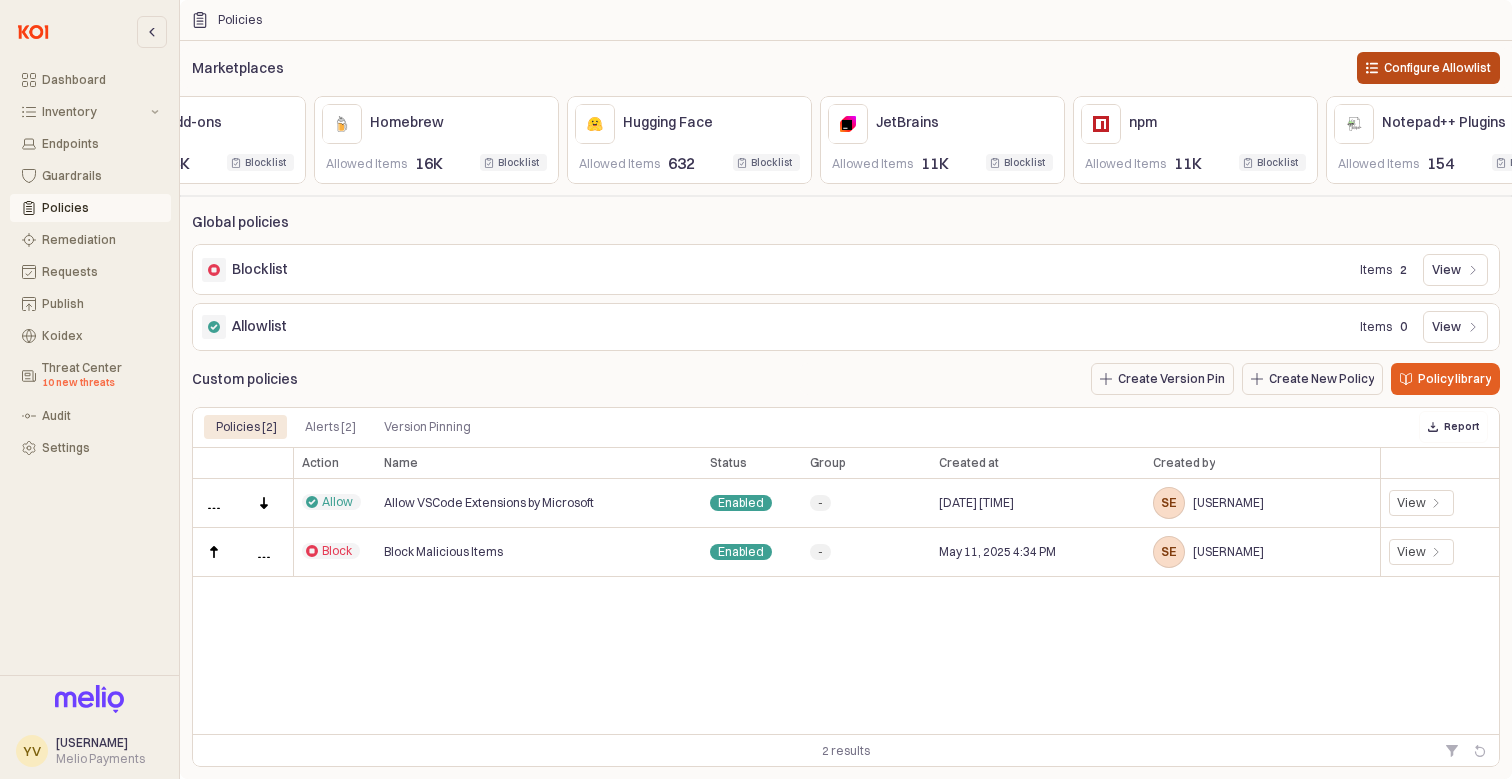 click on "Configure Allowlist" at bounding box center [1437, 68] 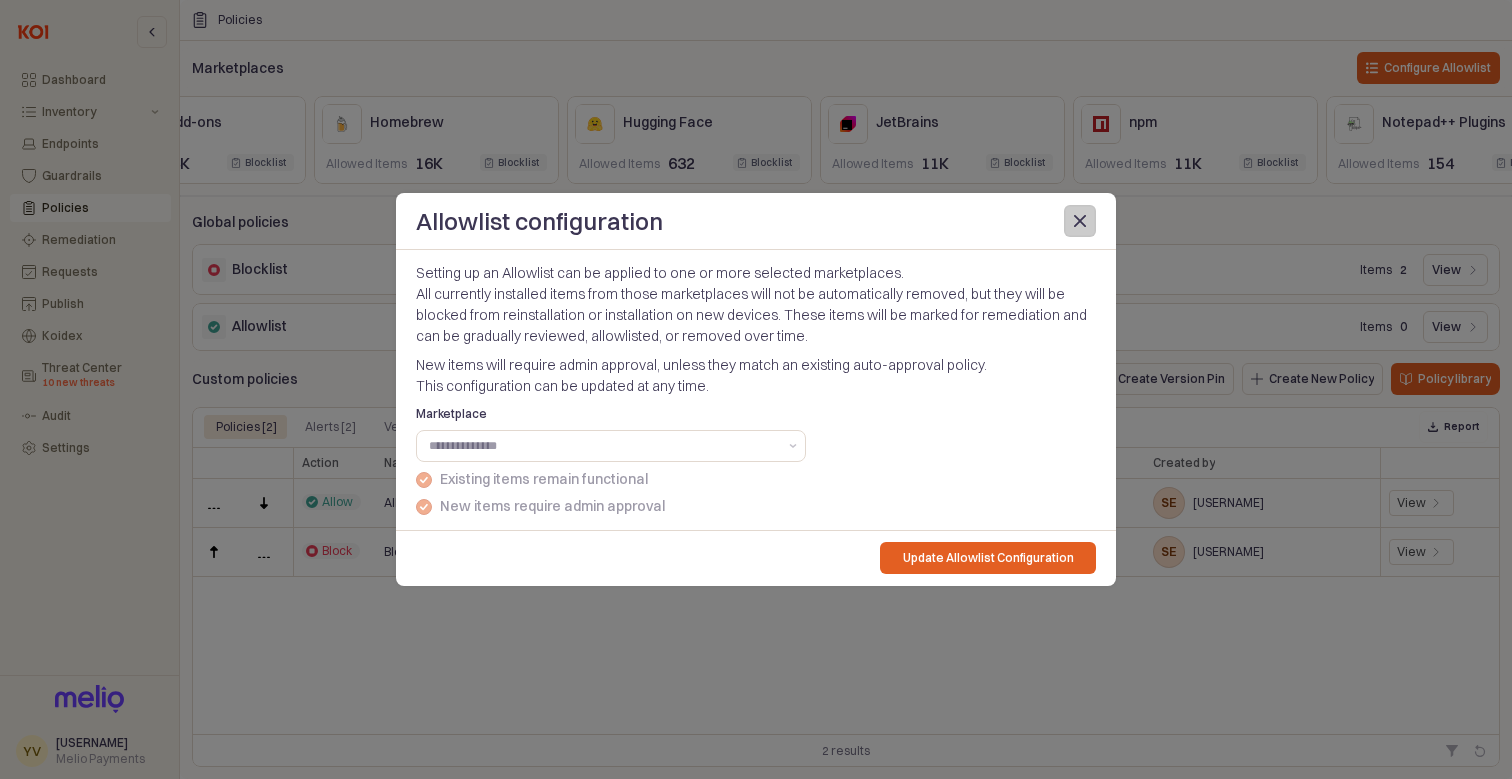 click at bounding box center (1080, 221) 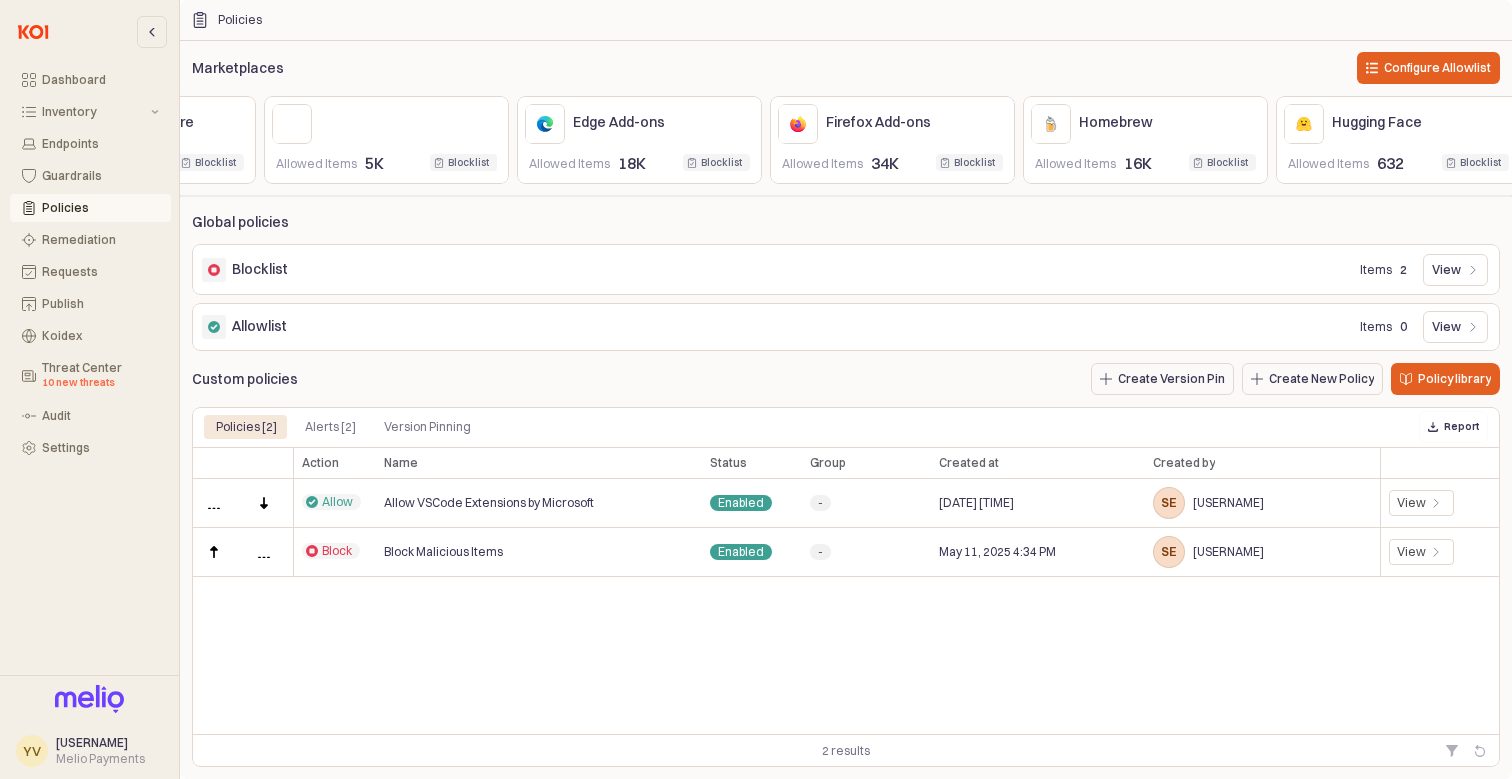 scroll, scrollTop: 0, scrollLeft: 197, axis: horizontal 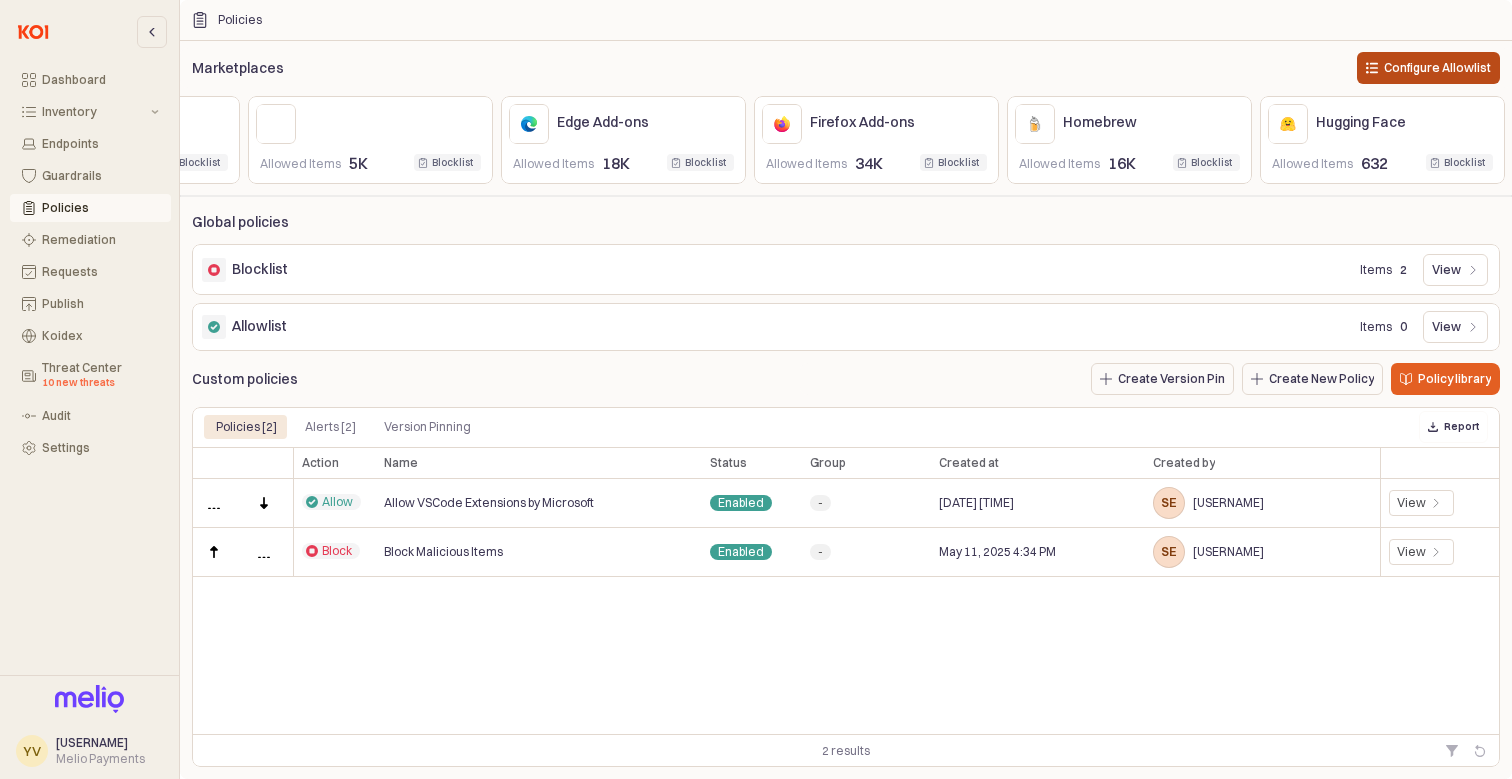 click on "Configure Allowlist" at bounding box center [1437, 68] 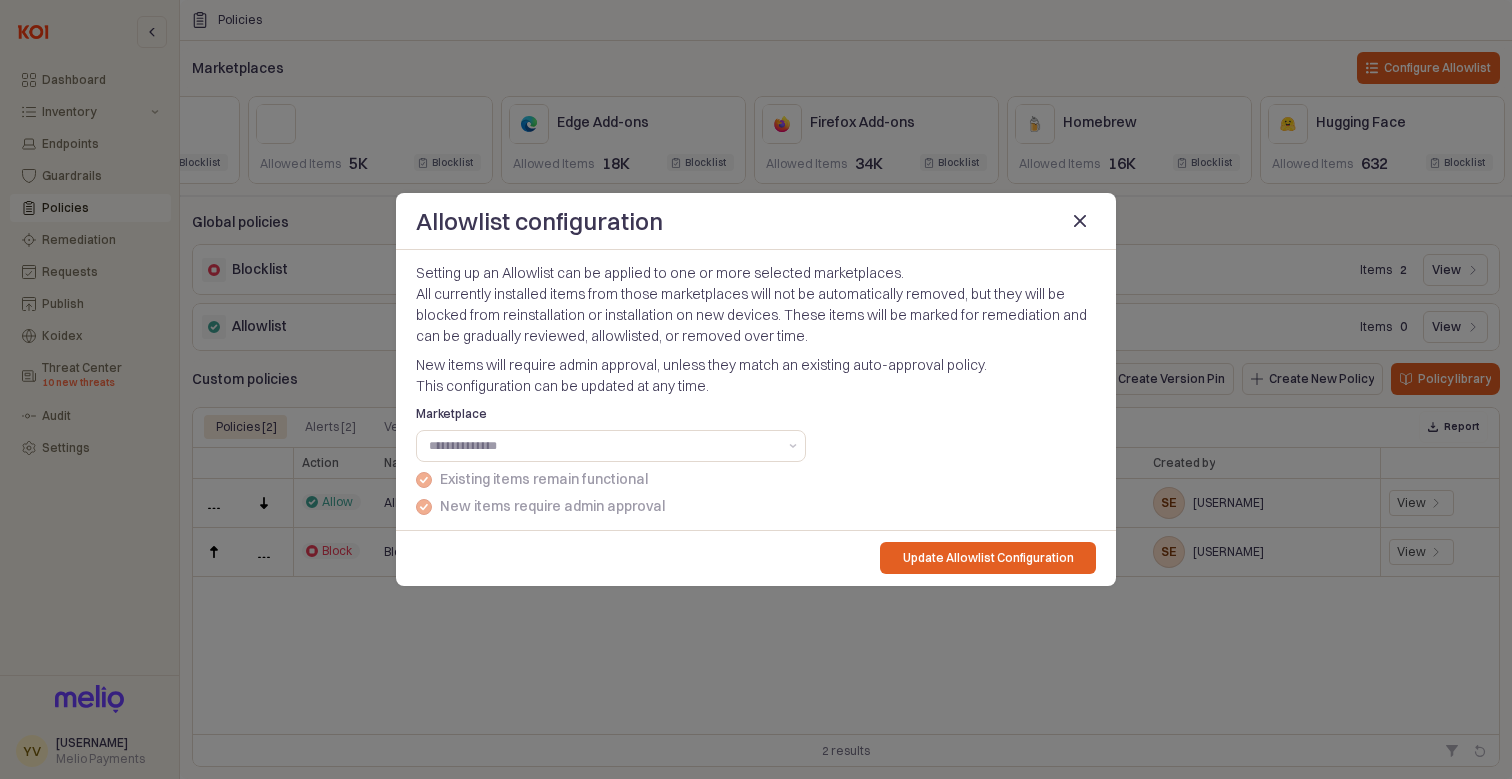 click on "Setting up an Allowlist can be applied to one or more selected marketplaces.
All currently installed items from those marketplaces will not be automatically removed, but they will be blocked from reinstallation or installation on new devices. These items will be marked for remediation and can be gradually reviewed, allowlisted, or removed over time.
New items will require admin approval, unless they match an existing auto-approval policy.
This configuration can be updated at any time. Marketplace Existing items remain functional New items require admin approval" at bounding box center [756, 390] 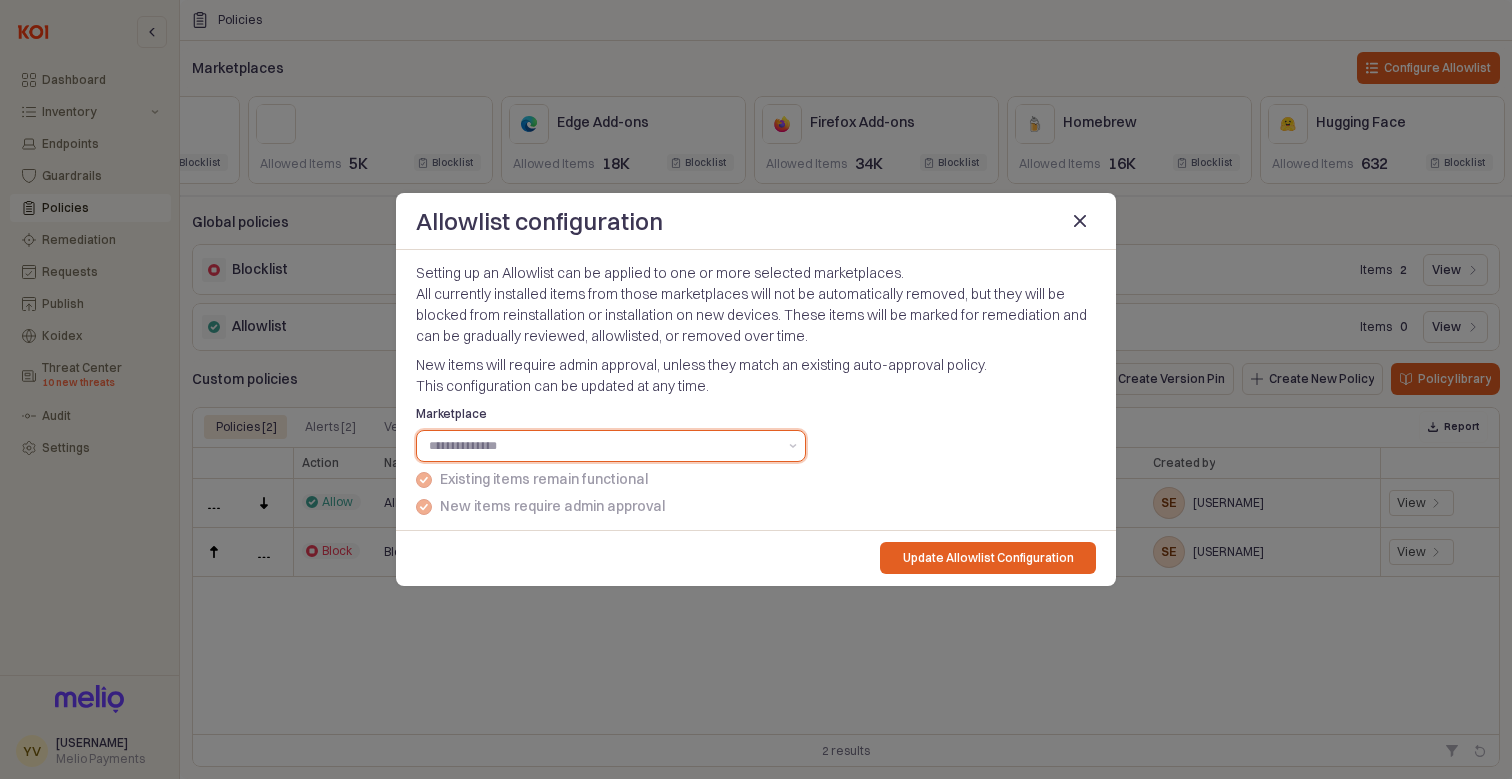 click on "Marketplace" at bounding box center (603, 446) 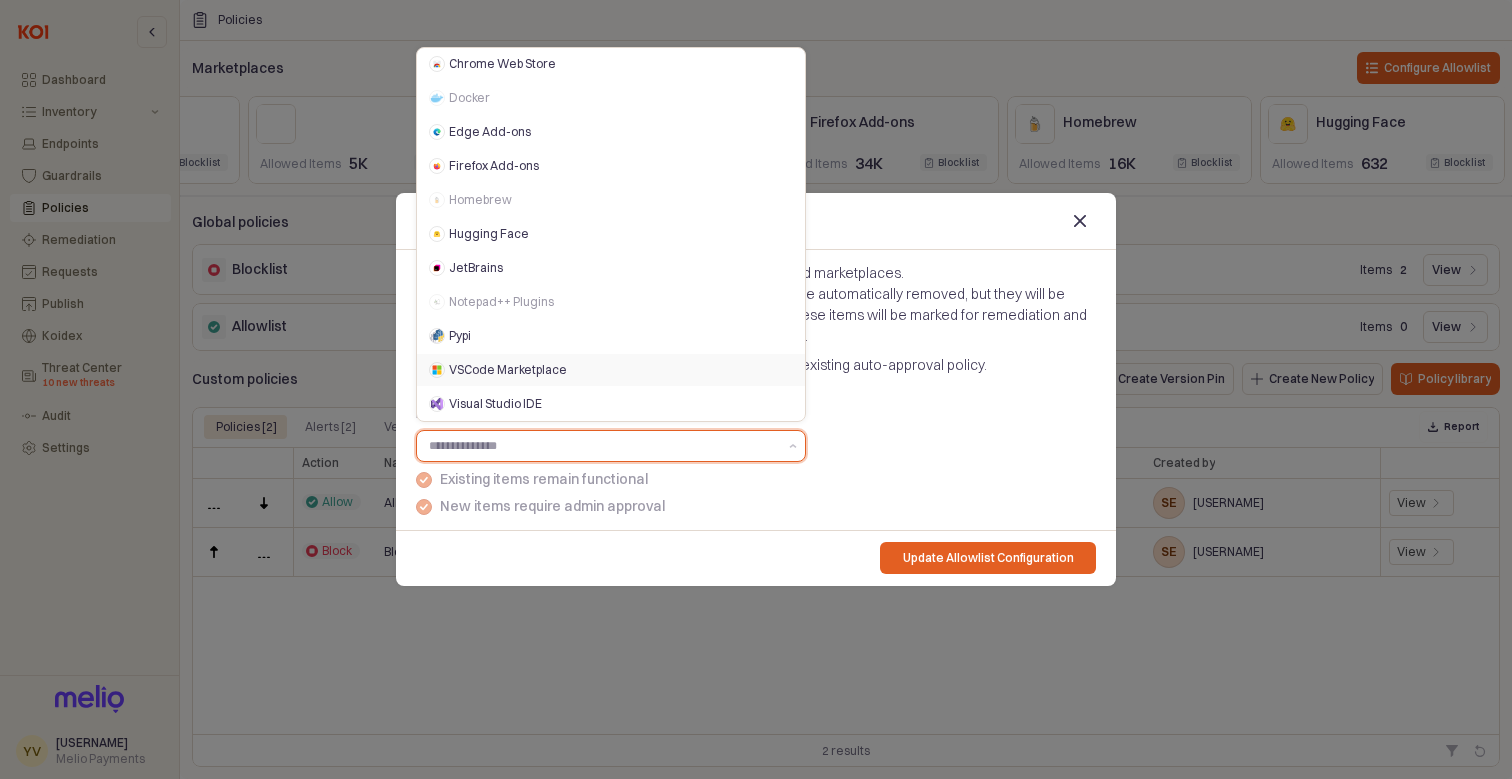 scroll, scrollTop: 17, scrollLeft: 0, axis: vertical 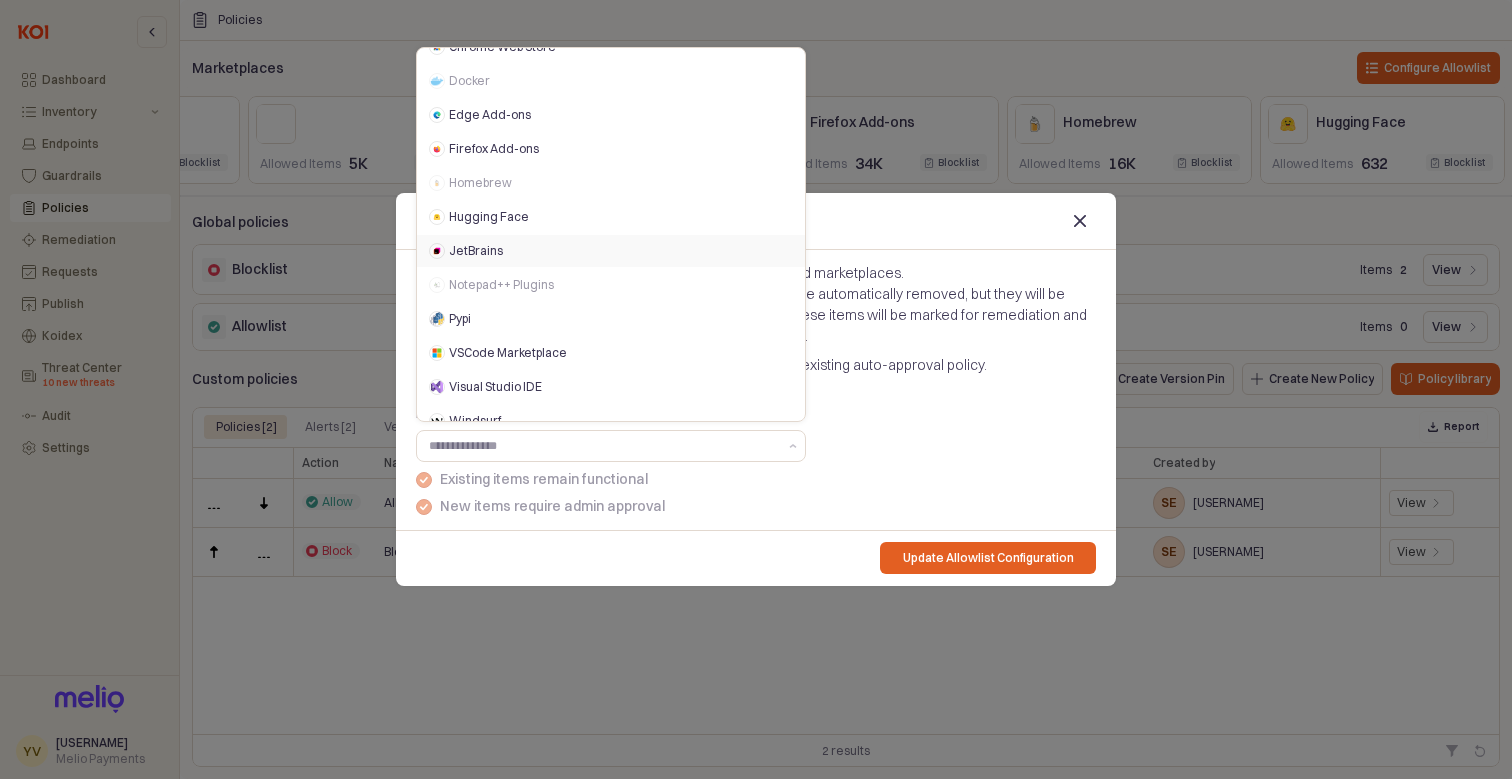 click at bounding box center [756, 389] 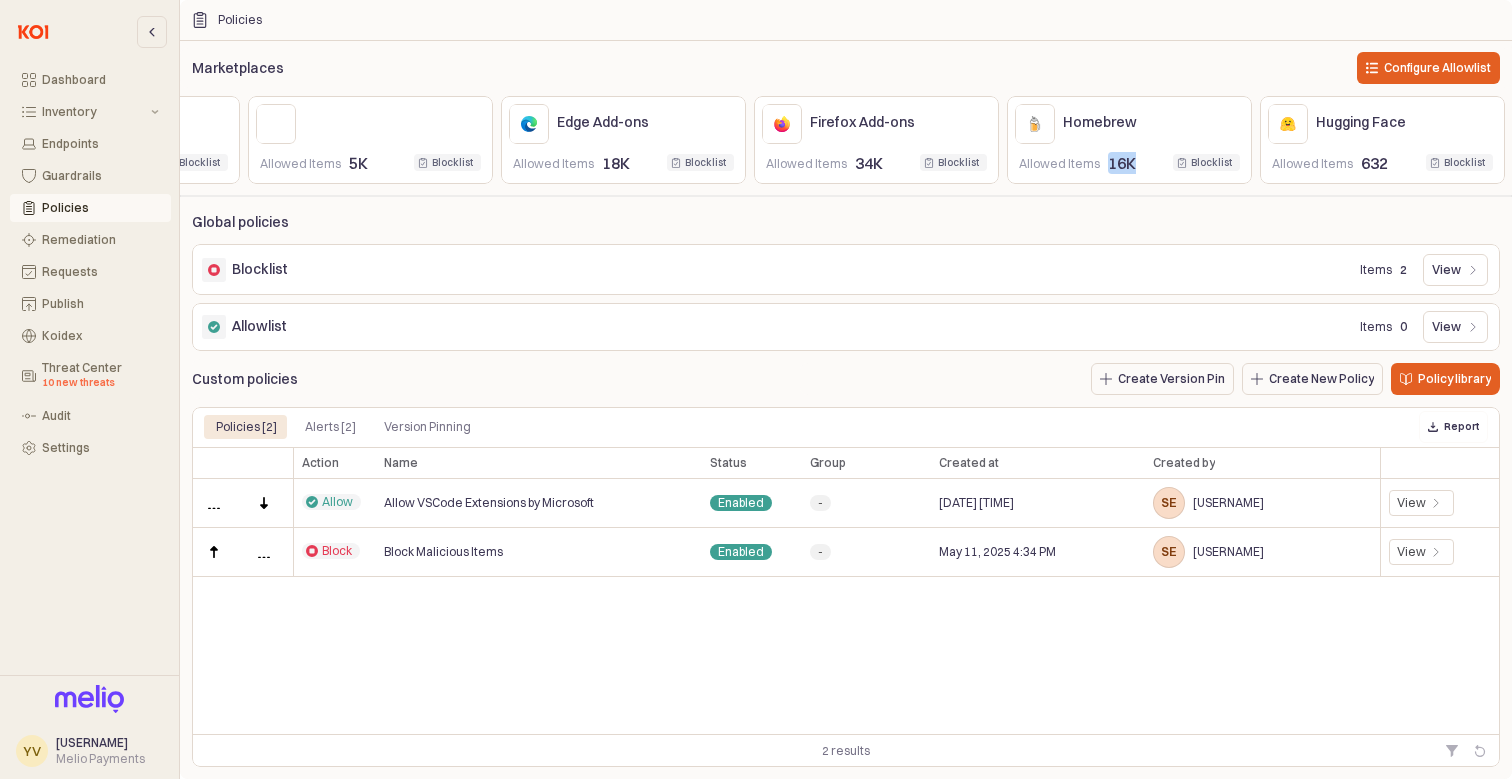 drag, startPoint x: 1100, startPoint y: 167, endPoint x: 1196, endPoint y: 164, distance: 96.04687 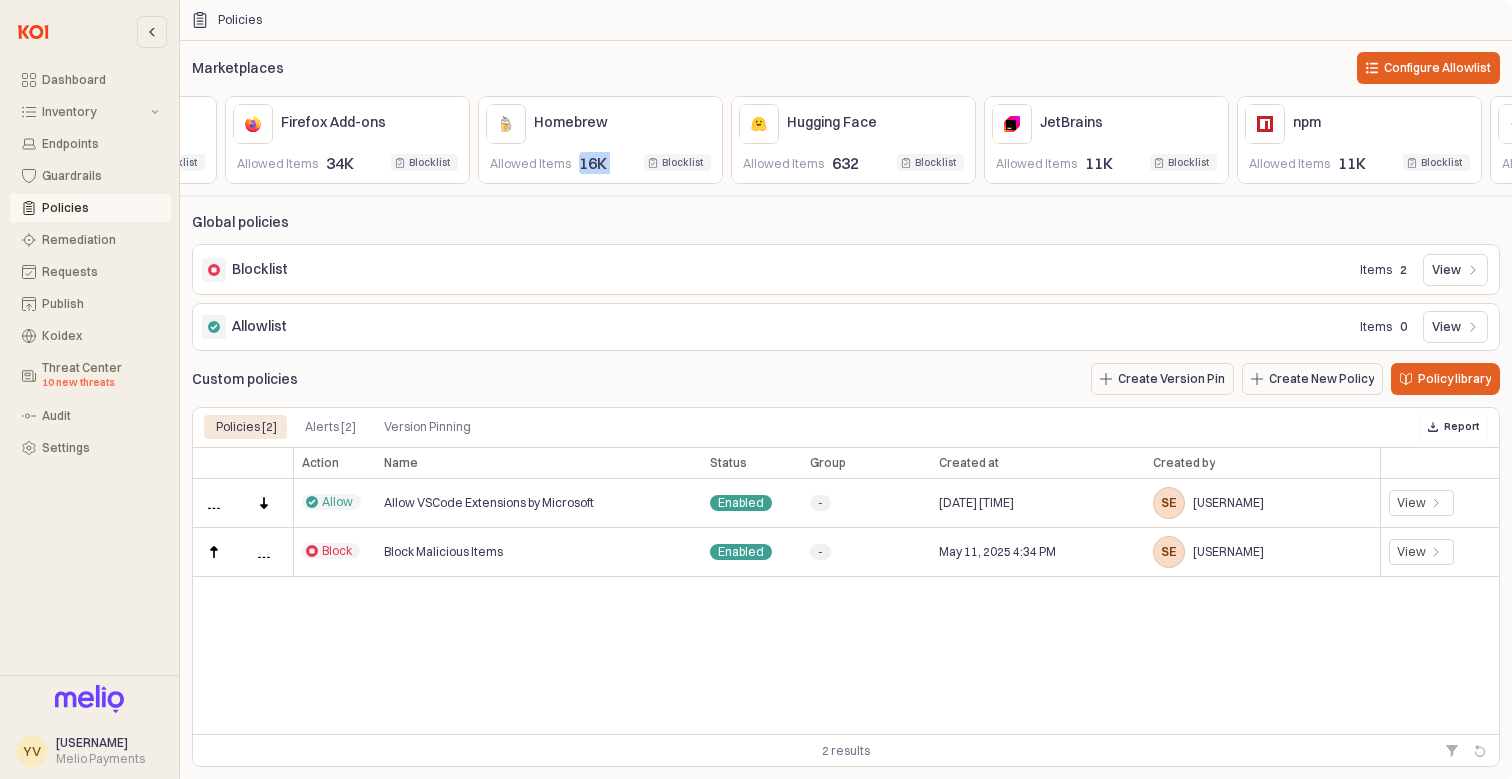 scroll, scrollTop: 0, scrollLeft: 909, axis: horizontal 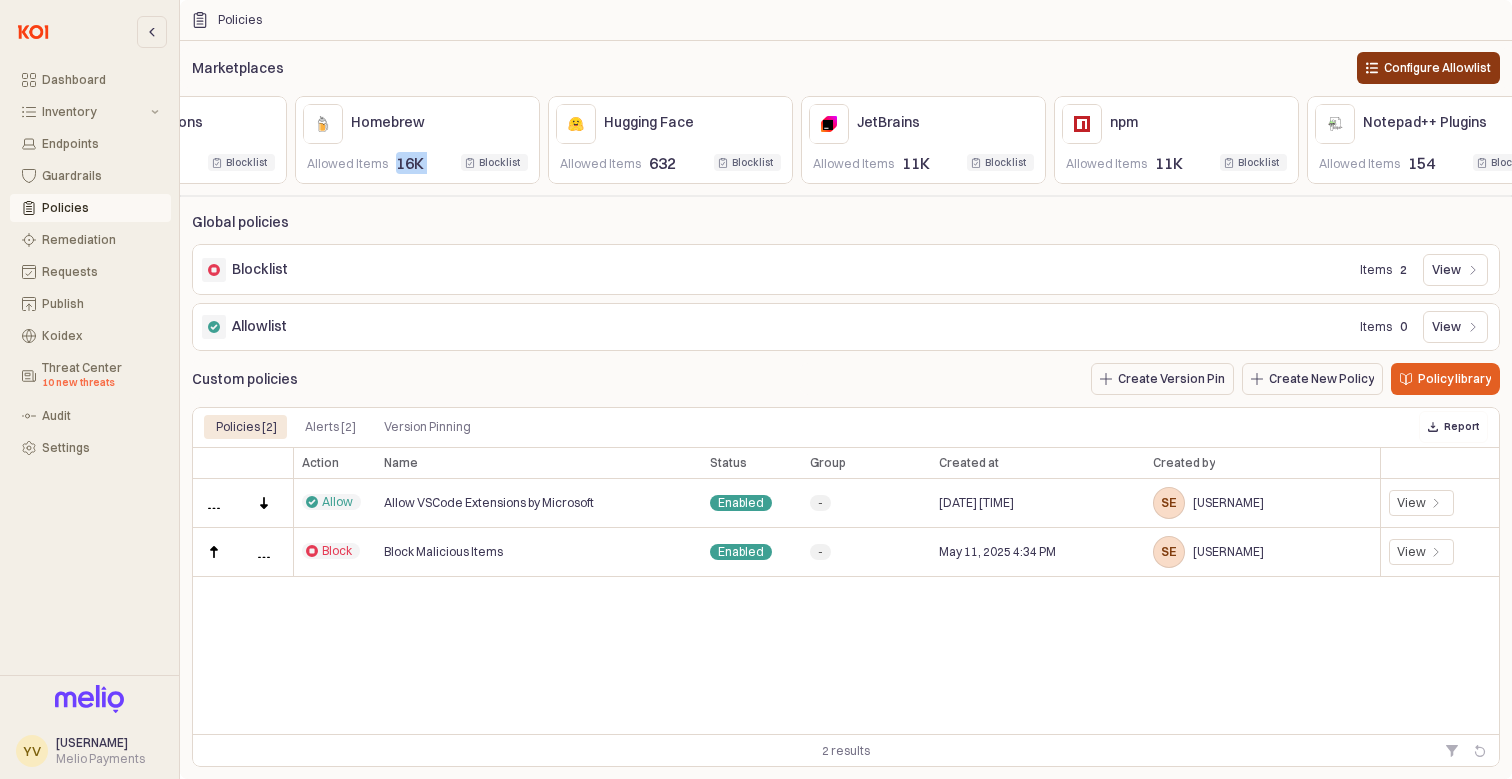 click on "Configure Allowlist" at bounding box center (1437, 68) 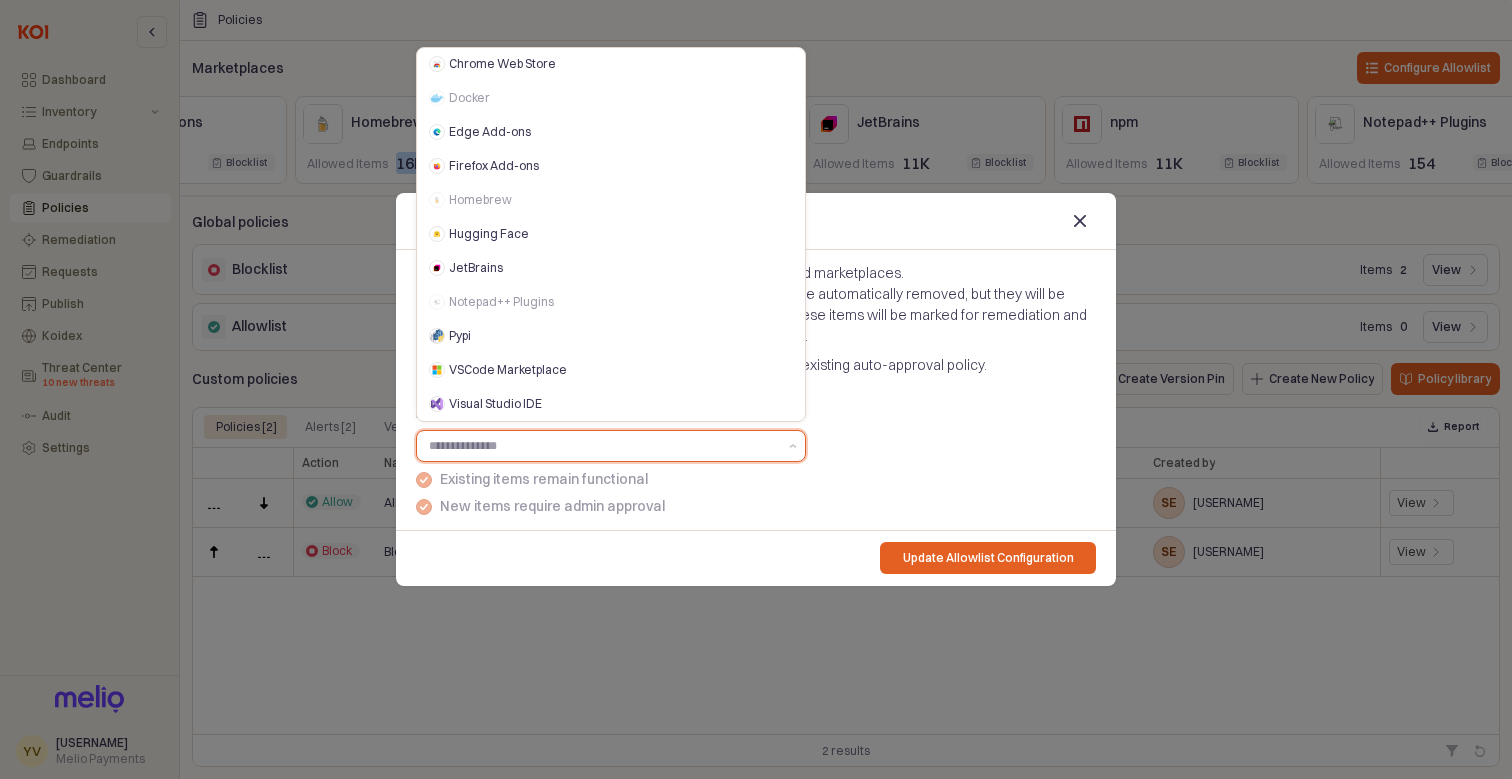 click on "Marketplace" at bounding box center [603, 446] 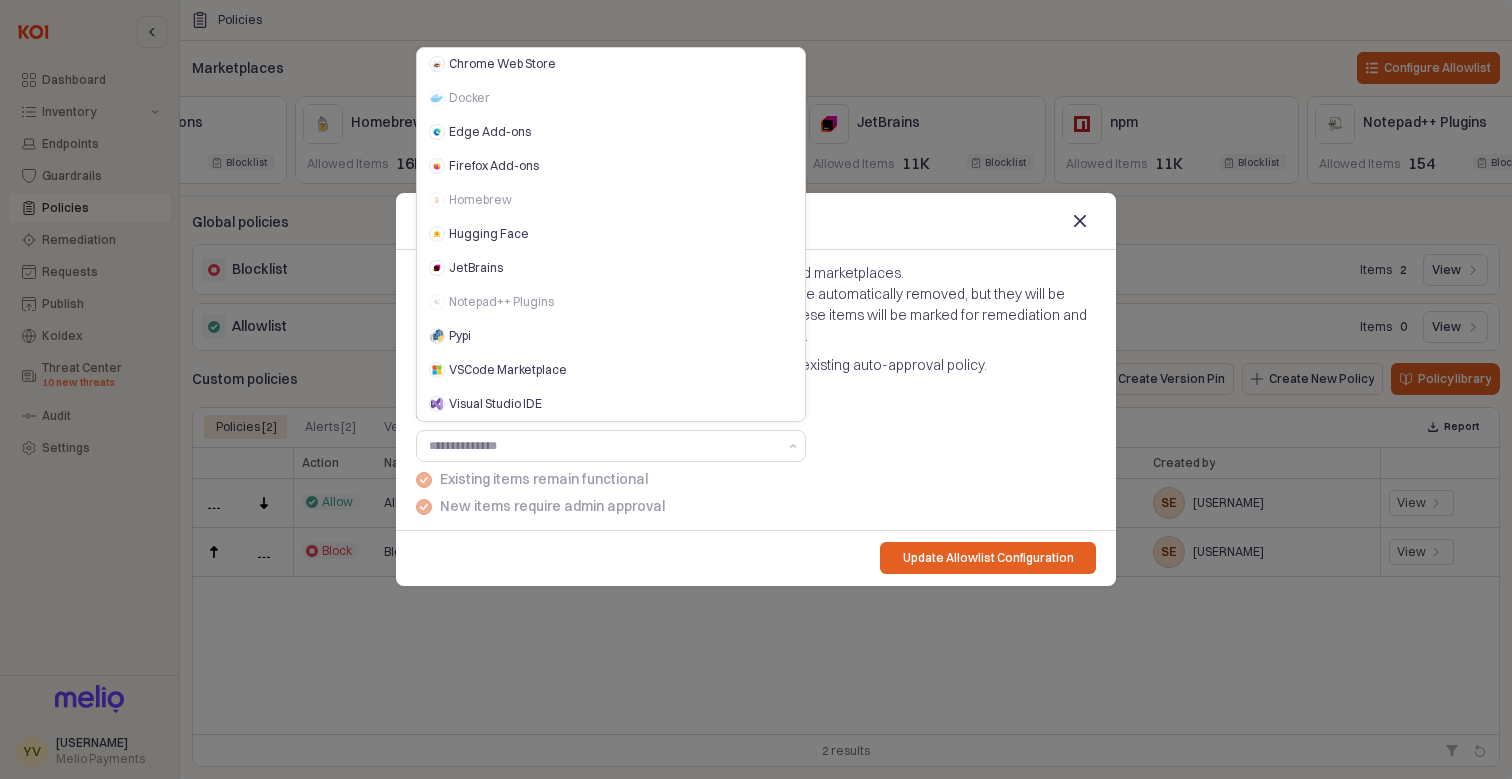 click at bounding box center [756, 389] 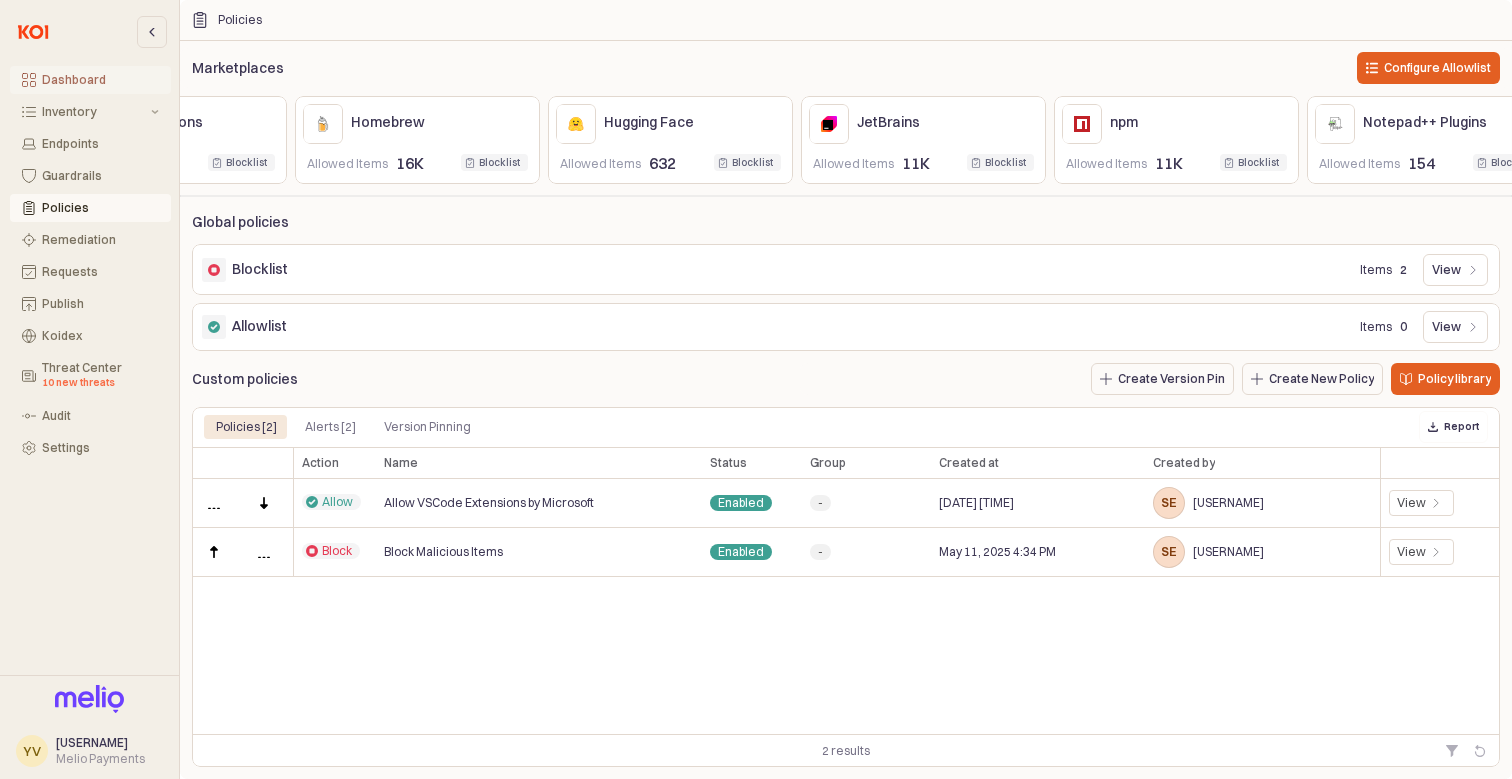 click on "Dashboard" at bounding box center [100, 80] 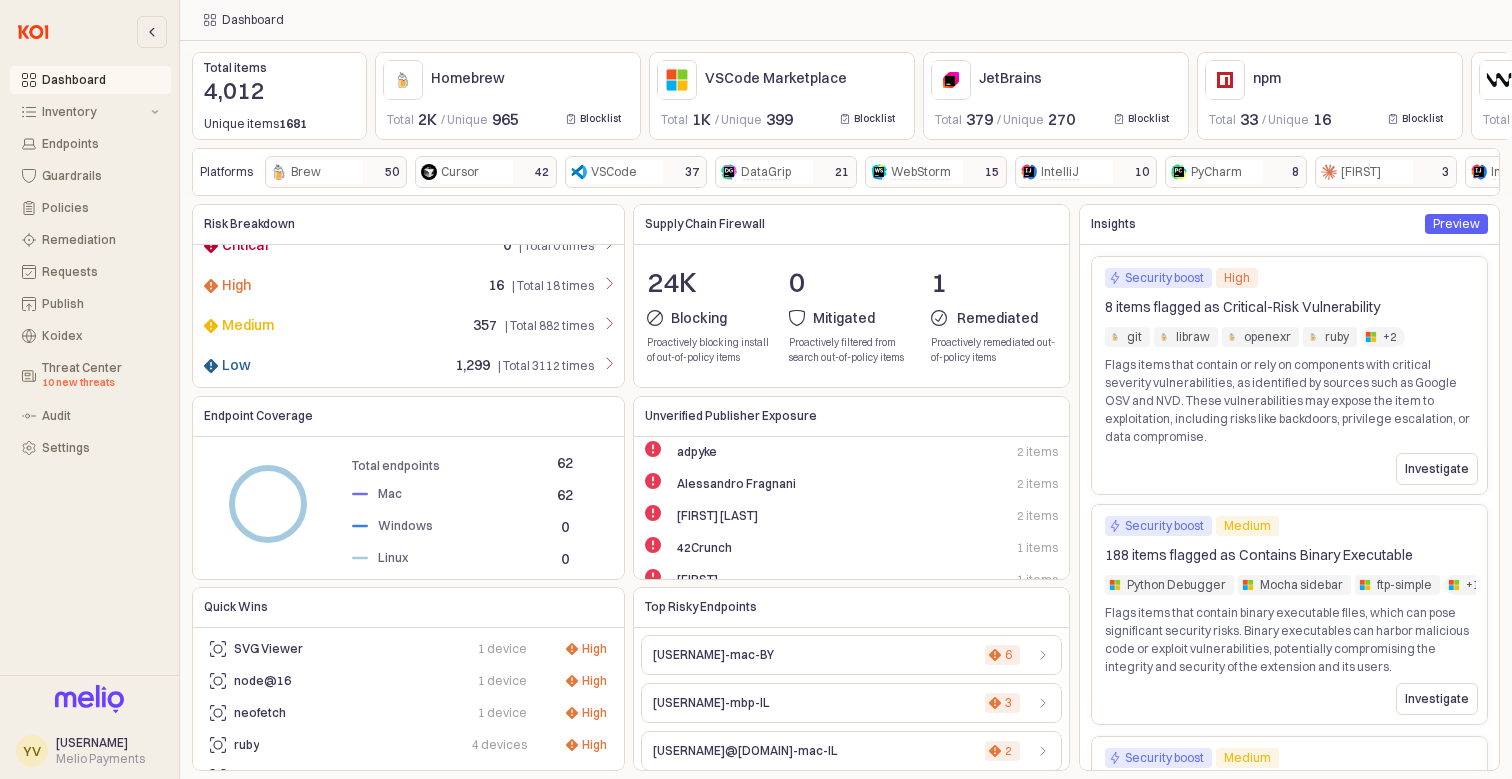 scroll, scrollTop: 0, scrollLeft: 0, axis: both 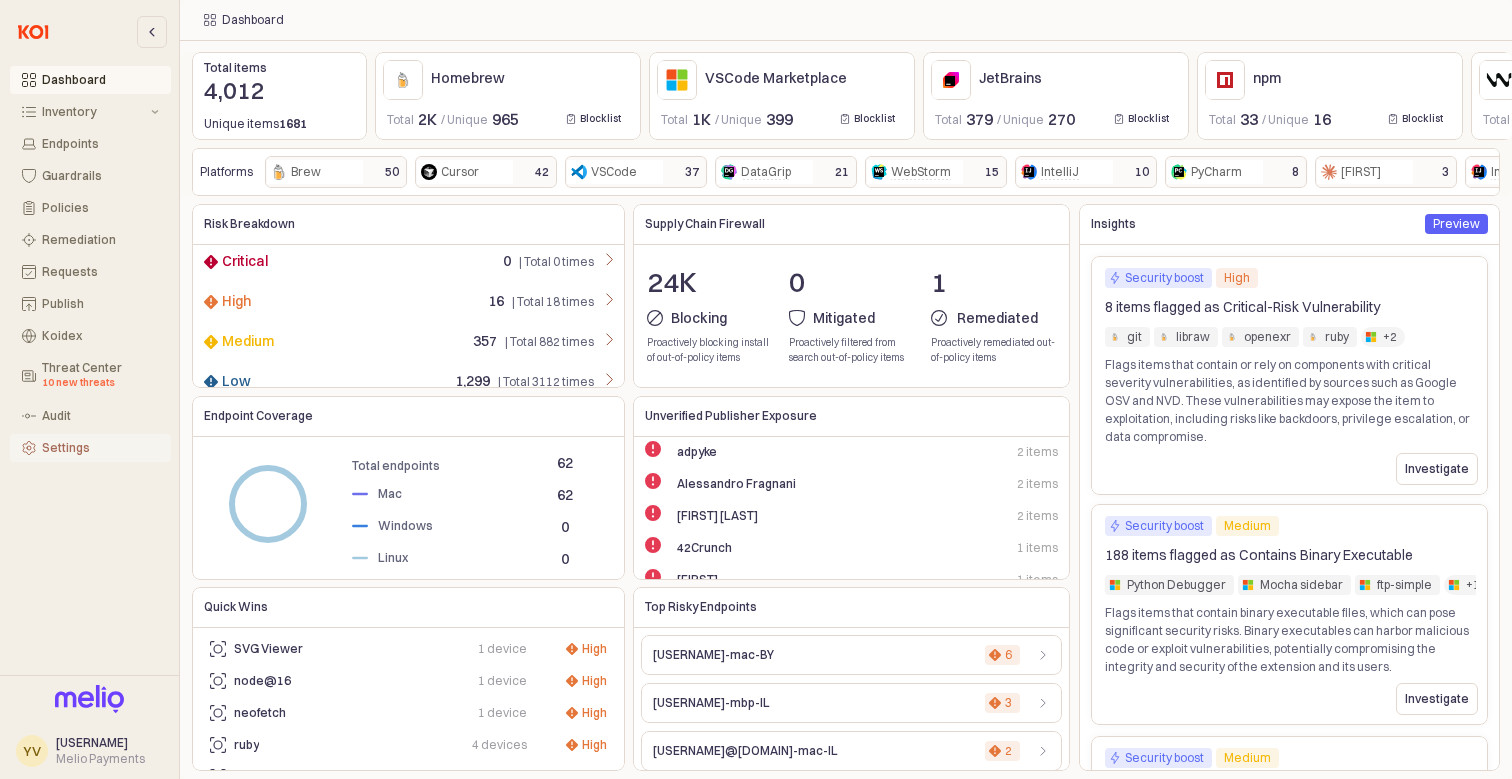 click on "Settings" at bounding box center [100, 448] 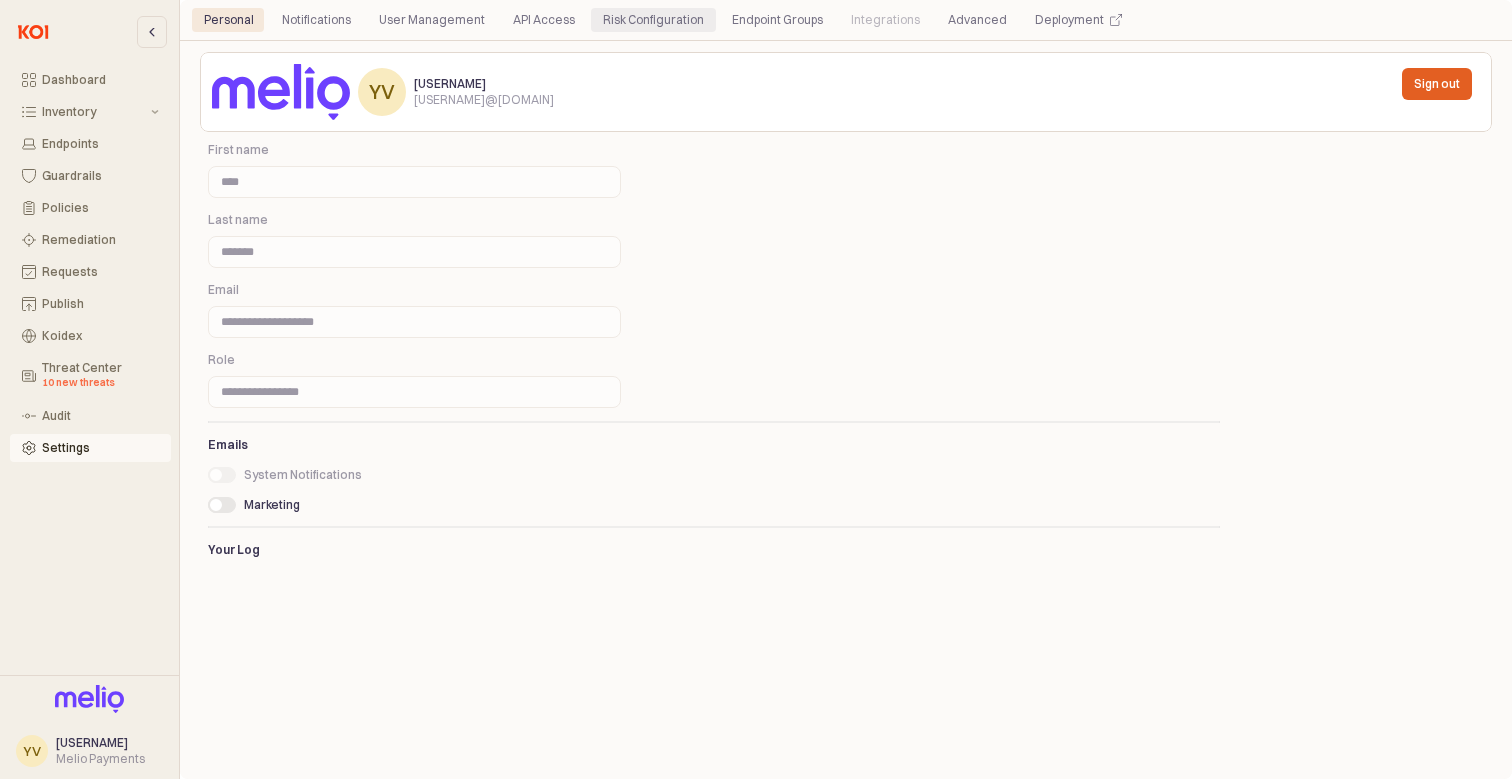 click on "Risk Configuration" at bounding box center [653, 20] 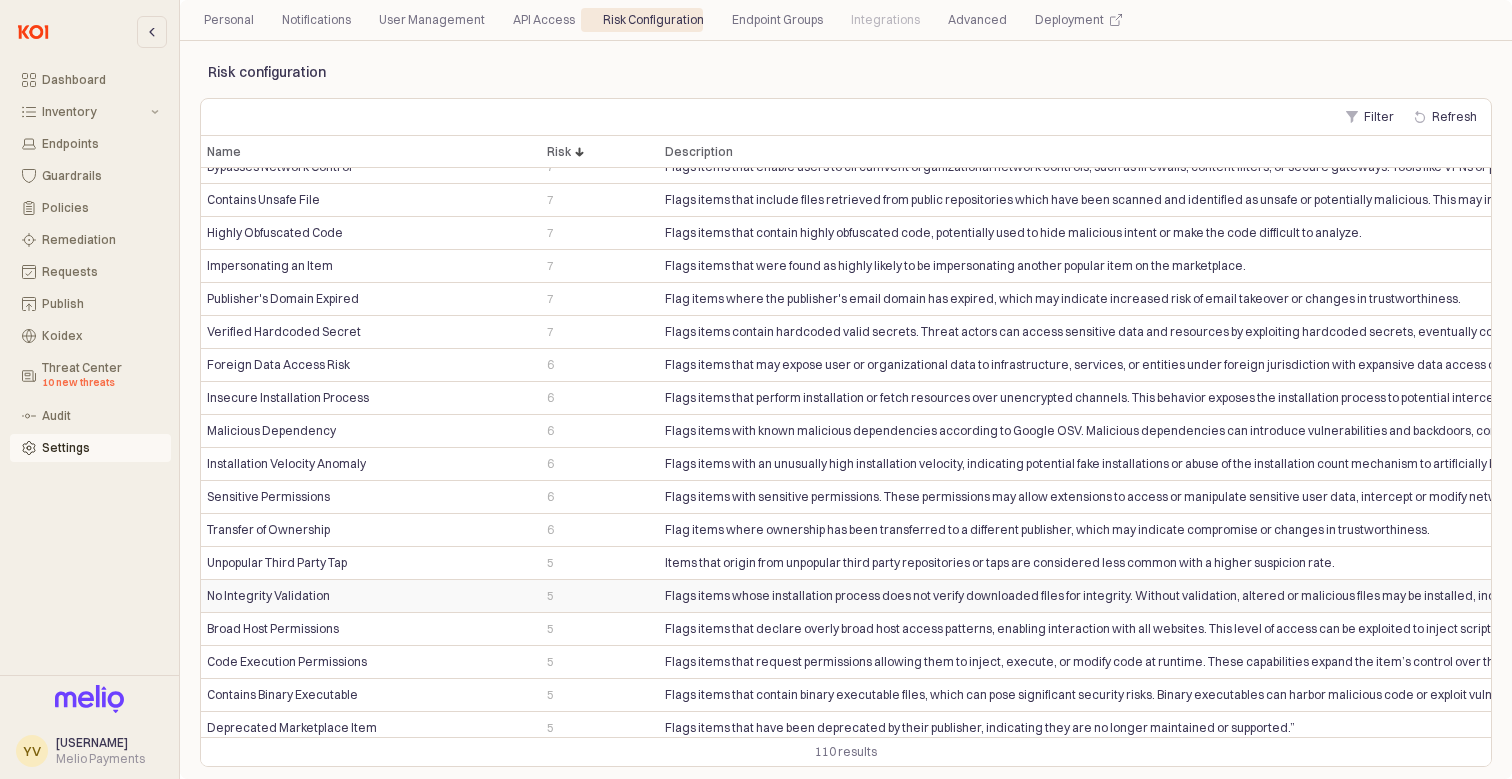 scroll, scrollTop: 552, scrollLeft: 2, axis: both 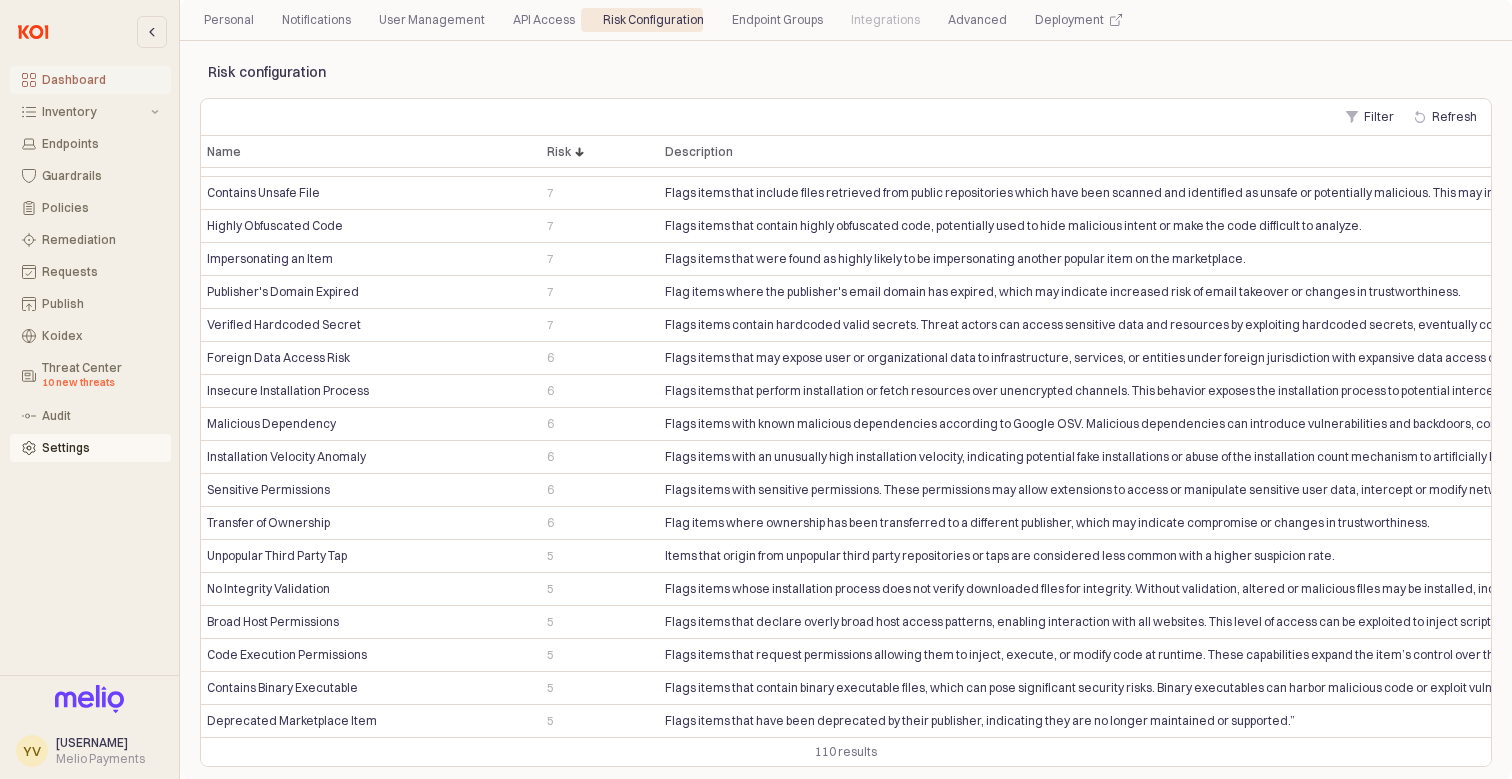 click on "Dashboard" at bounding box center (100, 80) 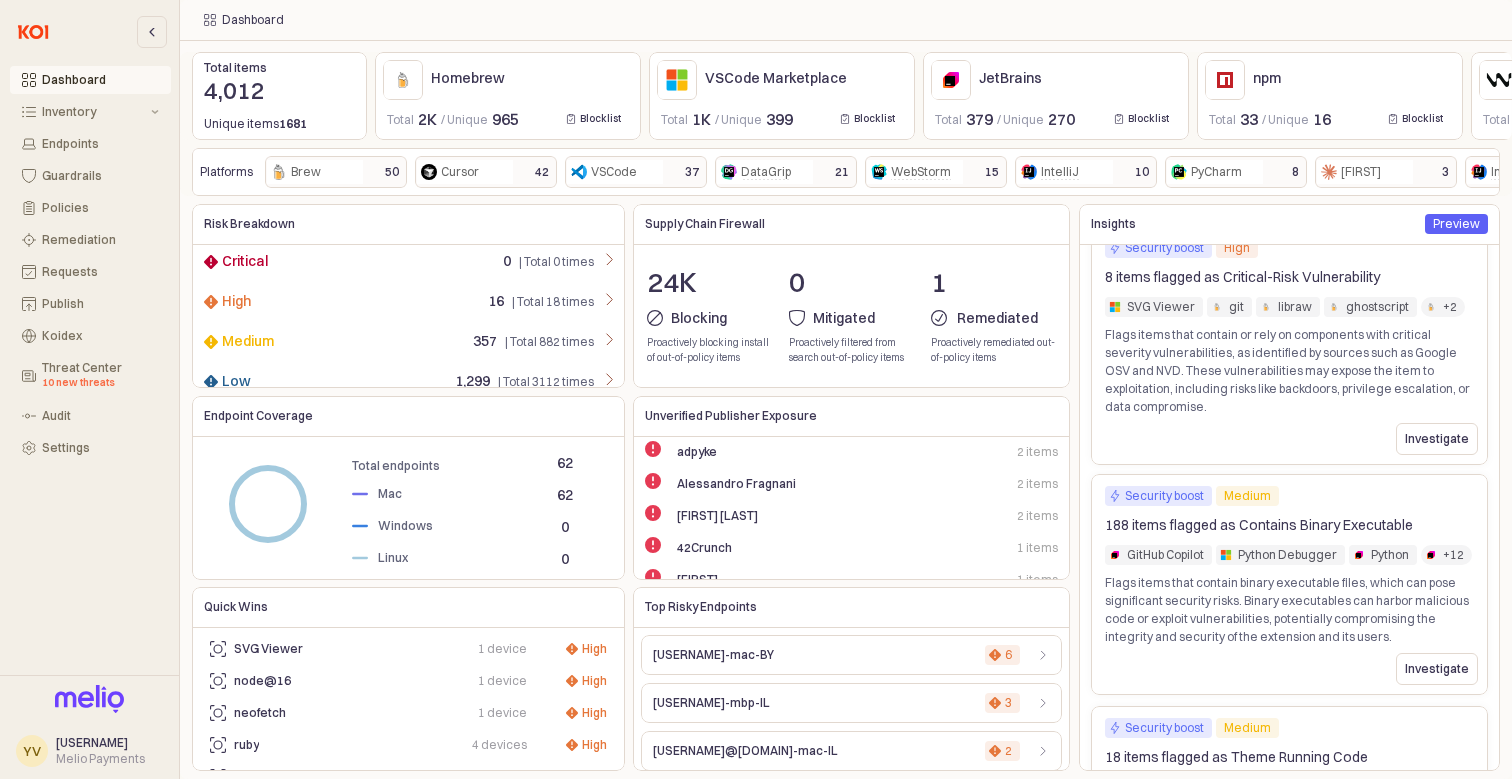 scroll, scrollTop: 0, scrollLeft: 0, axis: both 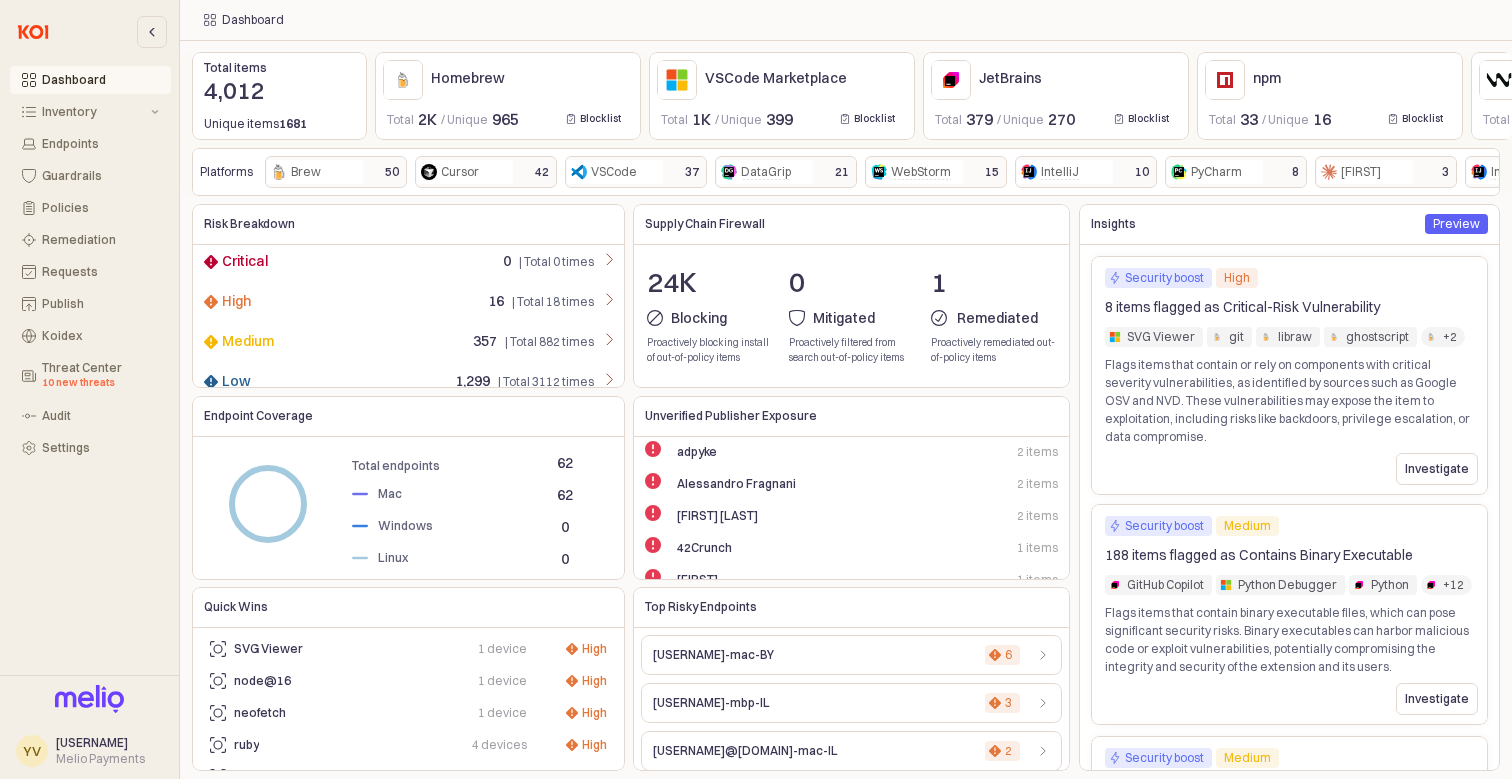 click on "|   Total 18 times" at bounding box center (553, 302) 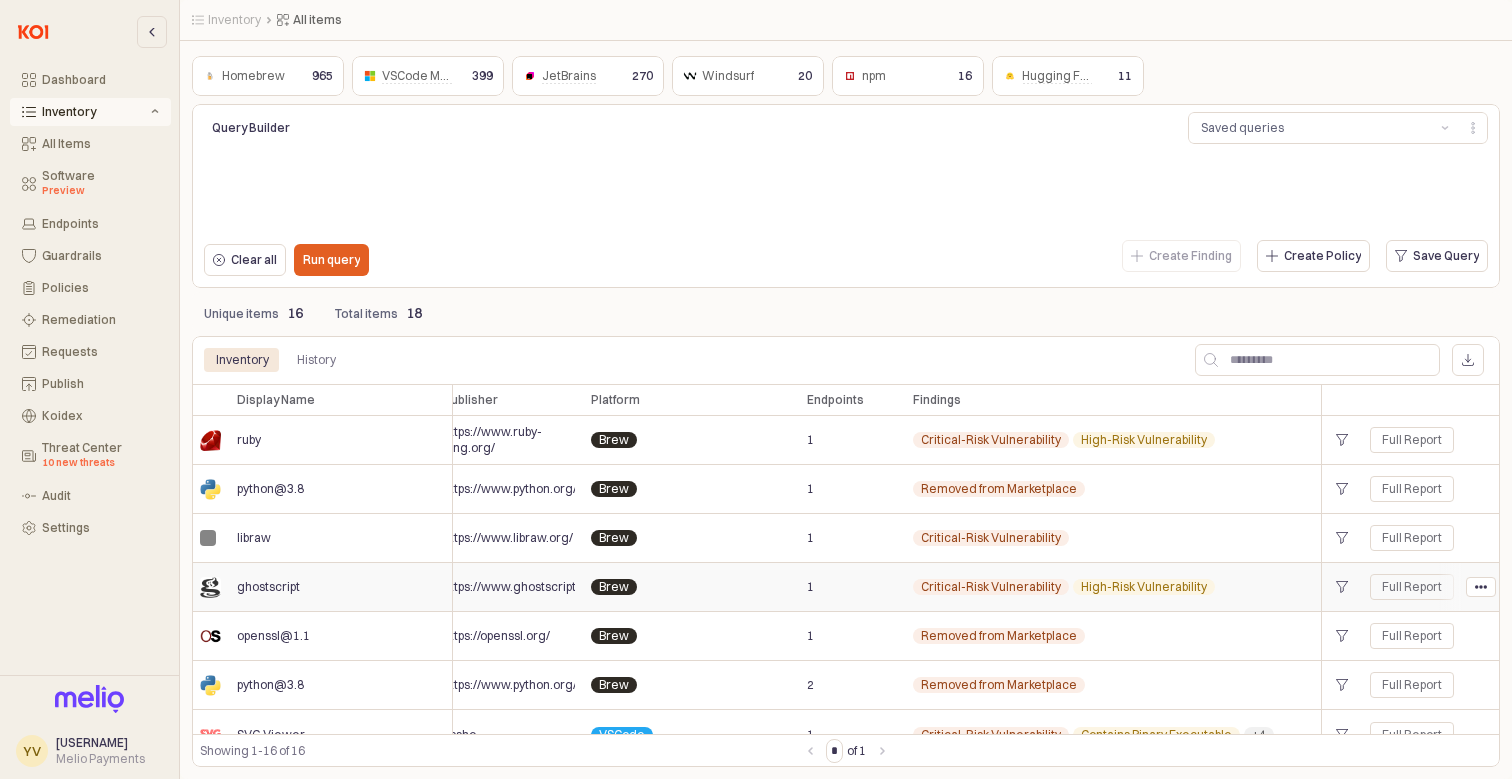 scroll, scrollTop: 466, scrollLeft: 375, axis: both 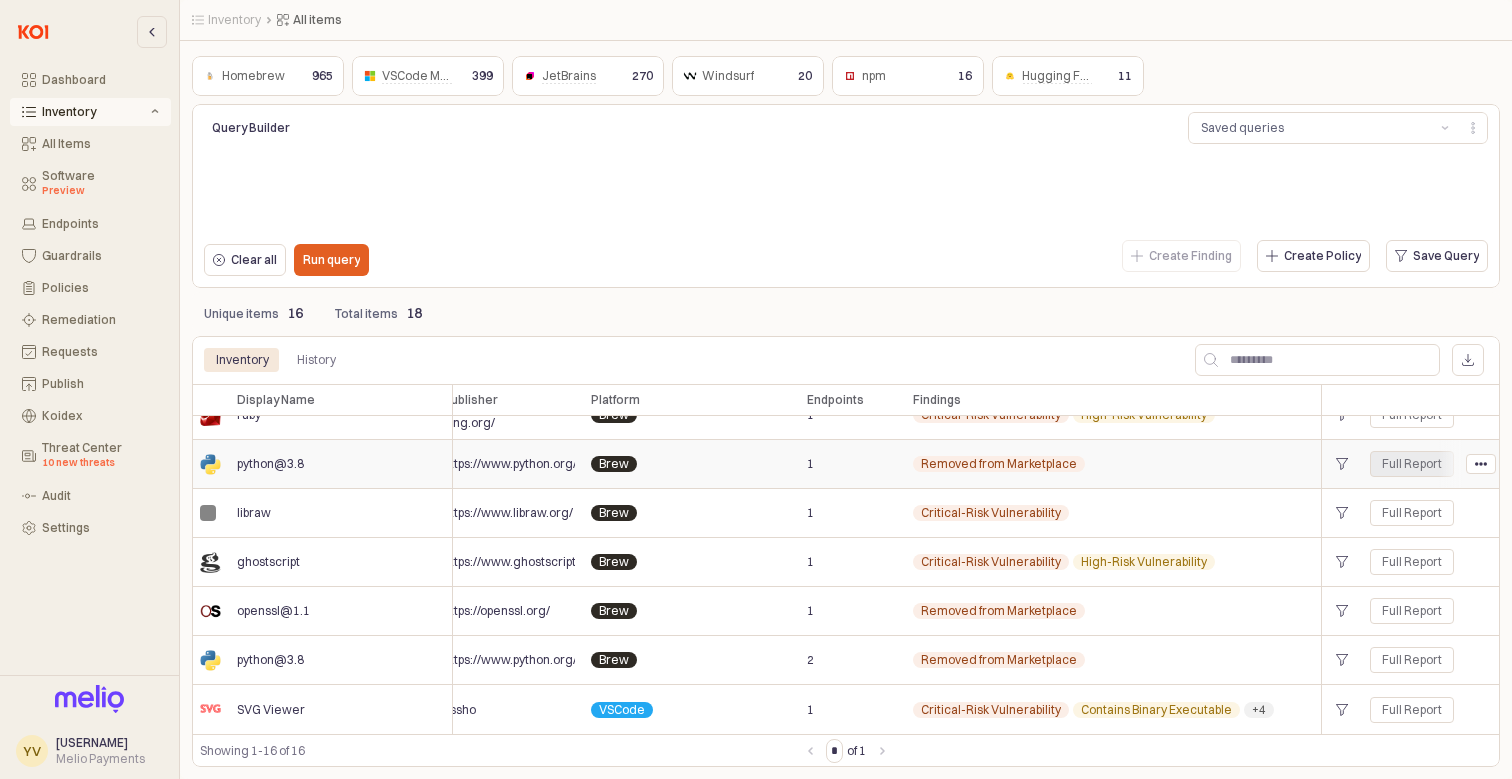 click on "Full Report" at bounding box center [1412, 464] 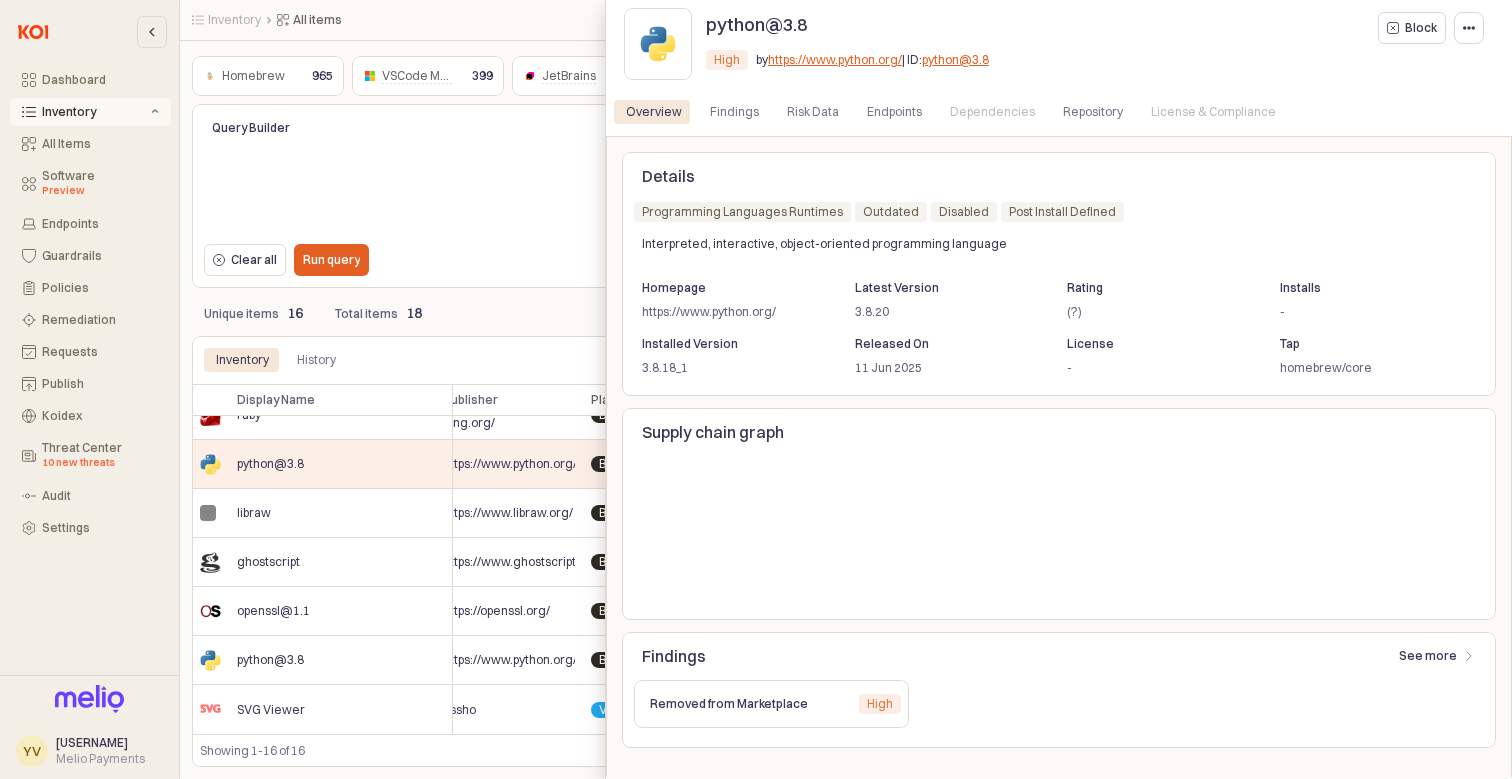 click at bounding box center [756, 389] 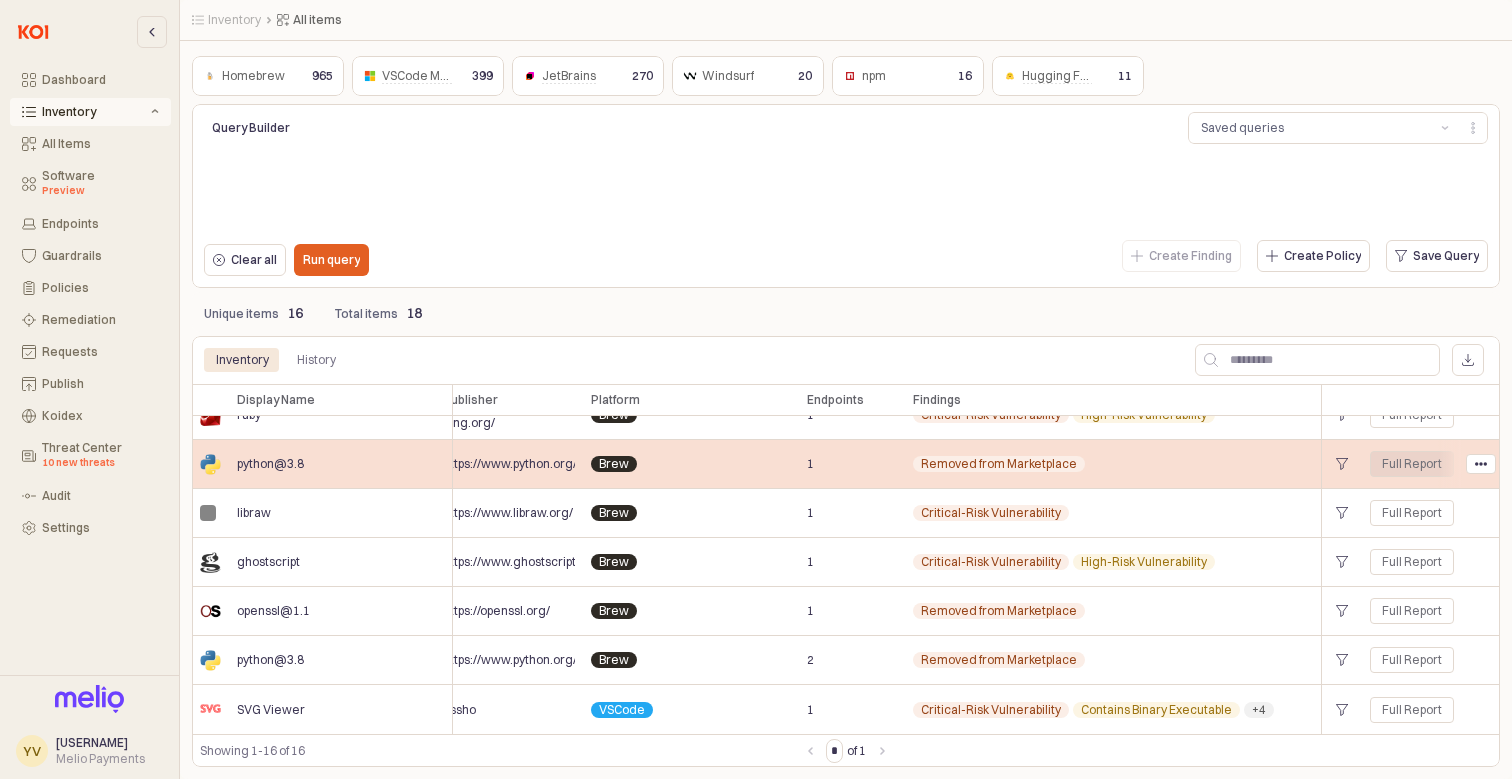 click on "Full Report" at bounding box center (1412, 464) 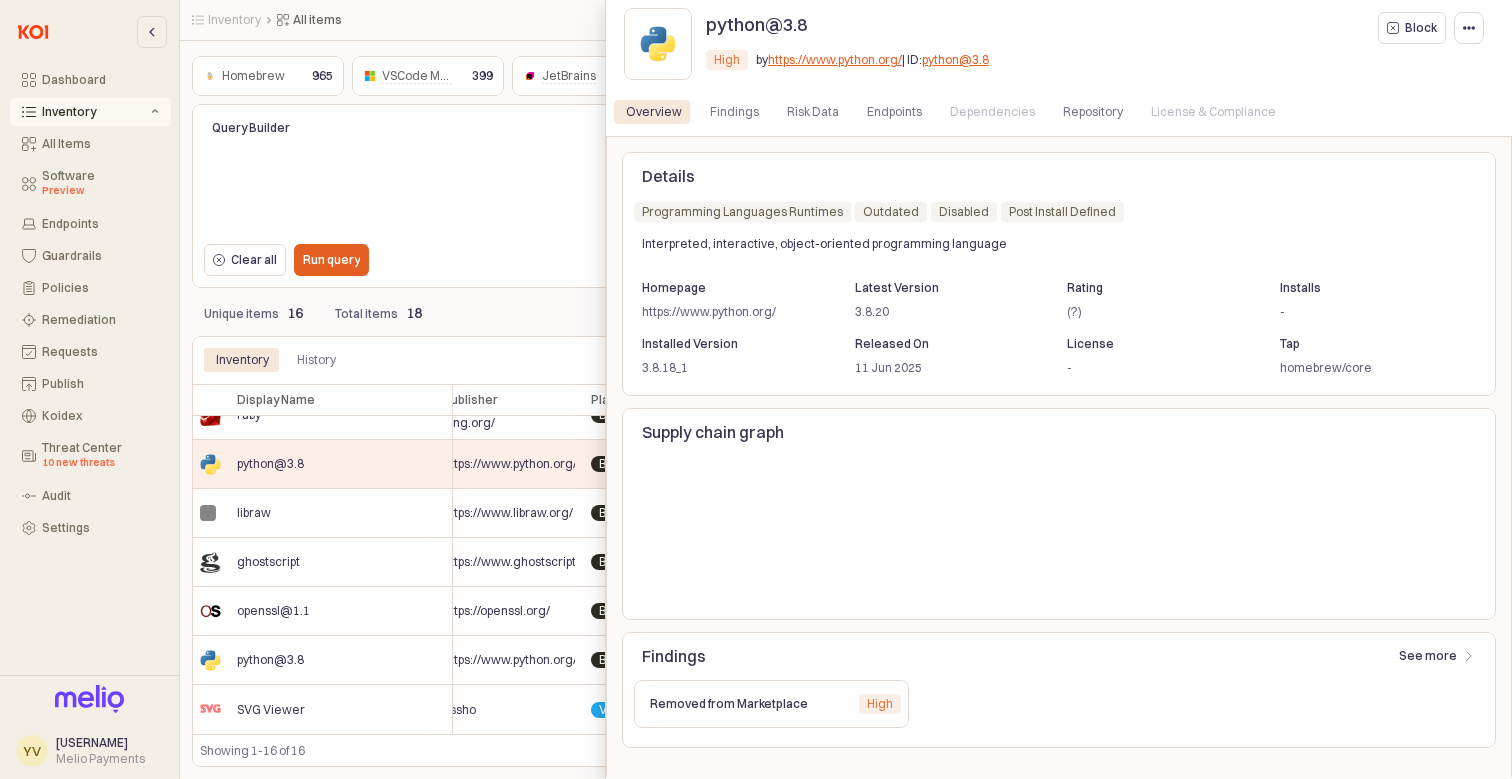 click at bounding box center (756, 389) 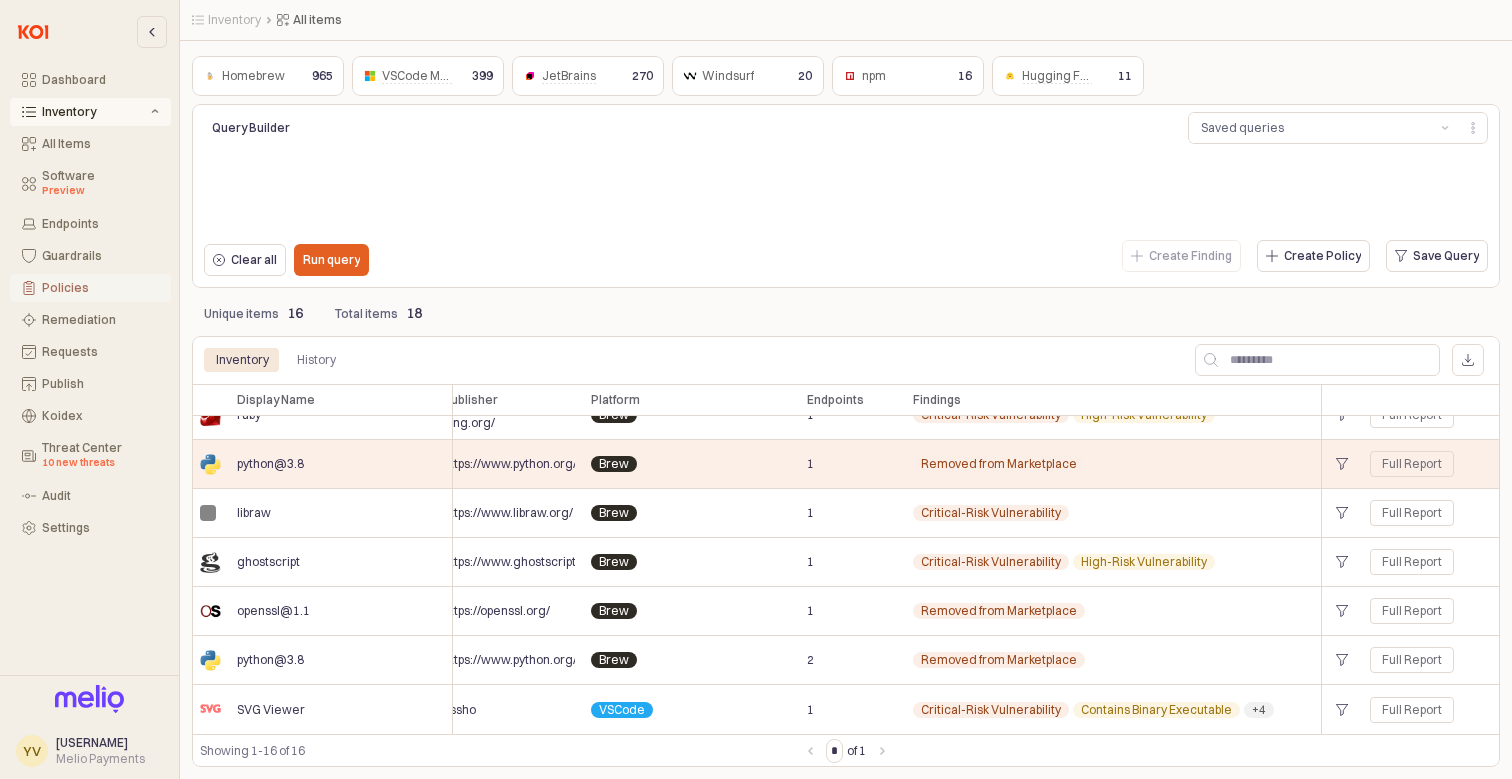 click on "Policies" at bounding box center [100, 288] 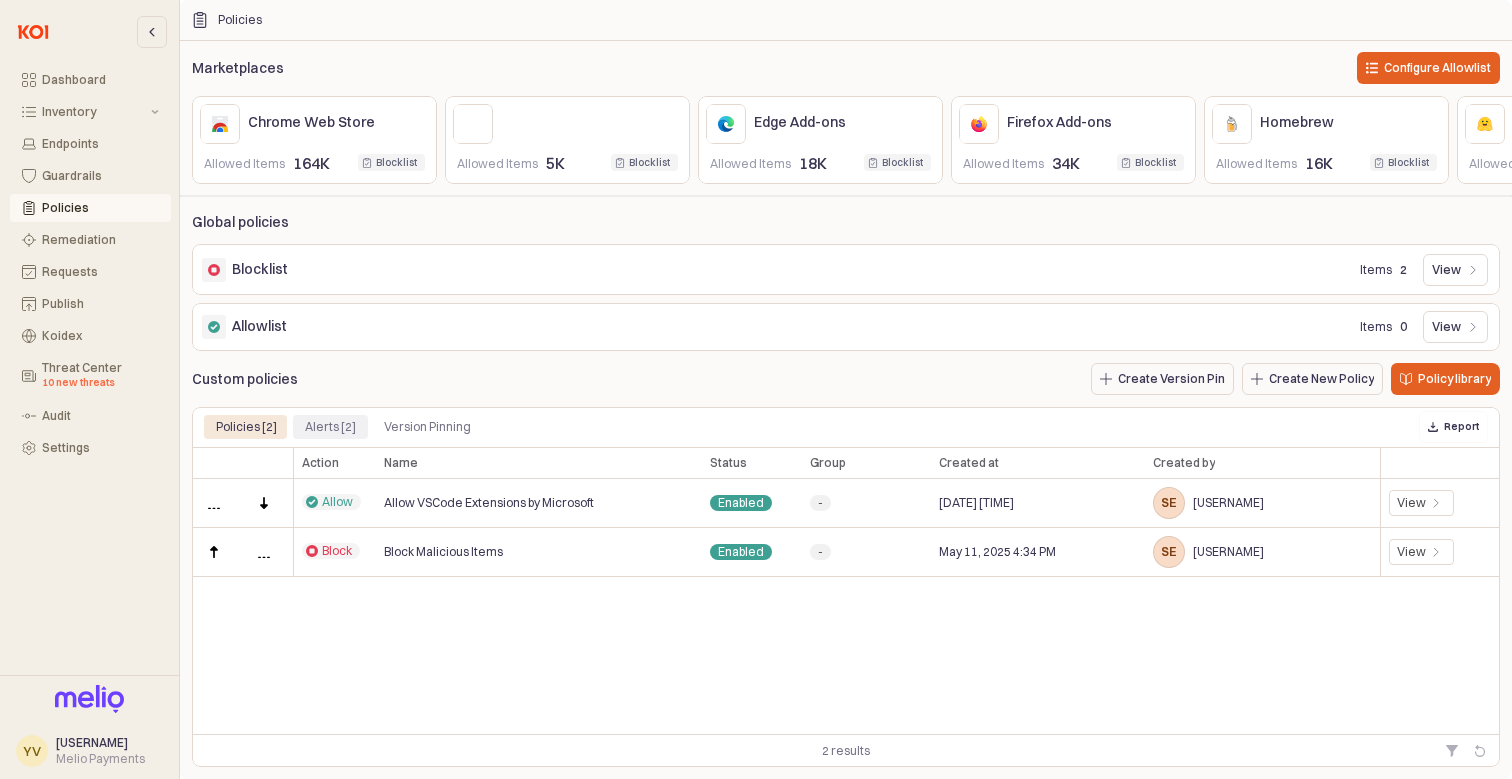 click on "Alerts [2]" at bounding box center (330, 427) 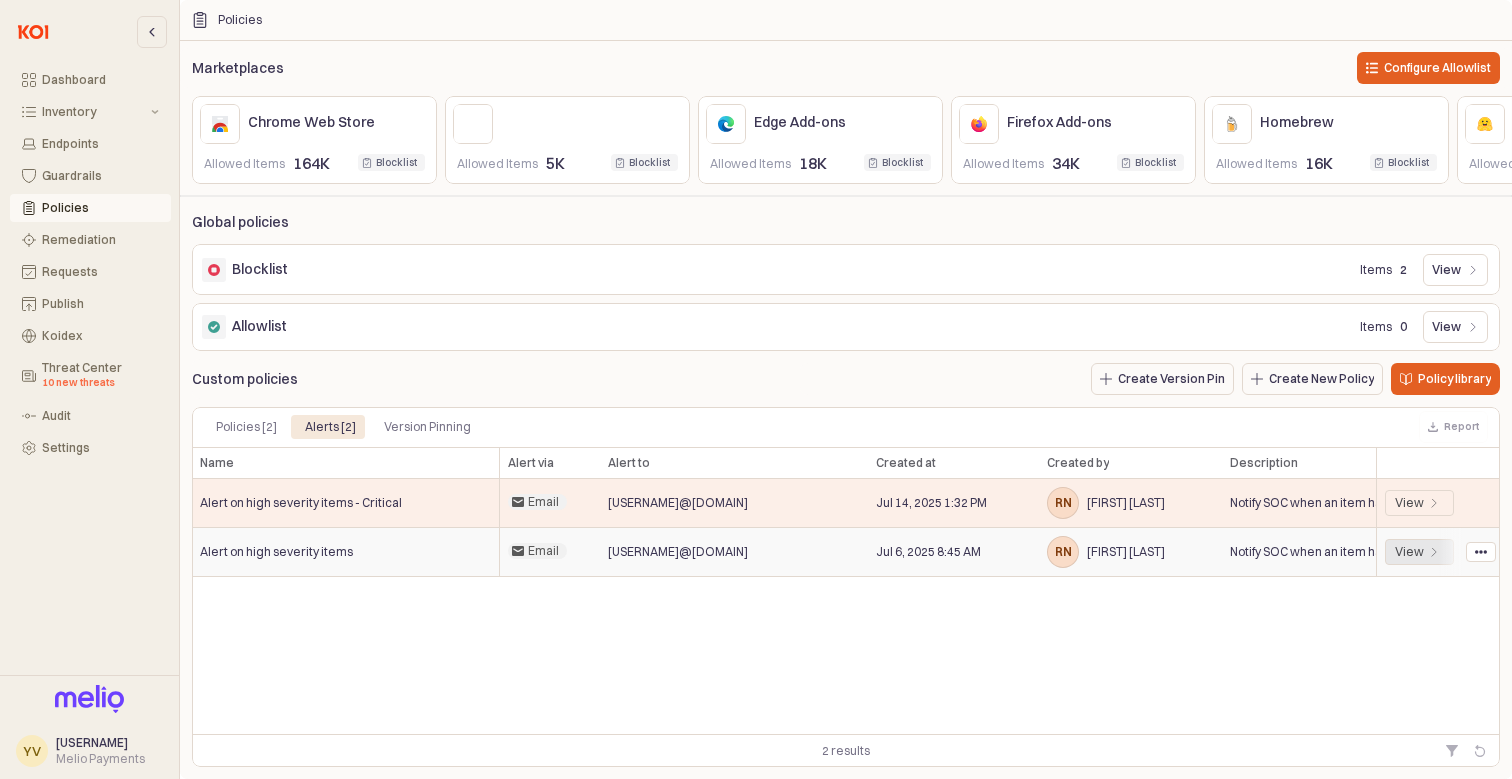 click on "View" at bounding box center (1419, 552) 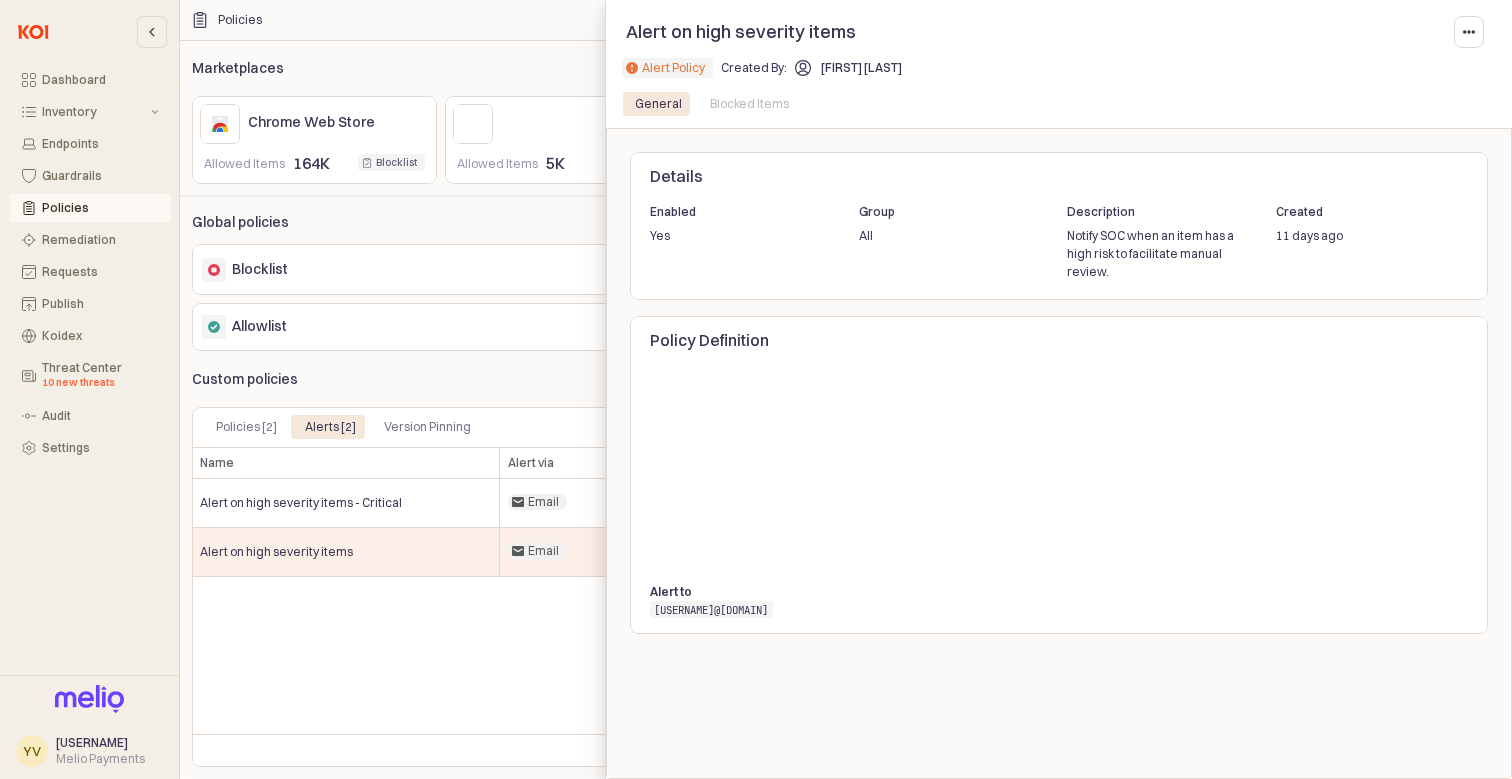 click at bounding box center [756, 389] 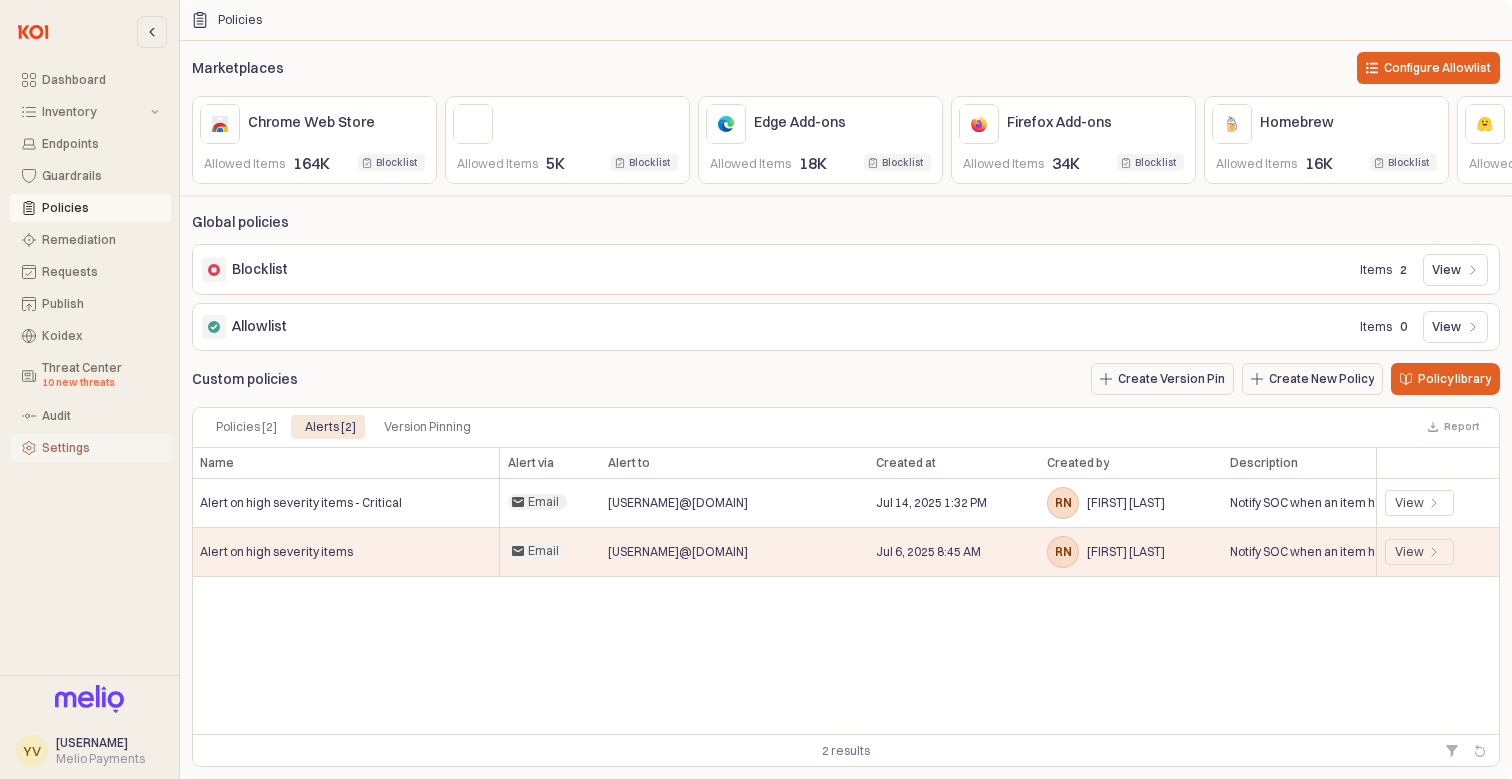 click on "Settings" at bounding box center [100, 448] 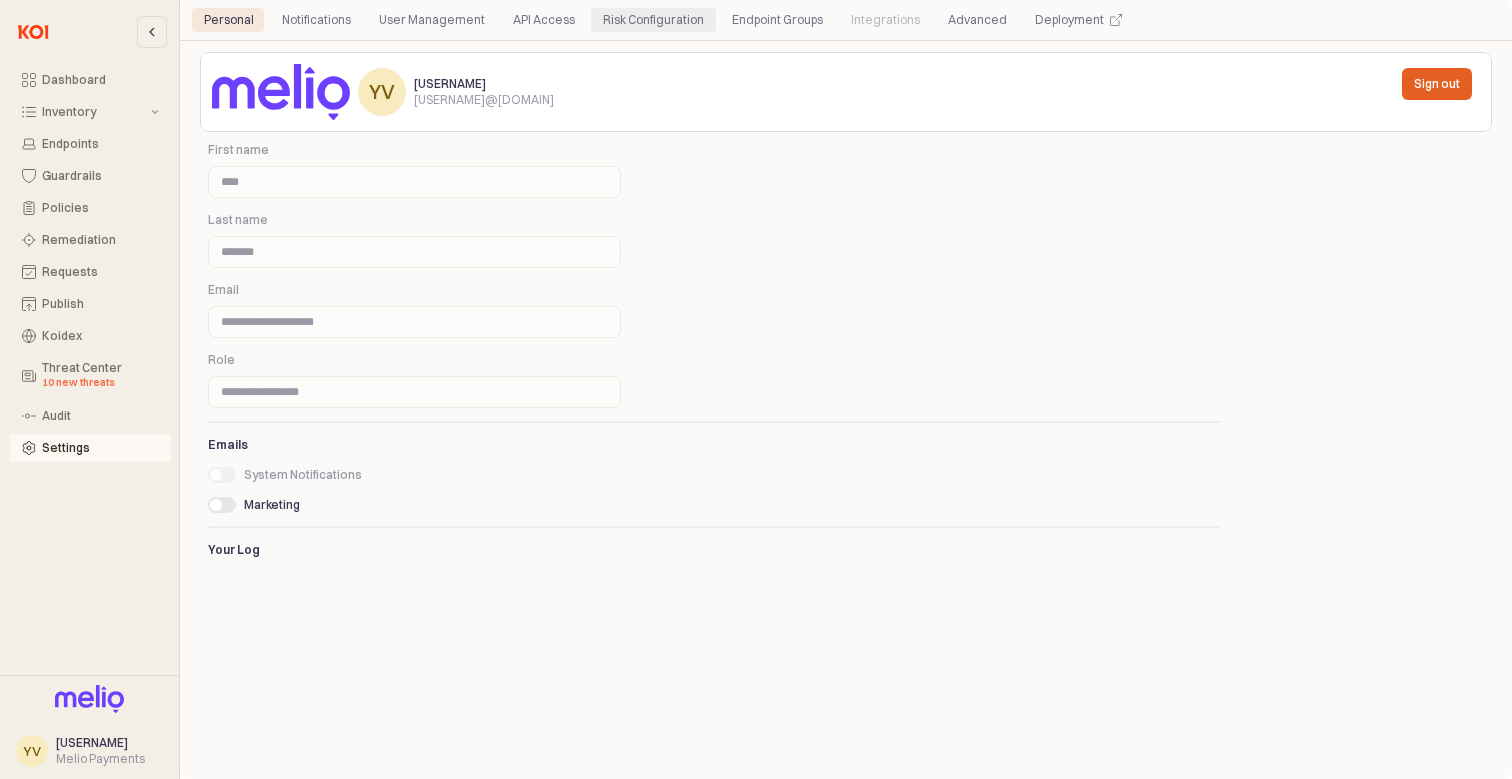 click on "Risk Configuration" at bounding box center (653, 20) 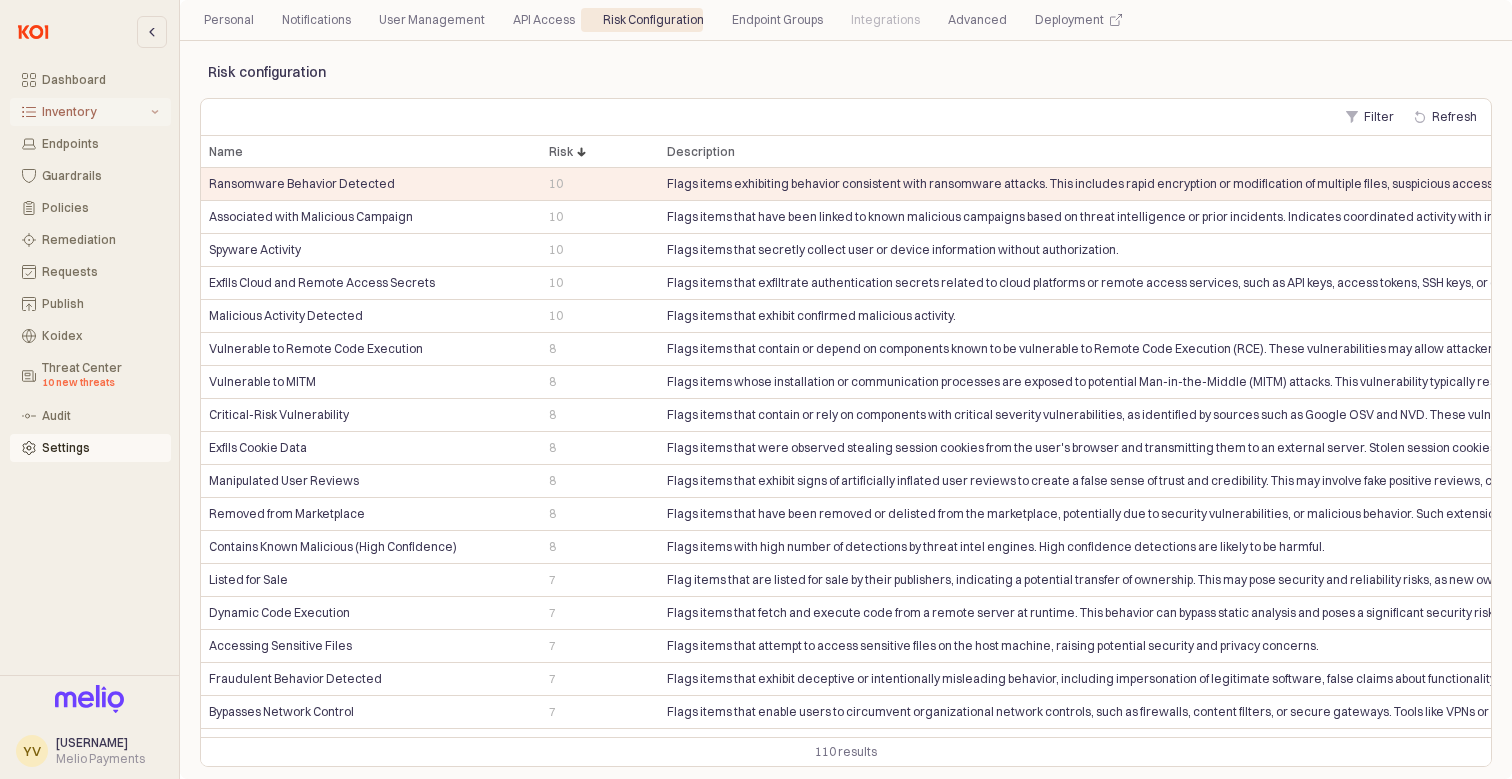 click on "Inventory" at bounding box center (94, 112) 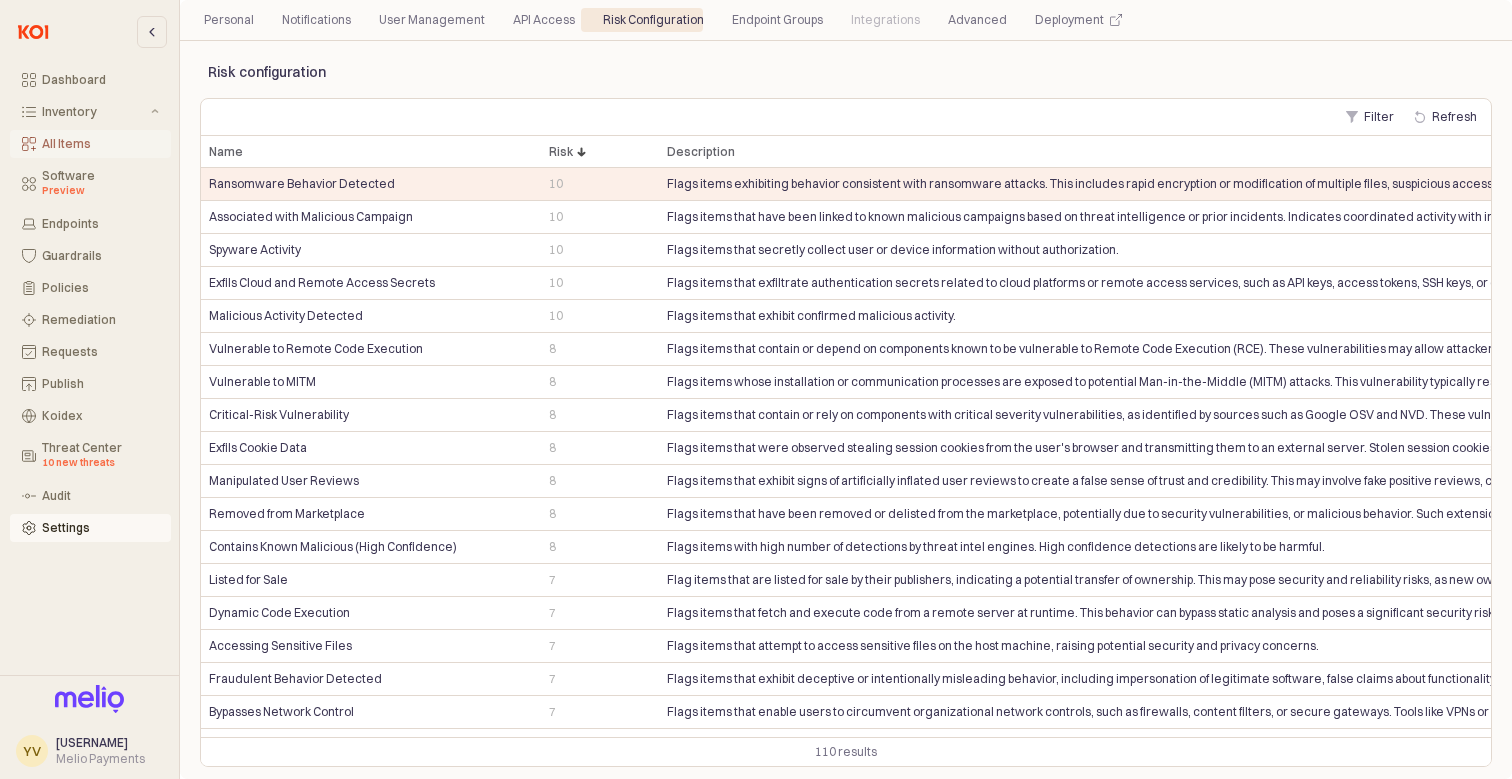click on "All Items" at bounding box center [100, 144] 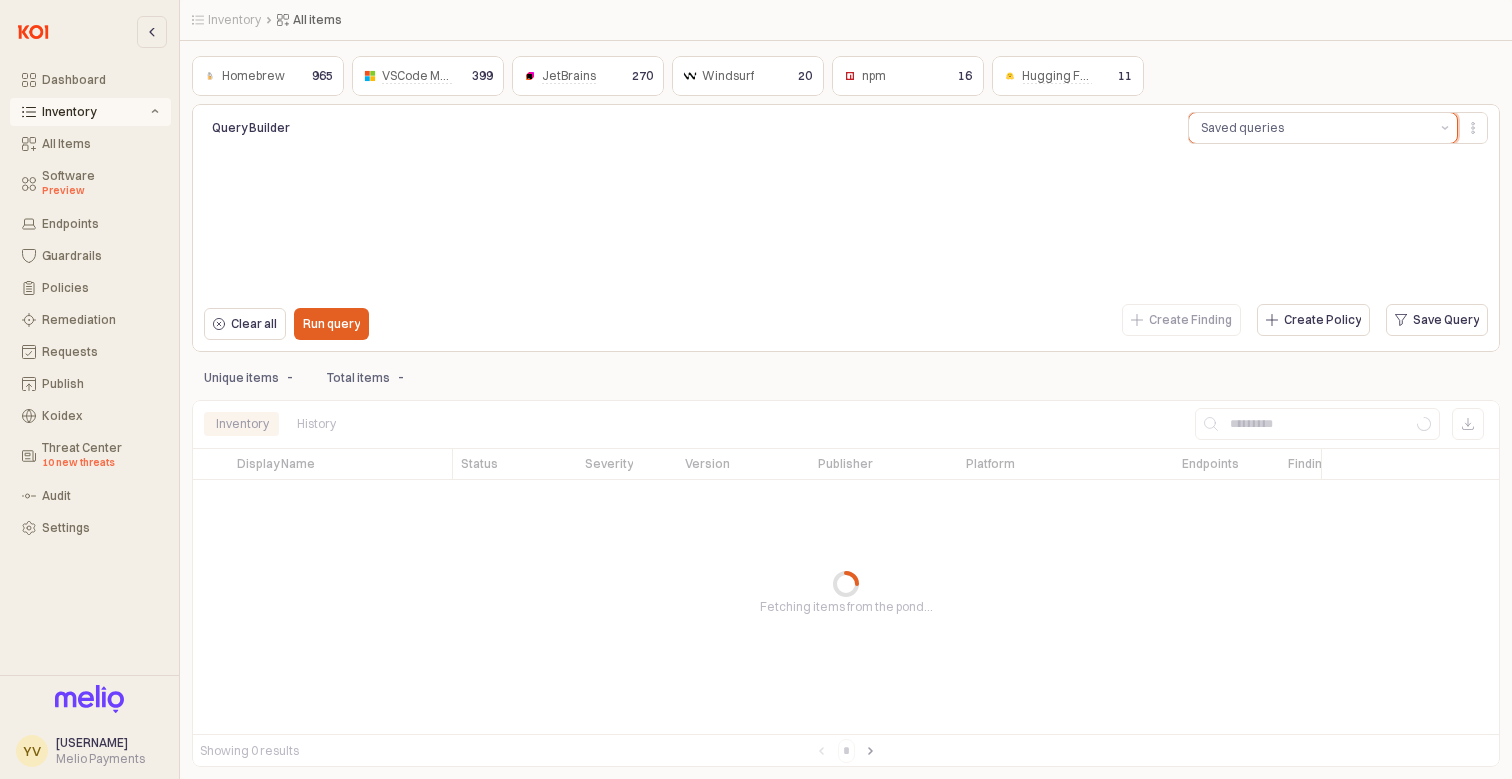 click on "Saved queries" at bounding box center [1311, 128] 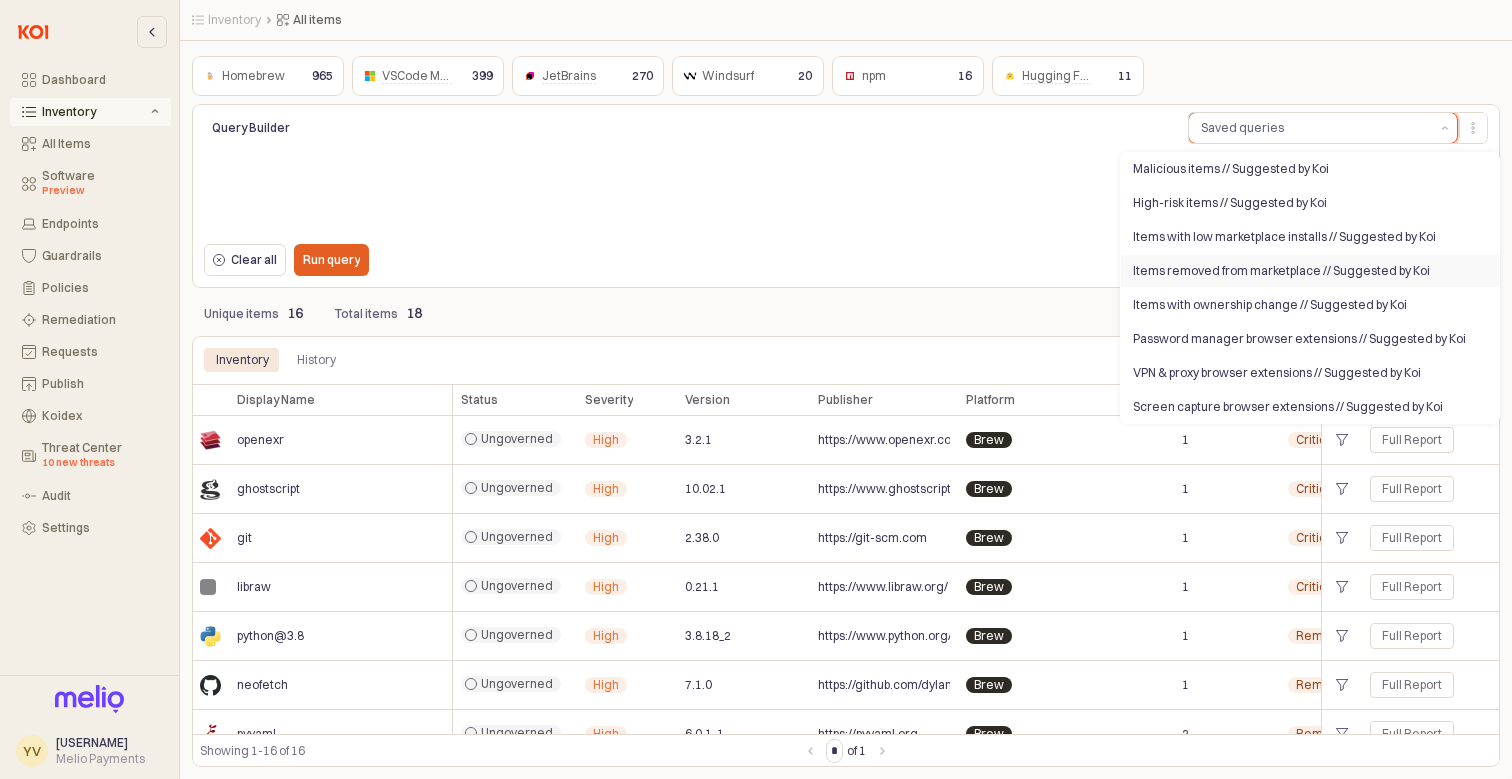 click on "Items removed from marketplace // Suggested by Koi" at bounding box center [1310, 271] 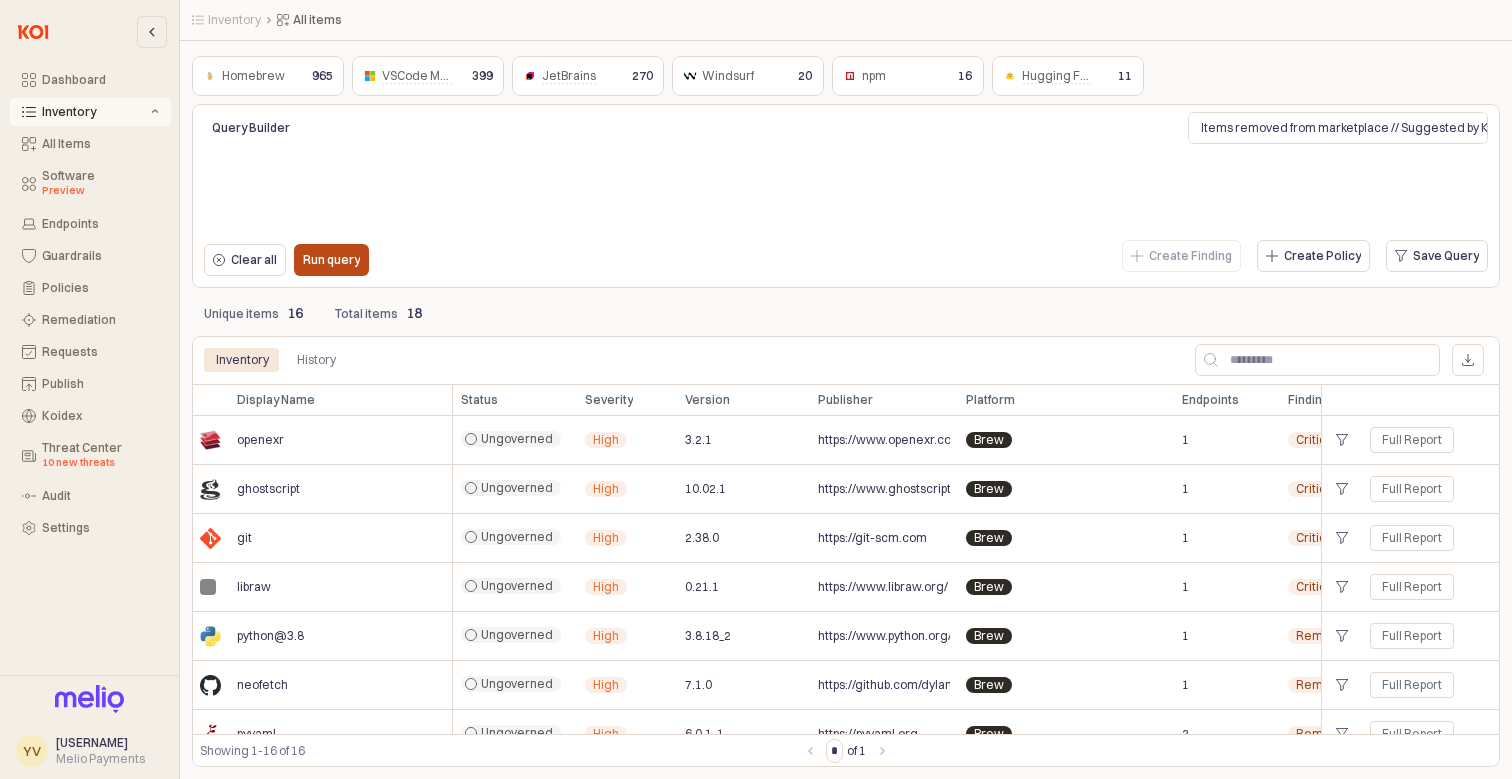 click on "Run query" at bounding box center (331, 260) 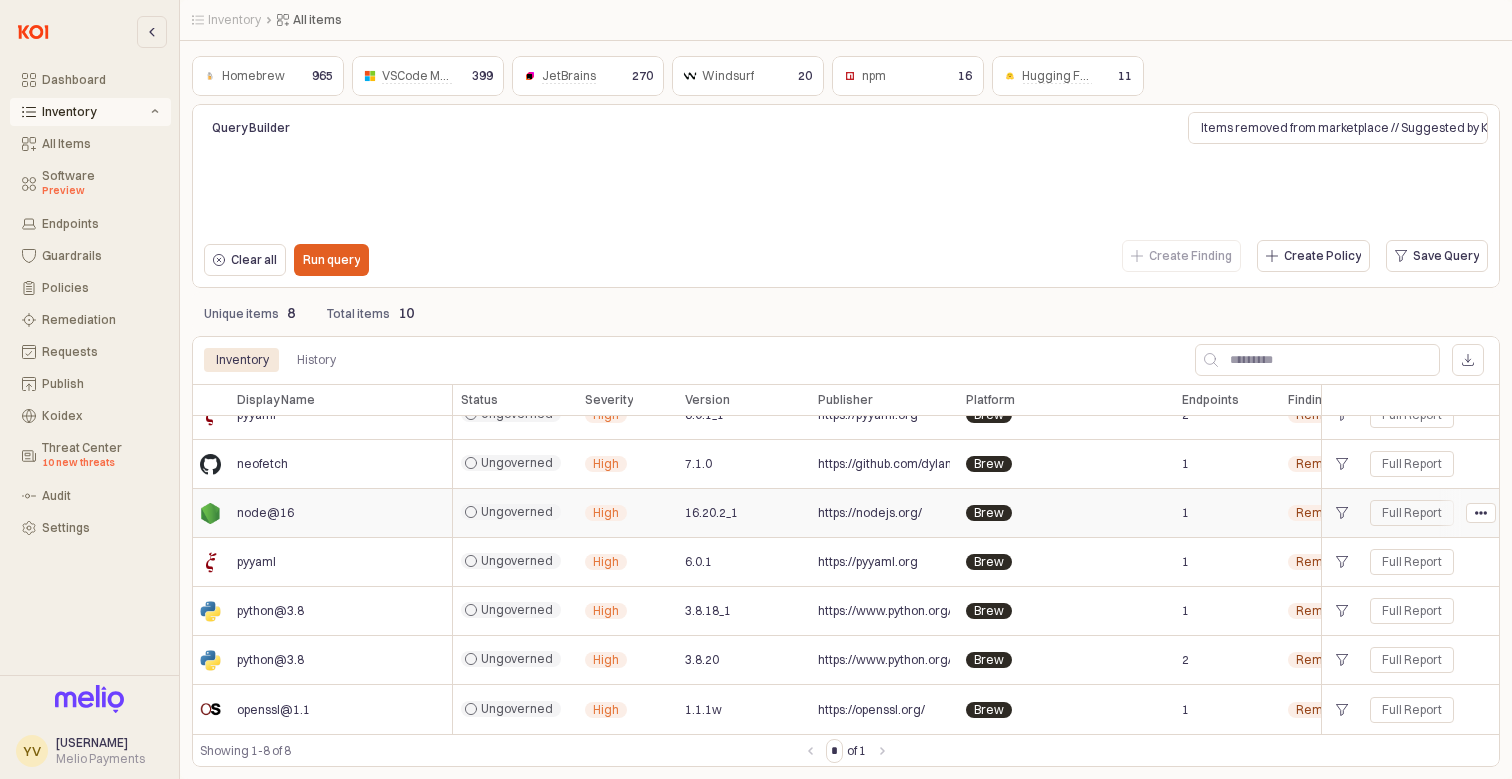 scroll, scrollTop: 0, scrollLeft: 0, axis: both 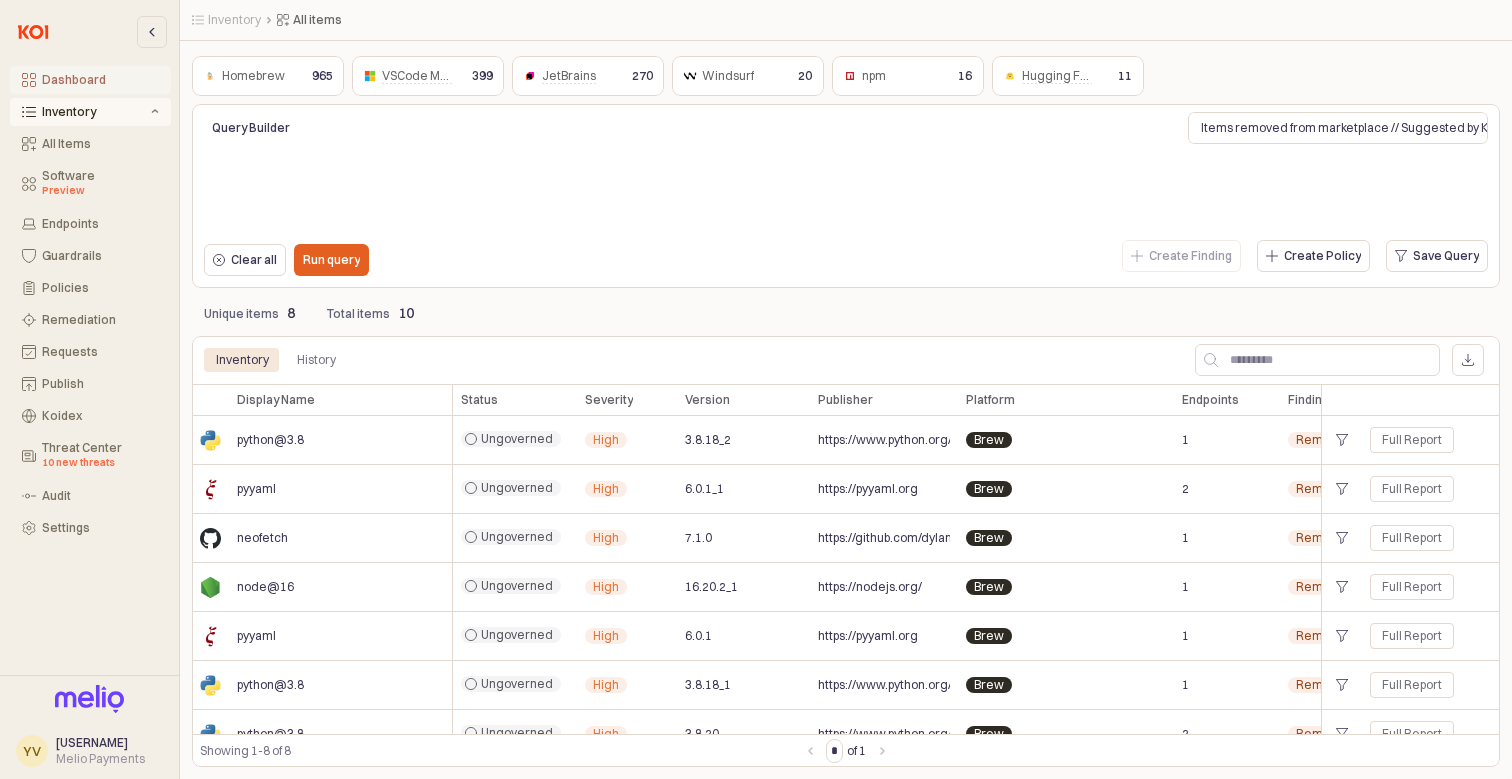 click on "Dashboard" at bounding box center (90, 80) 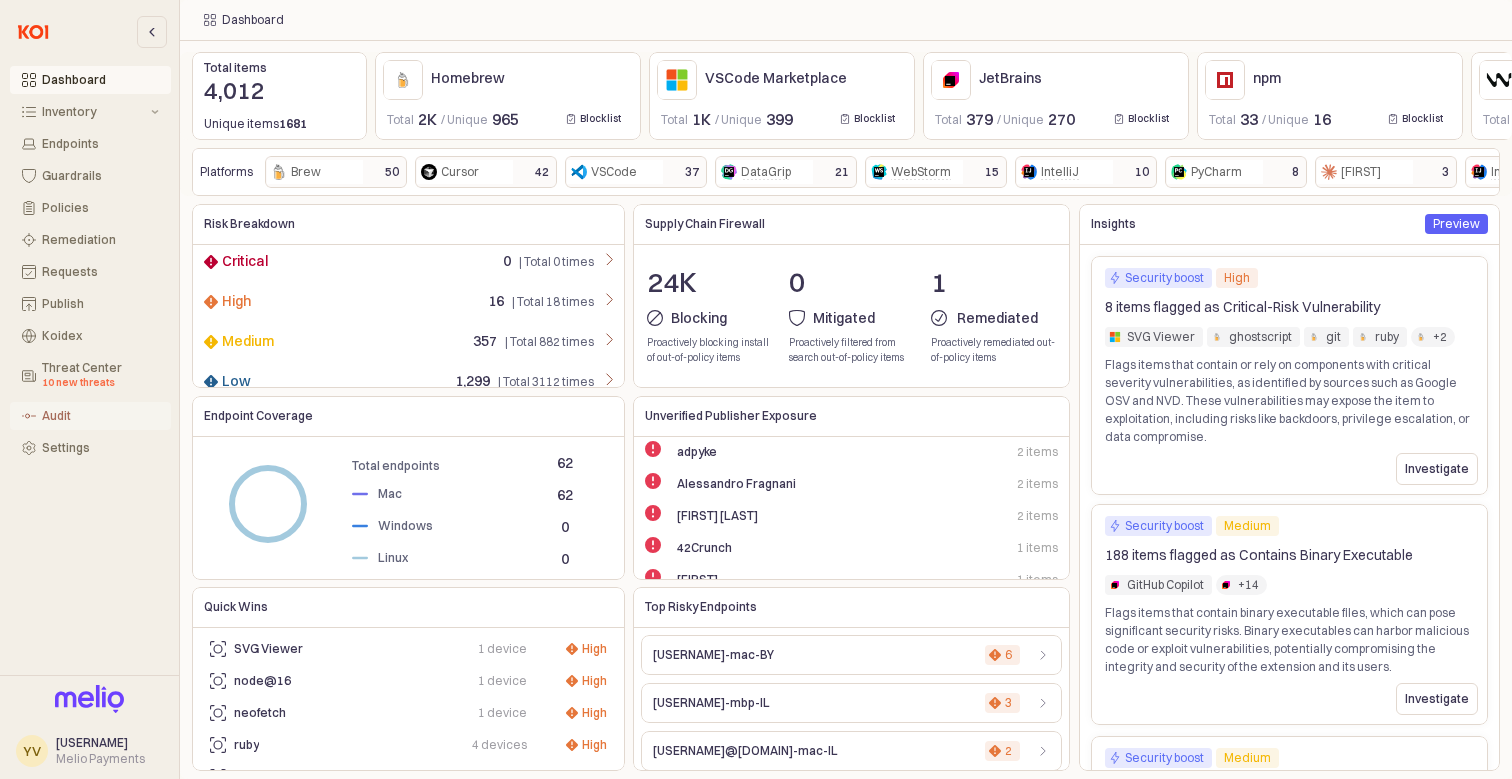 click on "Audit" at bounding box center [100, 416] 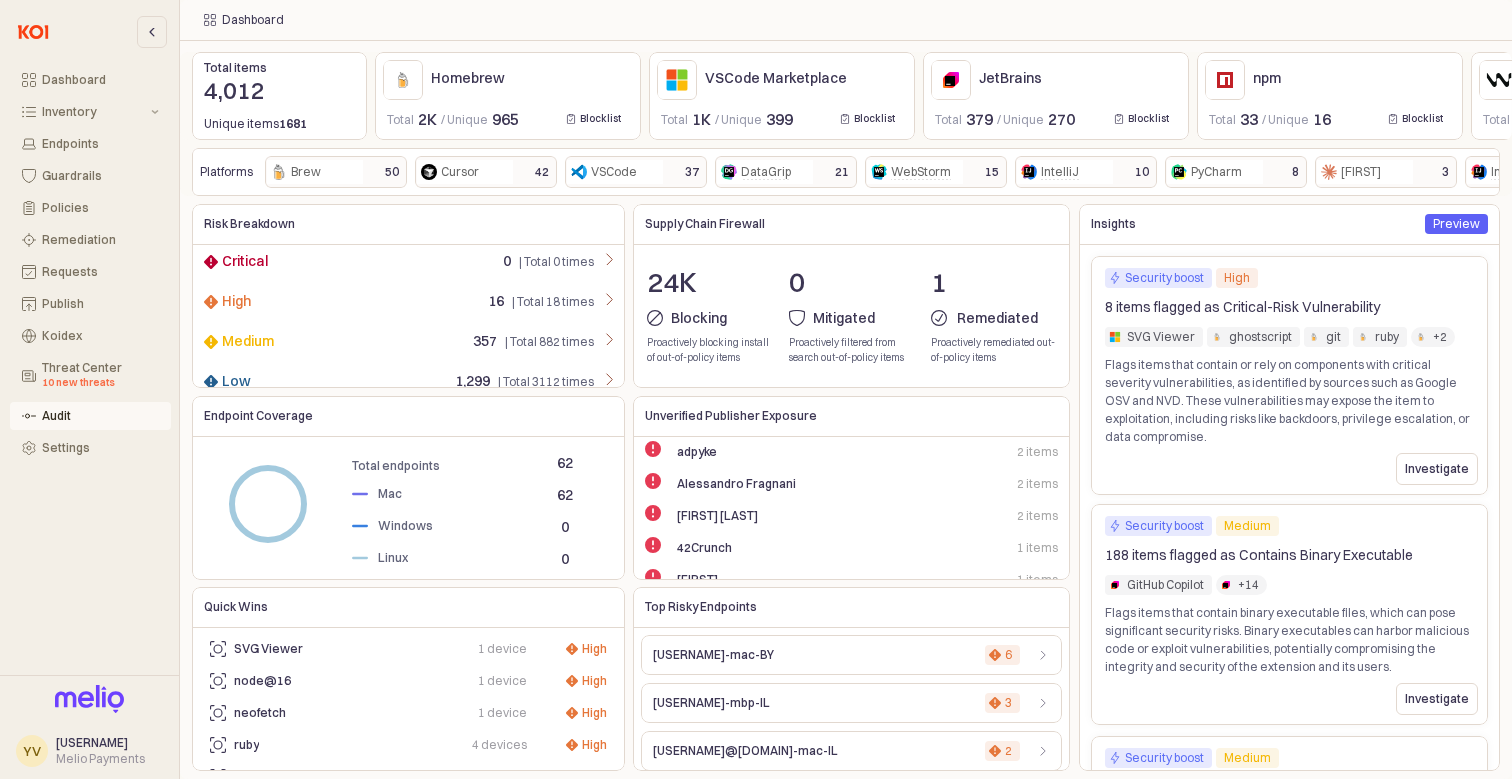 click on "Audit" at bounding box center (100, 416) 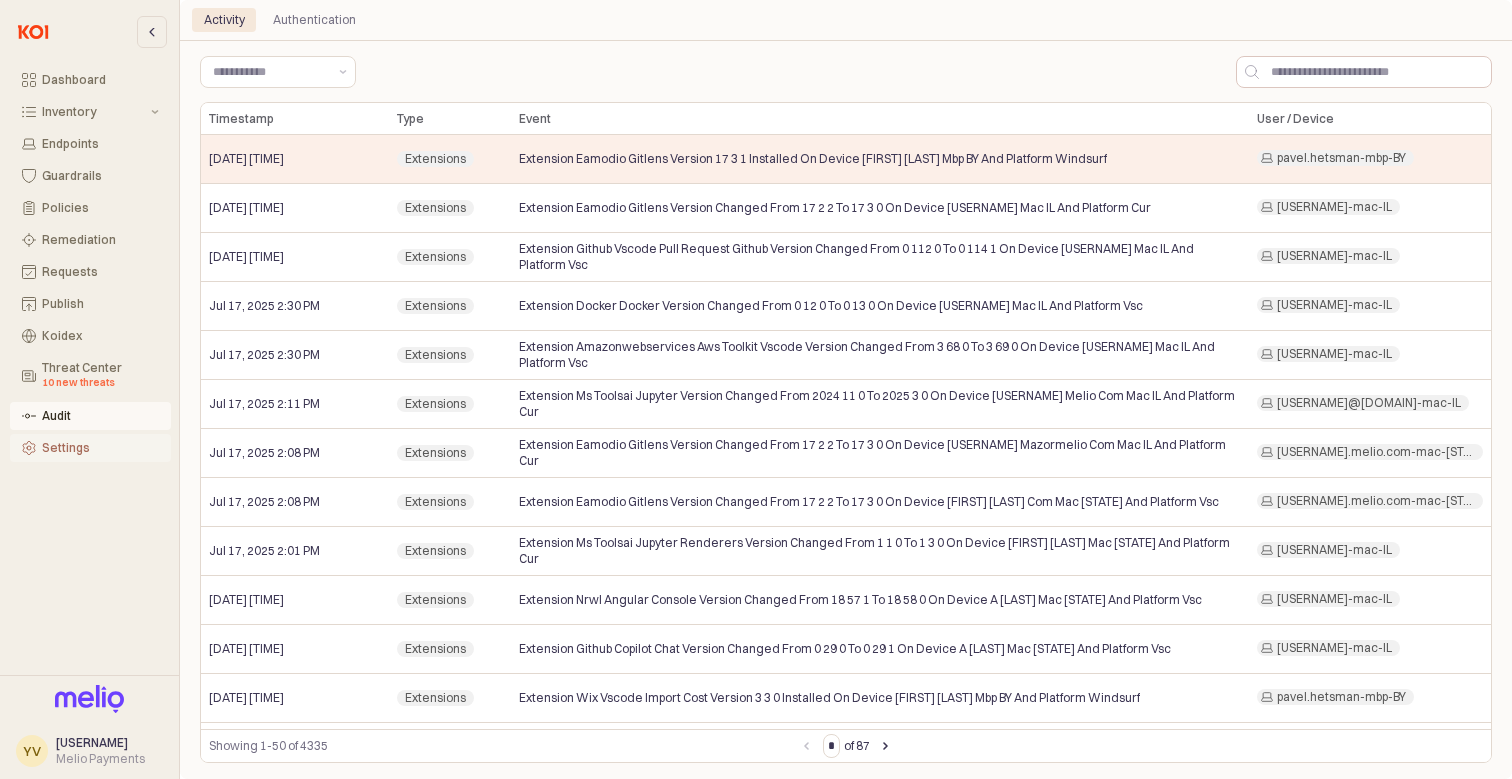 click on "Settings" at bounding box center (100, 448) 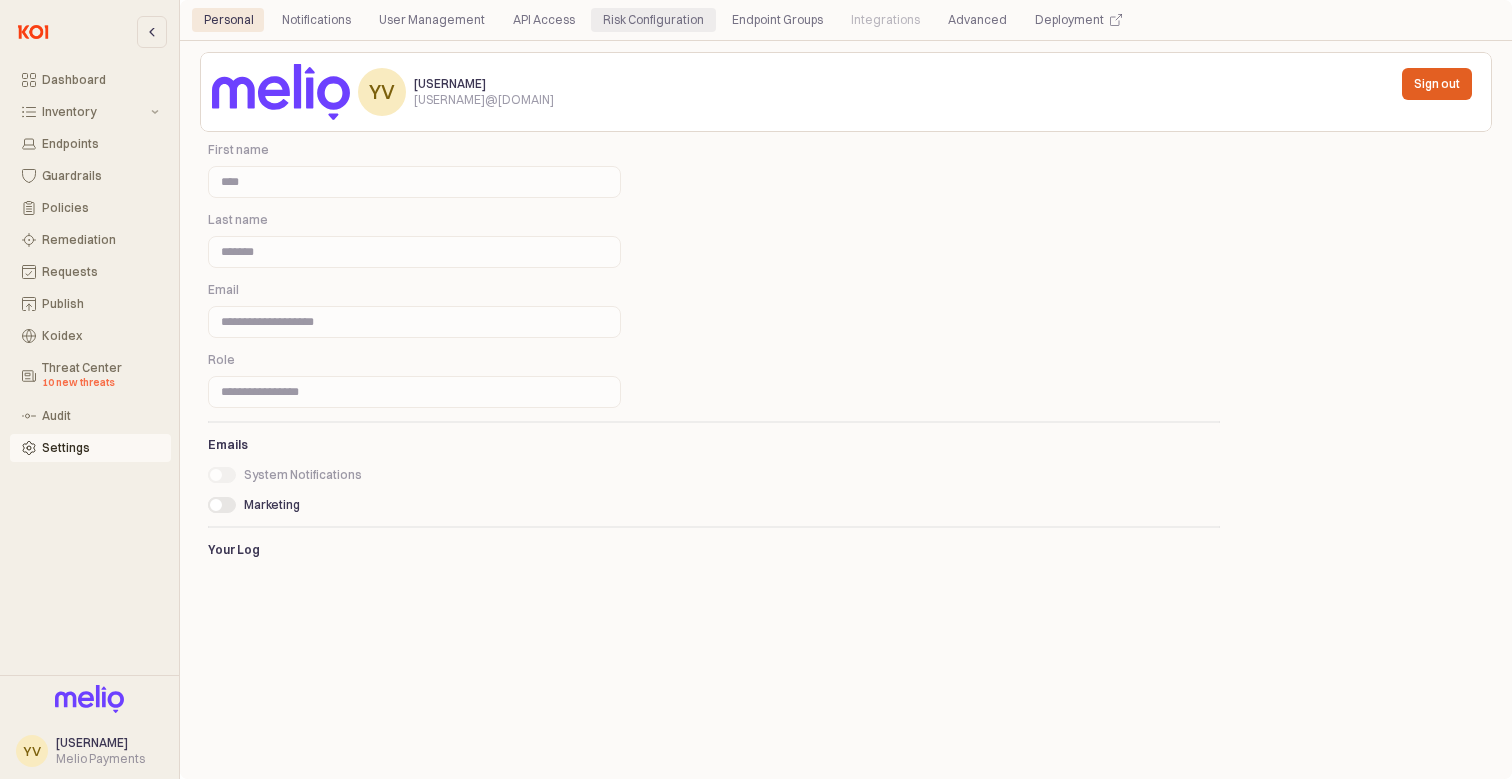 click on "Risk Configuration" at bounding box center [653, 20] 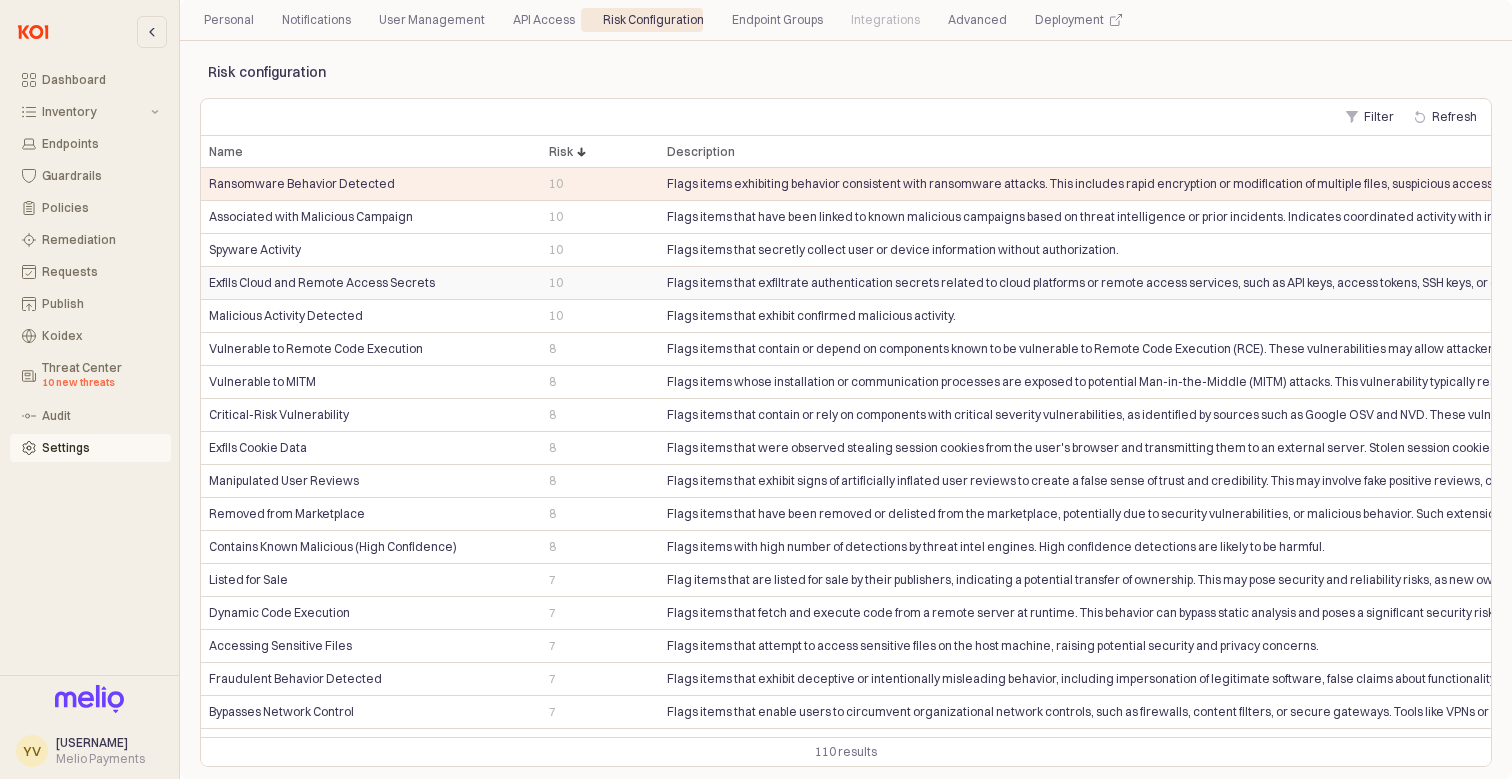 click on "Exfils Cloud and Remote Access Secrets" at bounding box center (322, 283) 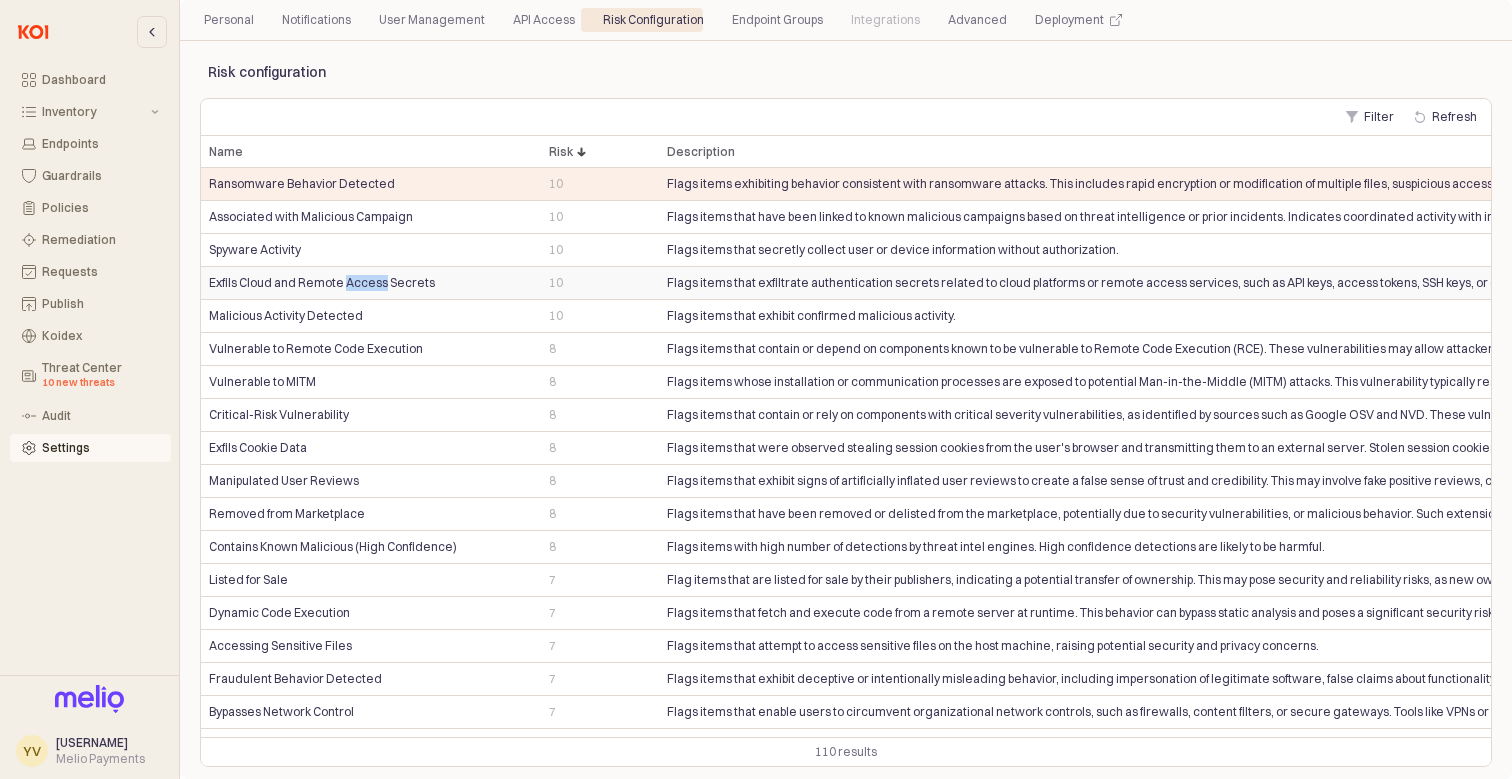 click on "Exfils Cloud and Remote Access Secrets" at bounding box center (322, 283) 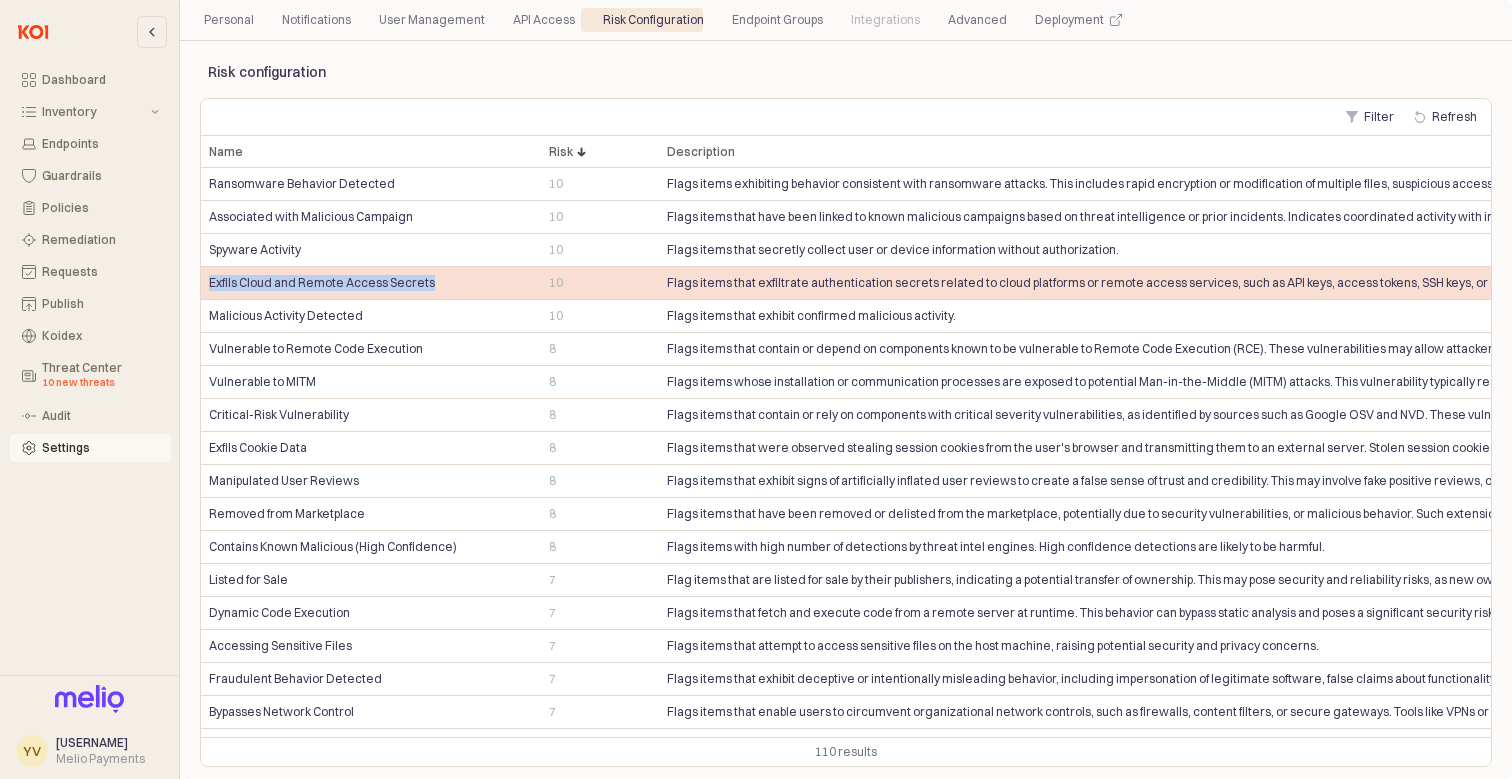 click on "Exfils Cloud and Remote Access Secrets" at bounding box center [322, 283] 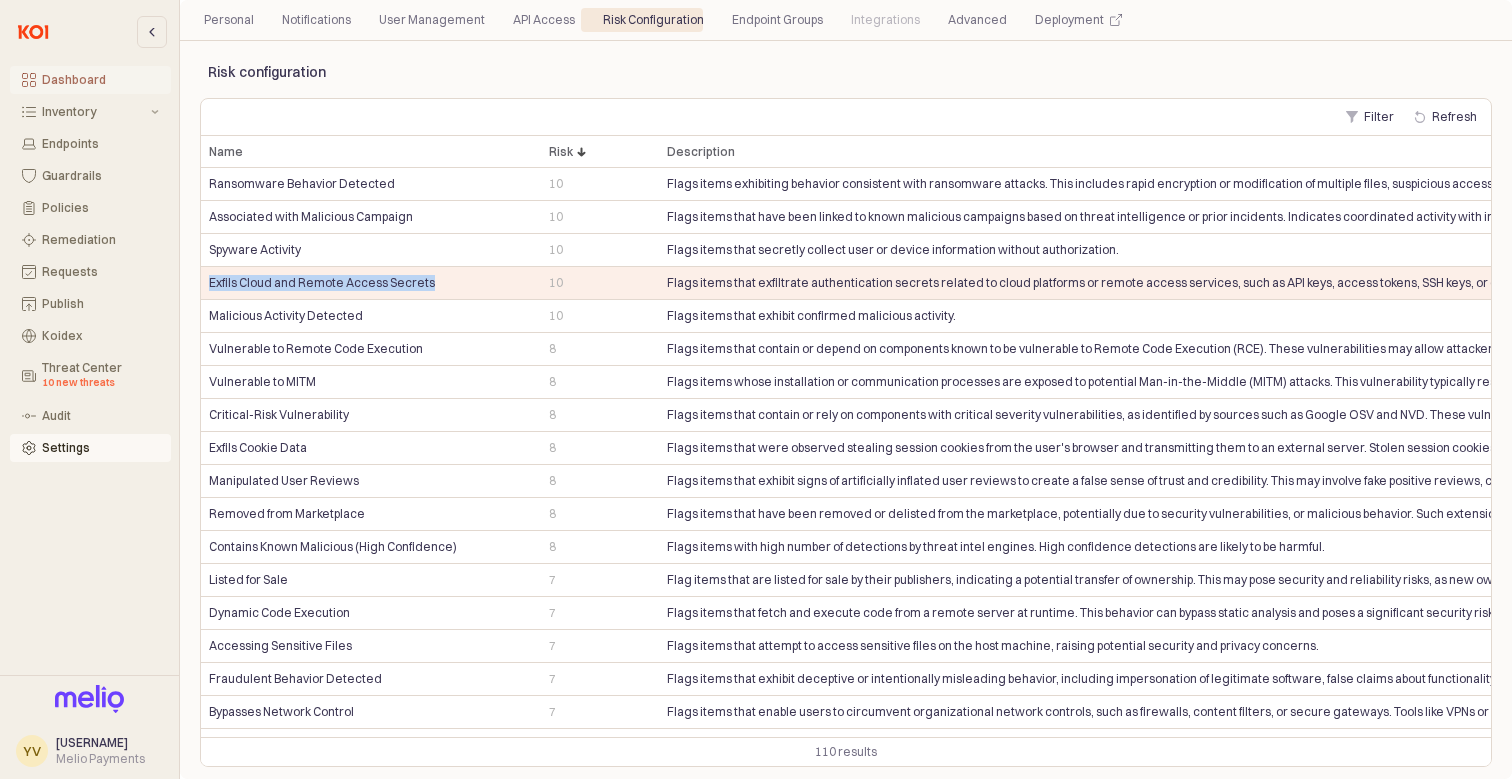 click on "Dashboard" at bounding box center (100, 80) 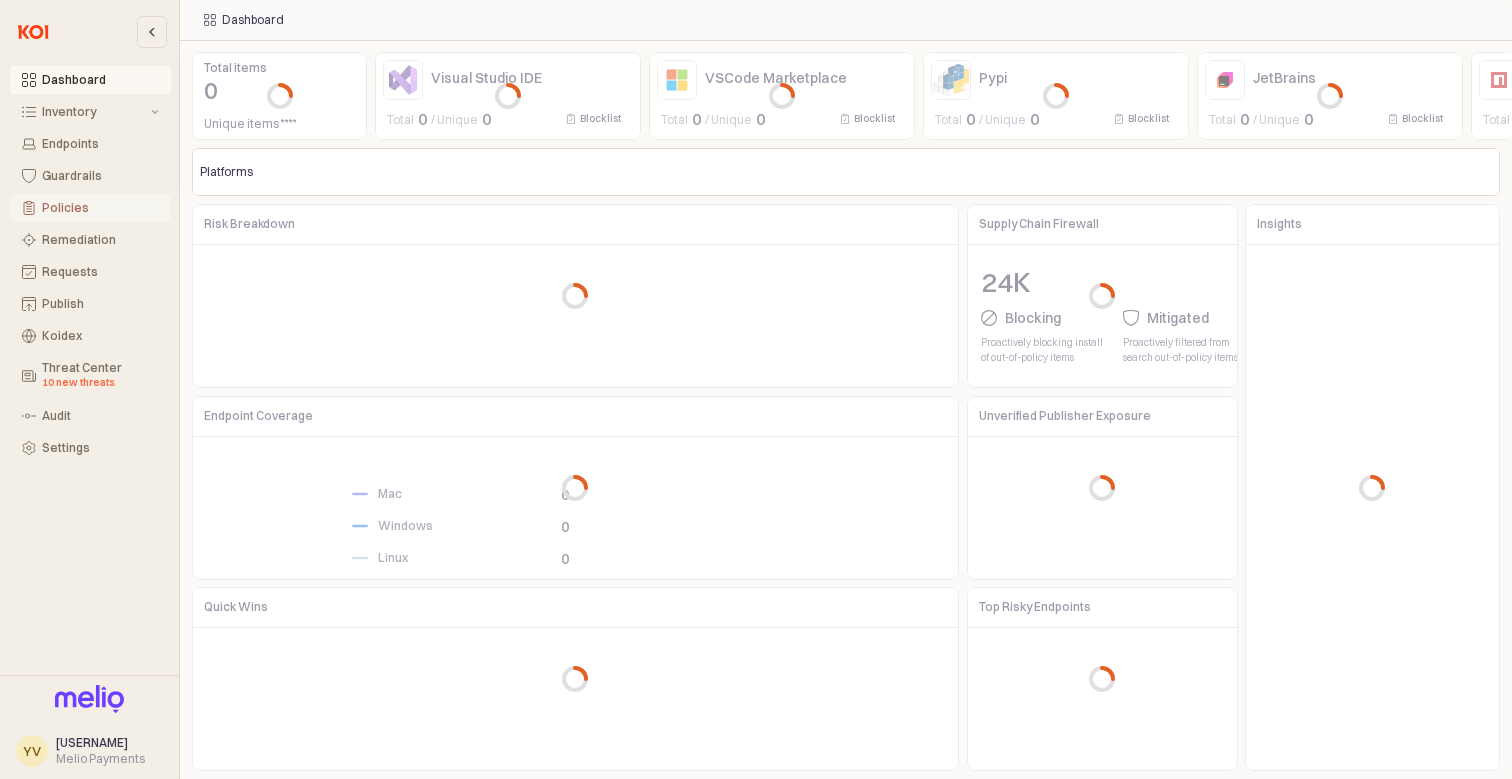 click on "Policies" at bounding box center (100, 208) 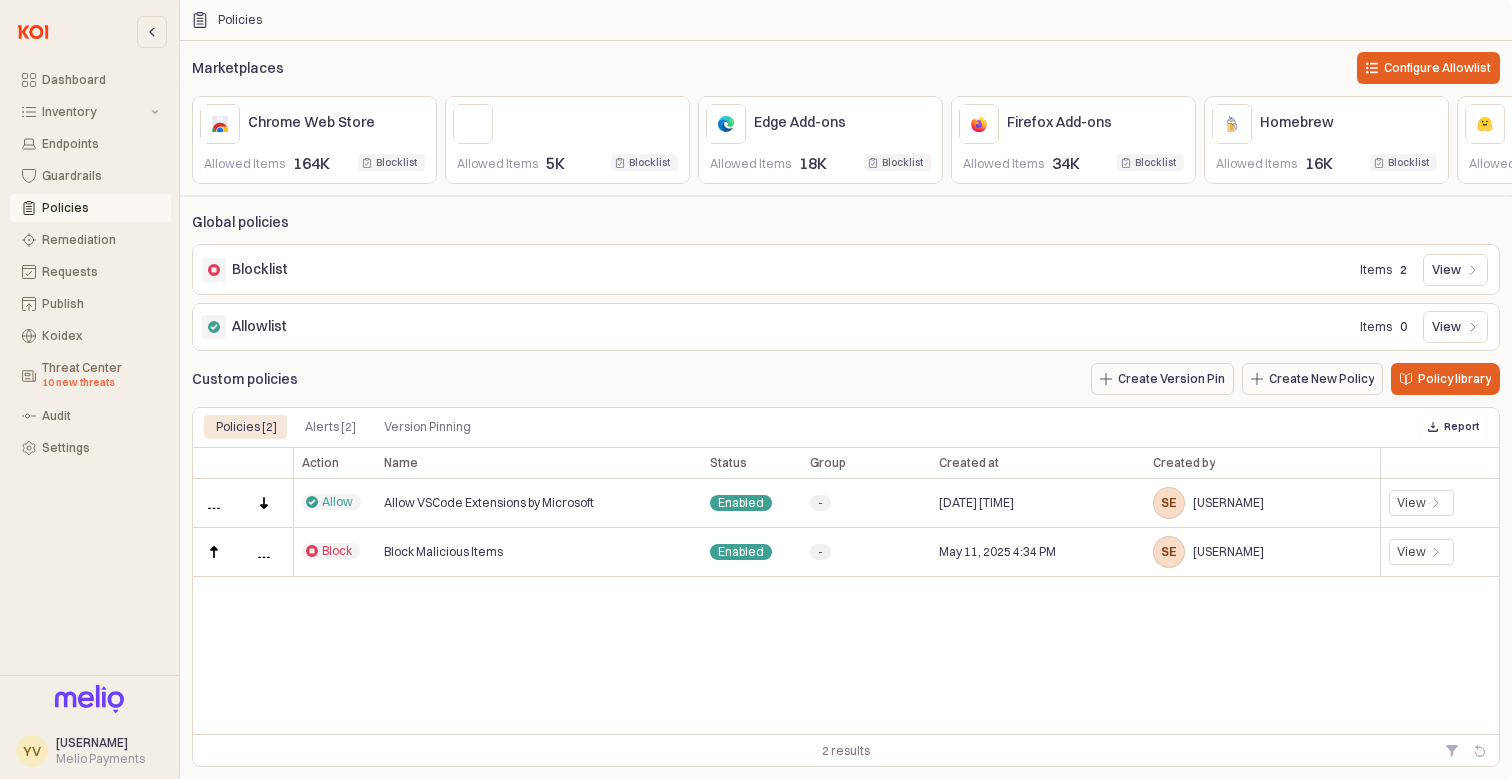 click on "Policies [2] Alerts [2] Version Pinning" at bounding box center [632, 427] 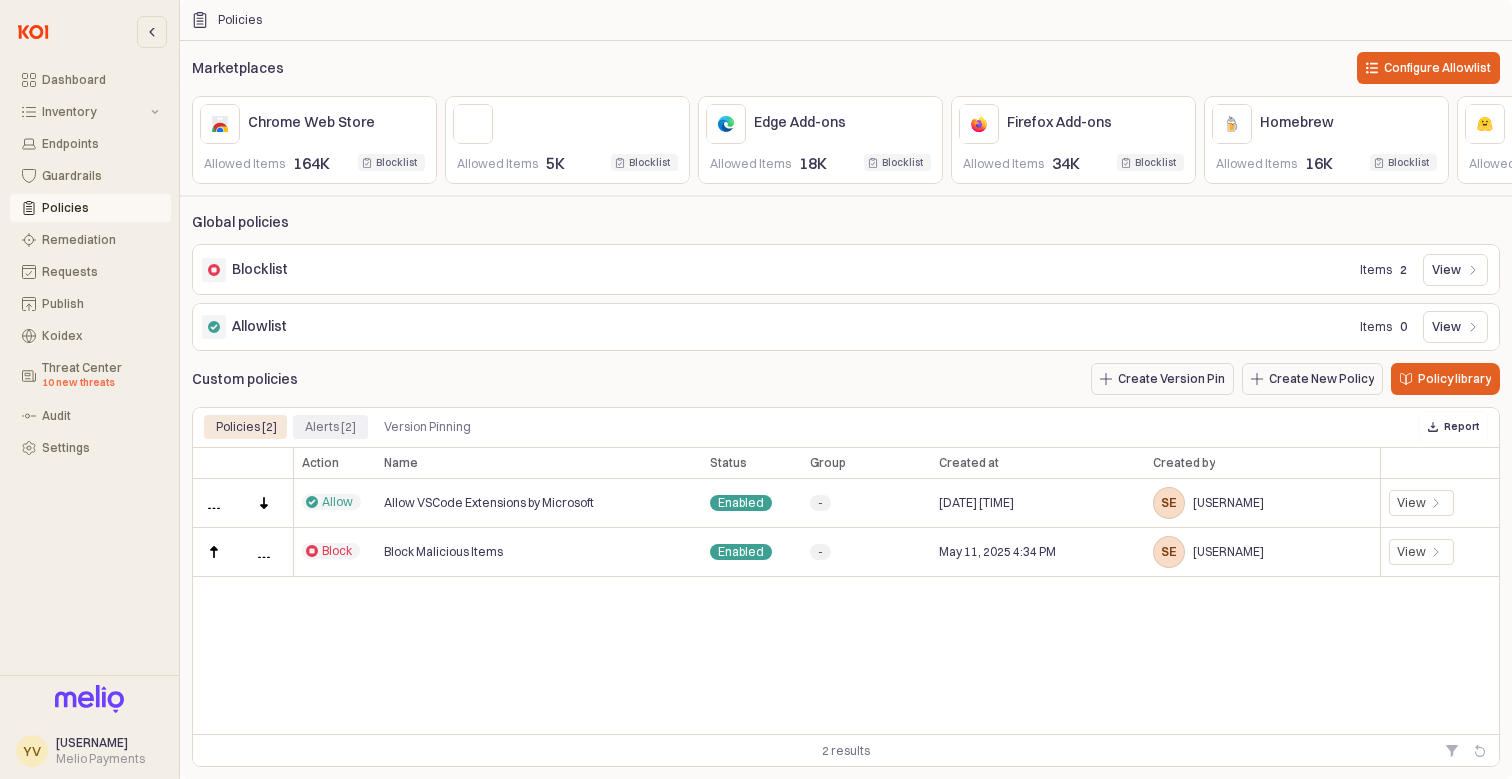 click on "Alerts [2]" at bounding box center (330, 427) 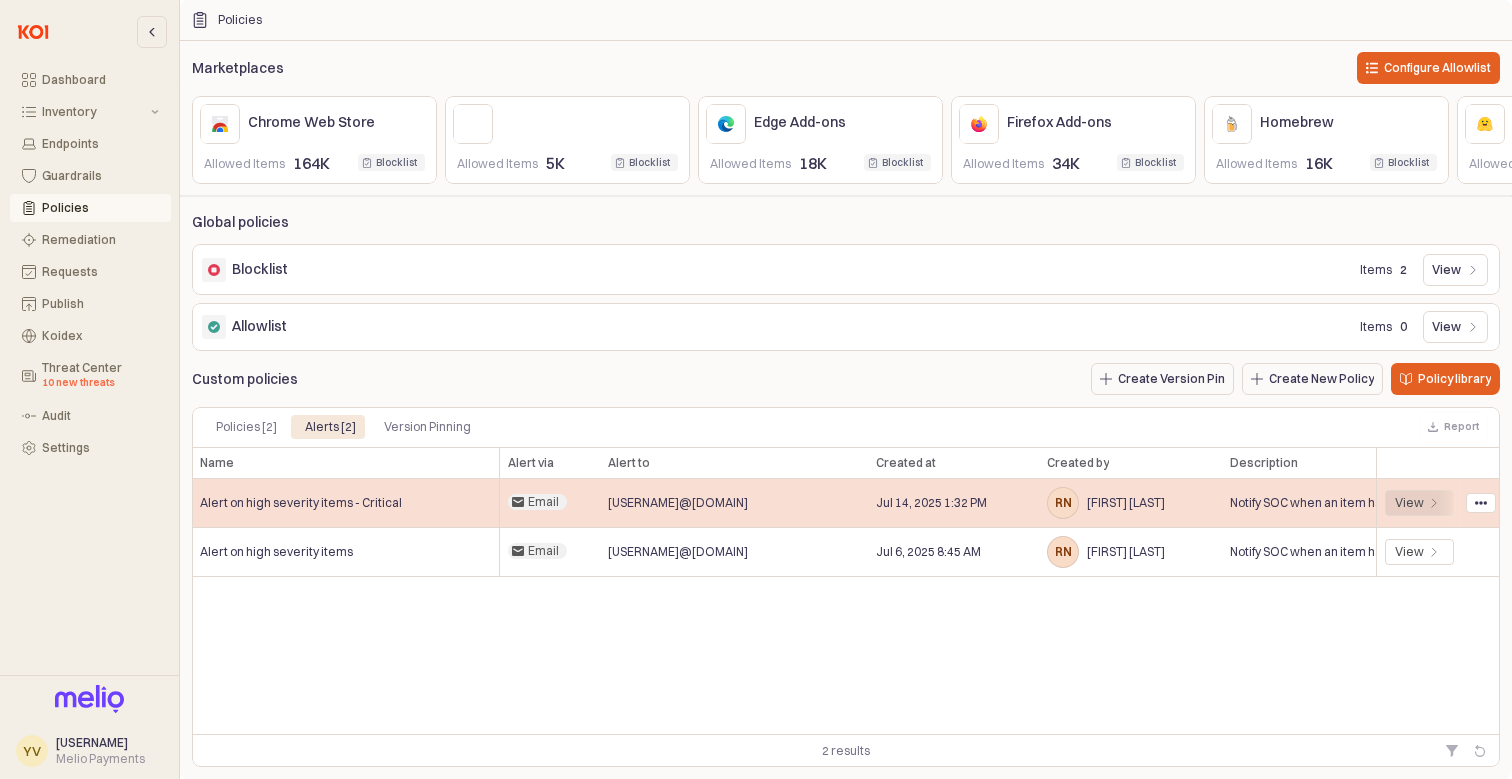 click on "View" at bounding box center (1419, 503) 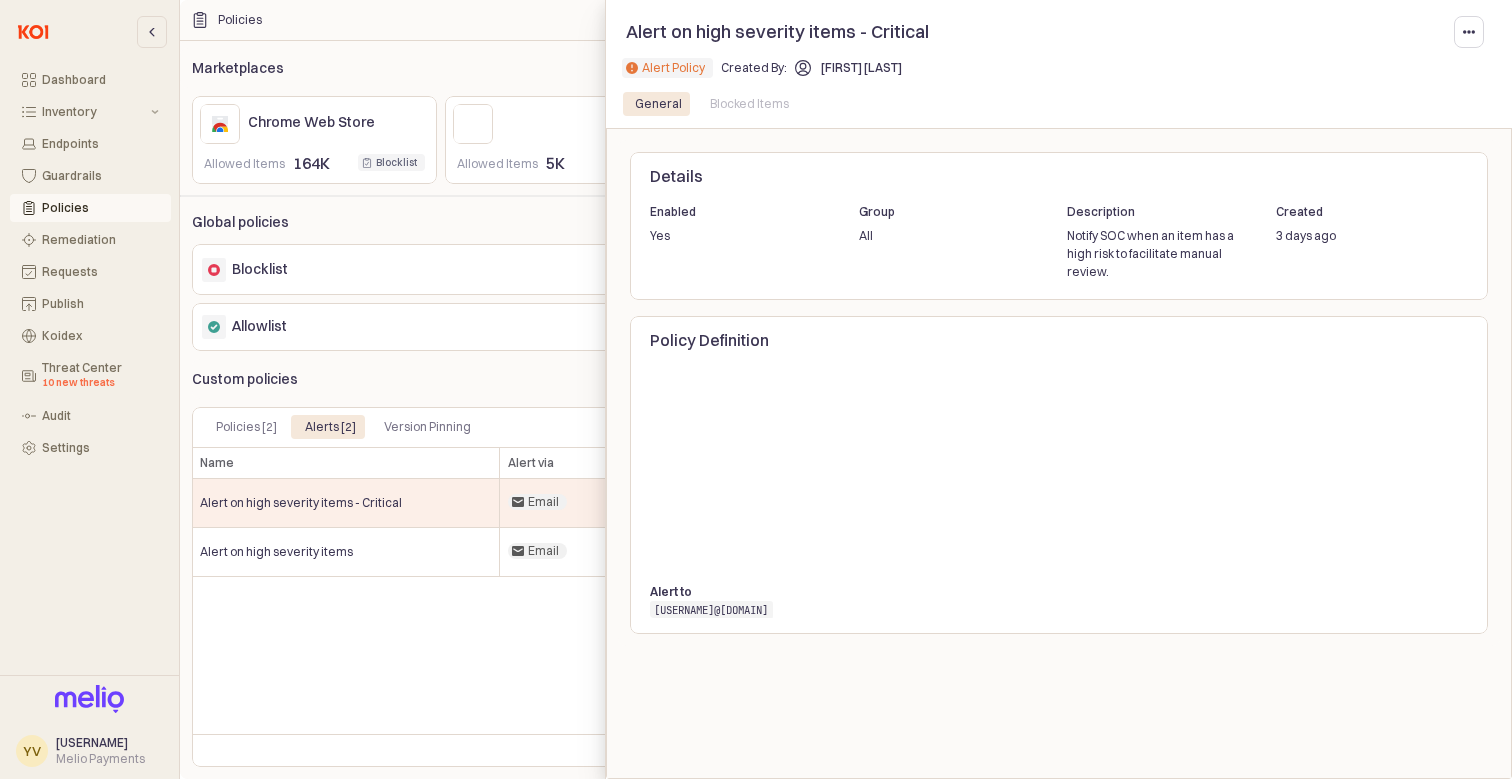 click at bounding box center [756, 389] 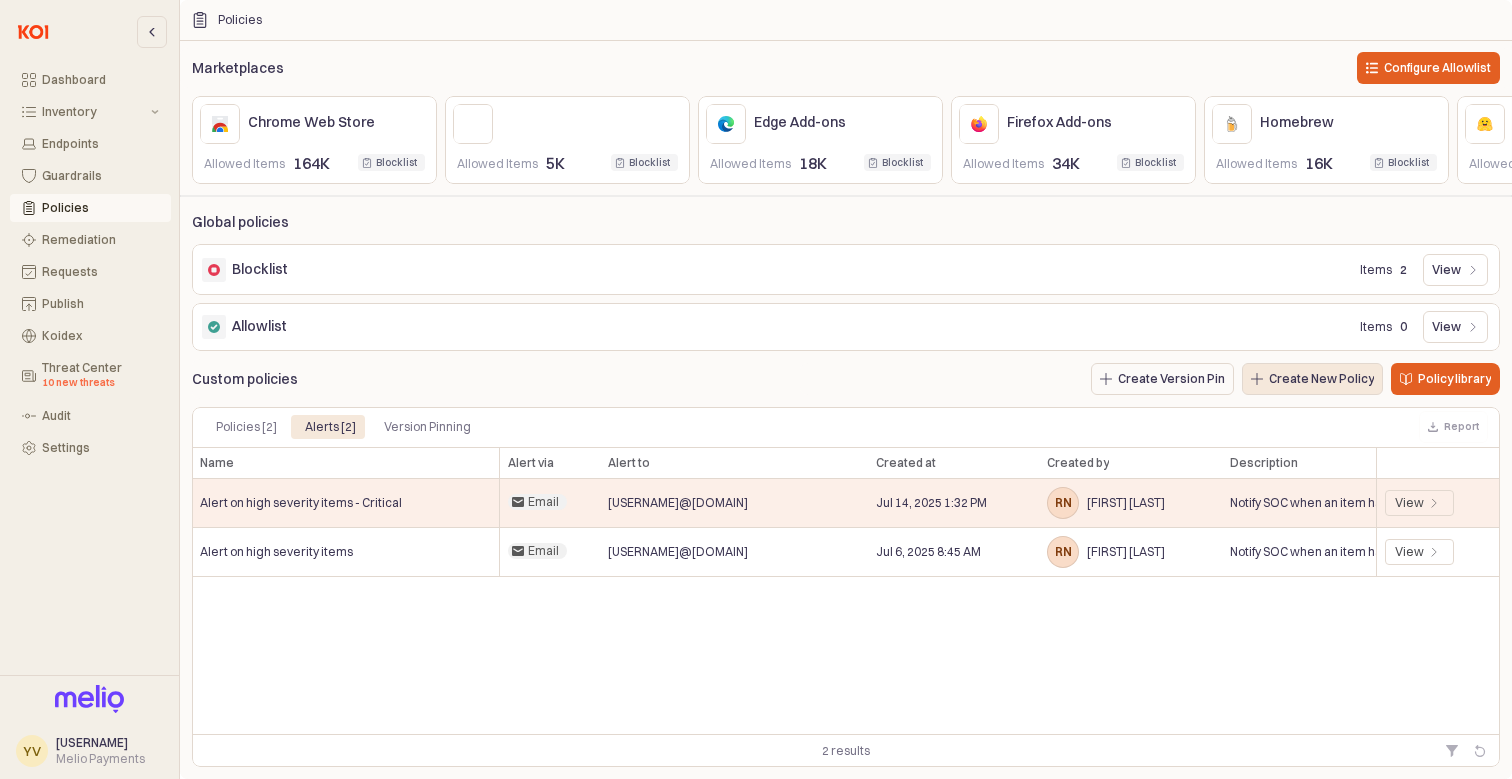 click on "Create New Policy" at bounding box center [1321, 379] 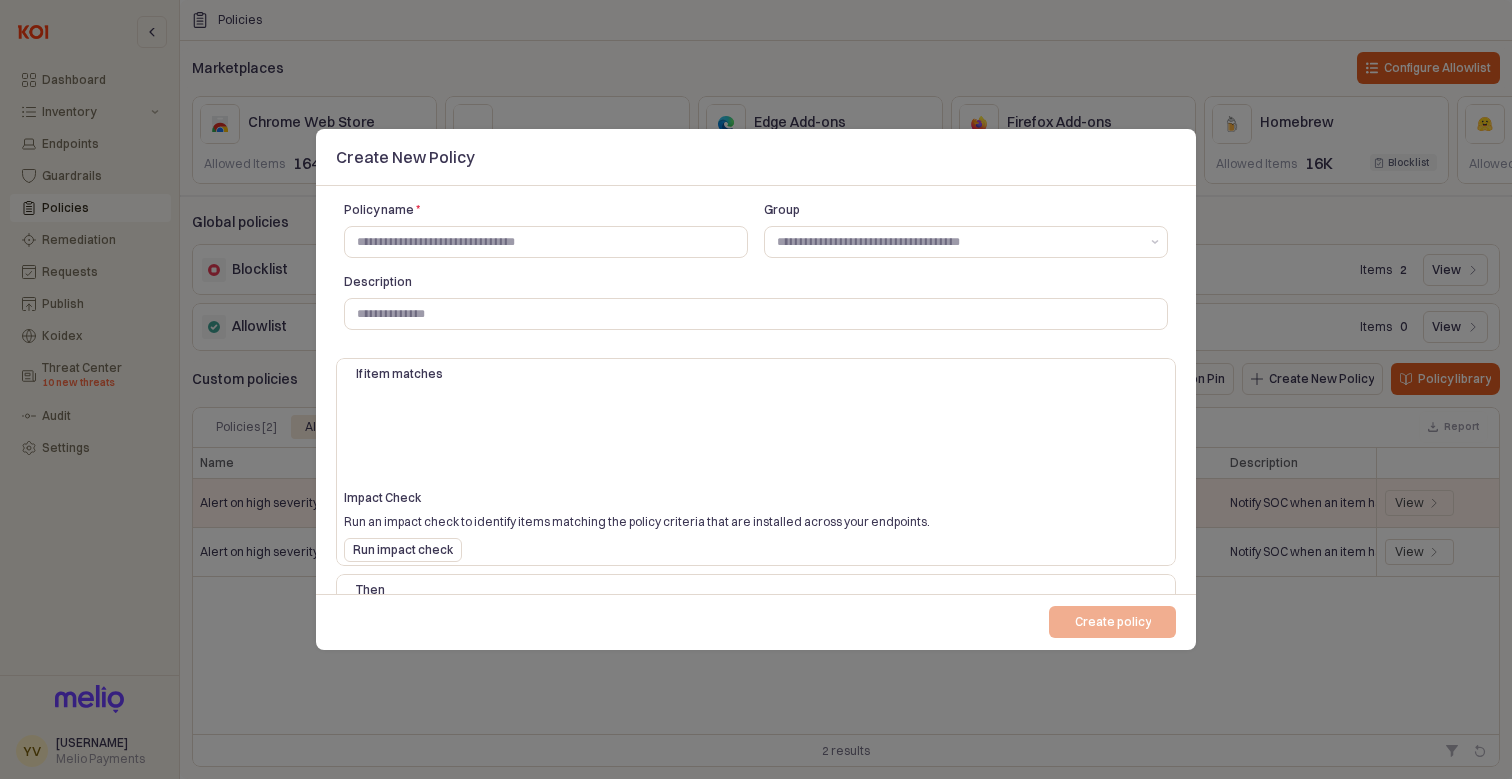 scroll, scrollTop: 1, scrollLeft: 0, axis: vertical 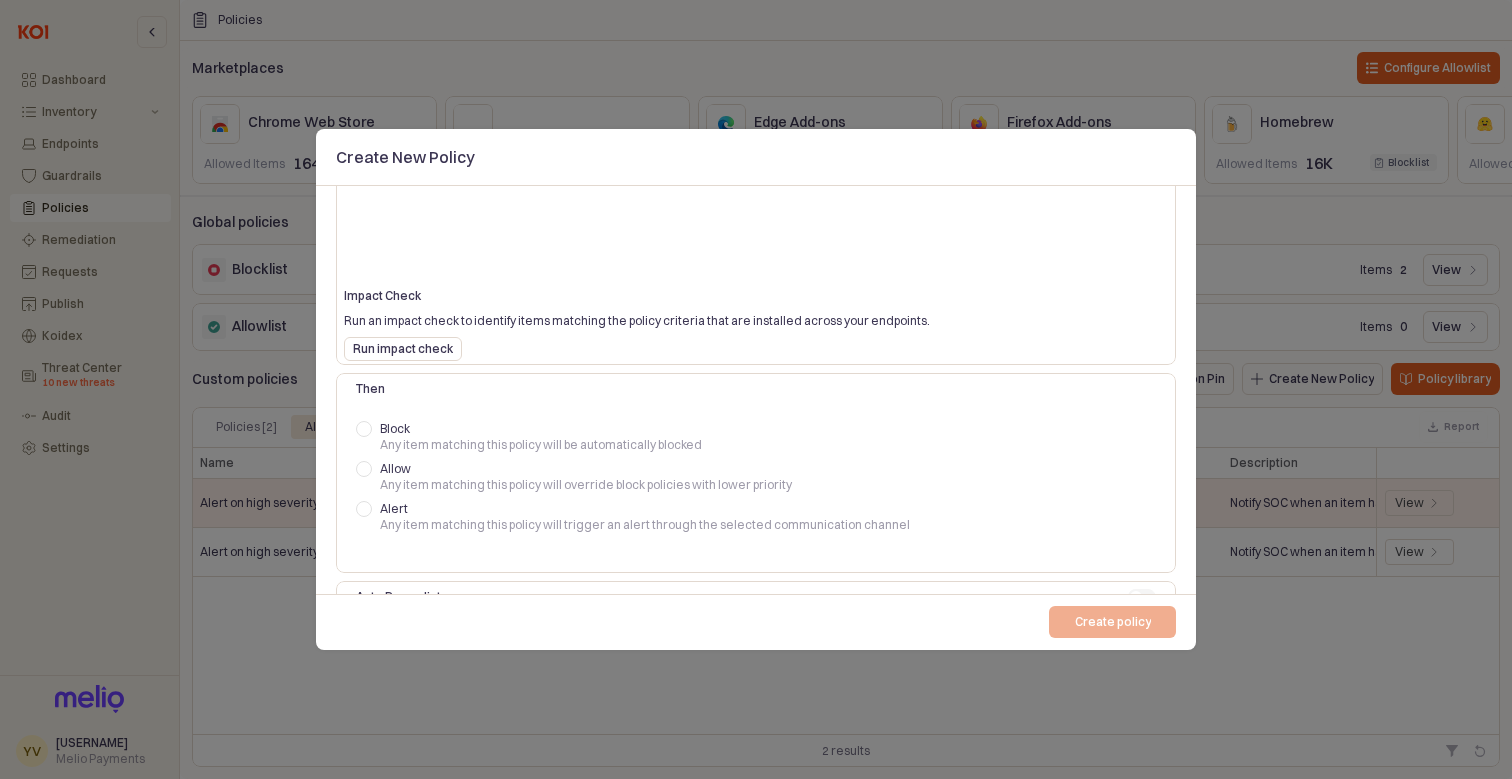 click on "Alert Any item matching this policy will trigger an alert through the selected communication channel" at bounding box center (756, 517) 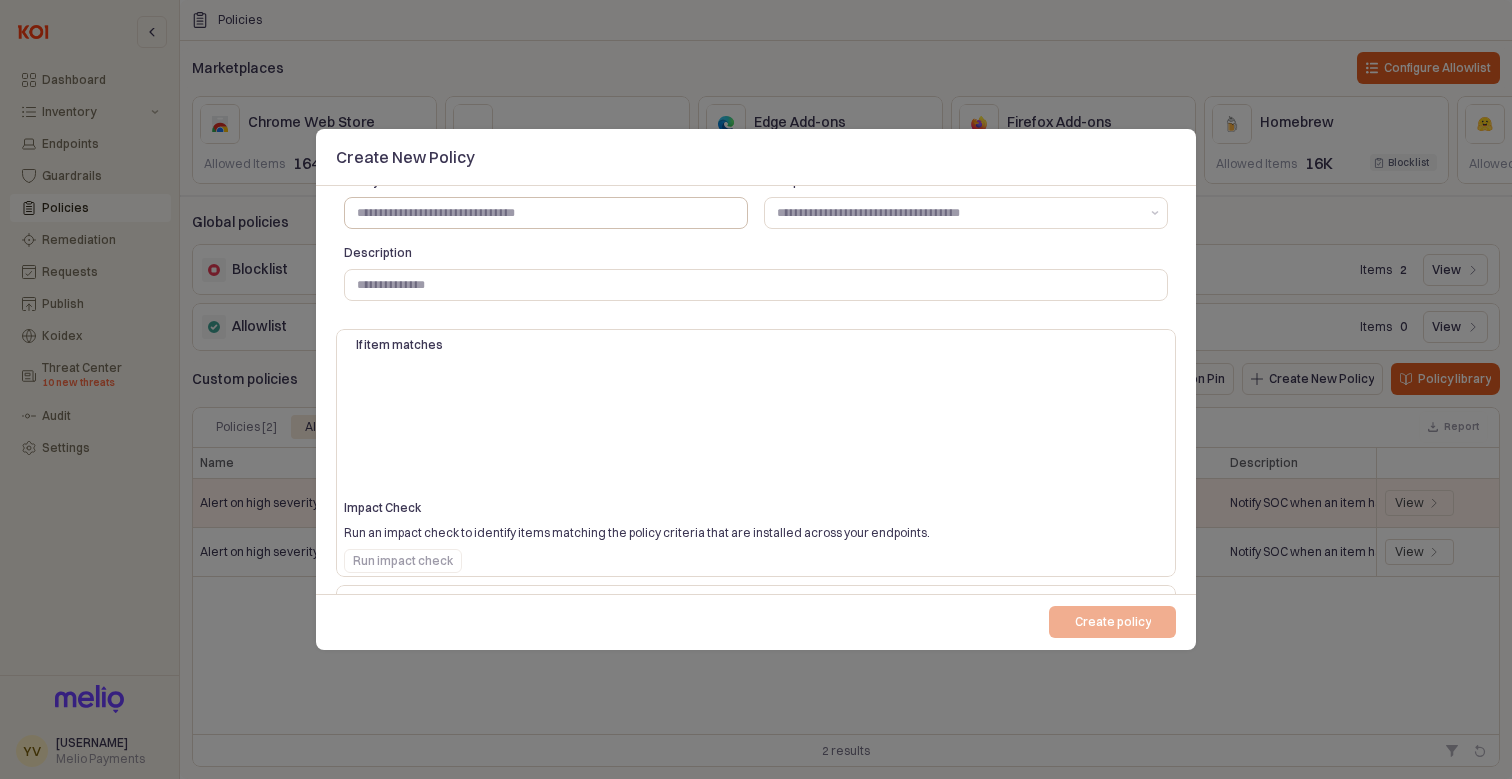 scroll, scrollTop: 0, scrollLeft: 0, axis: both 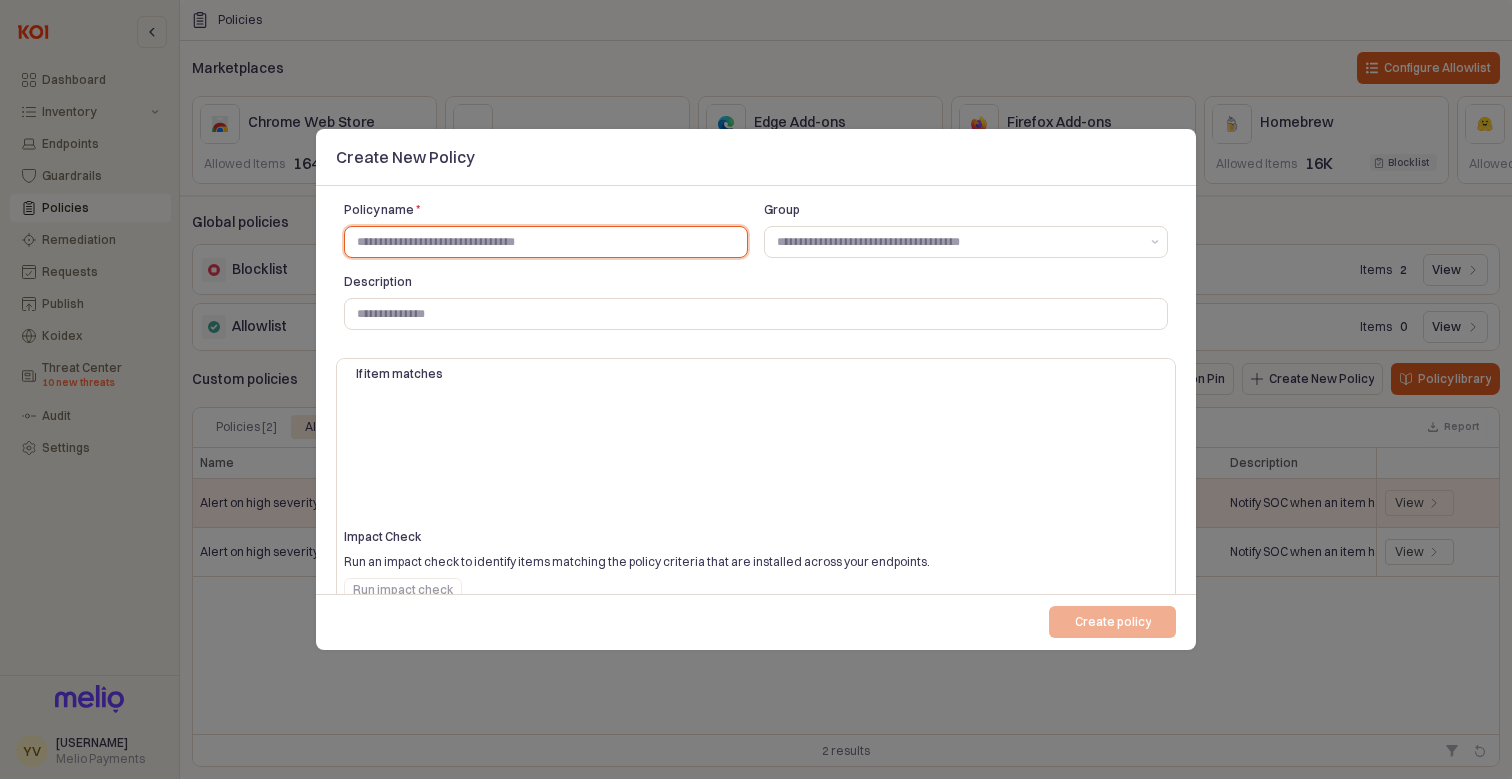 click on "Policy name *" at bounding box center [546, 242] 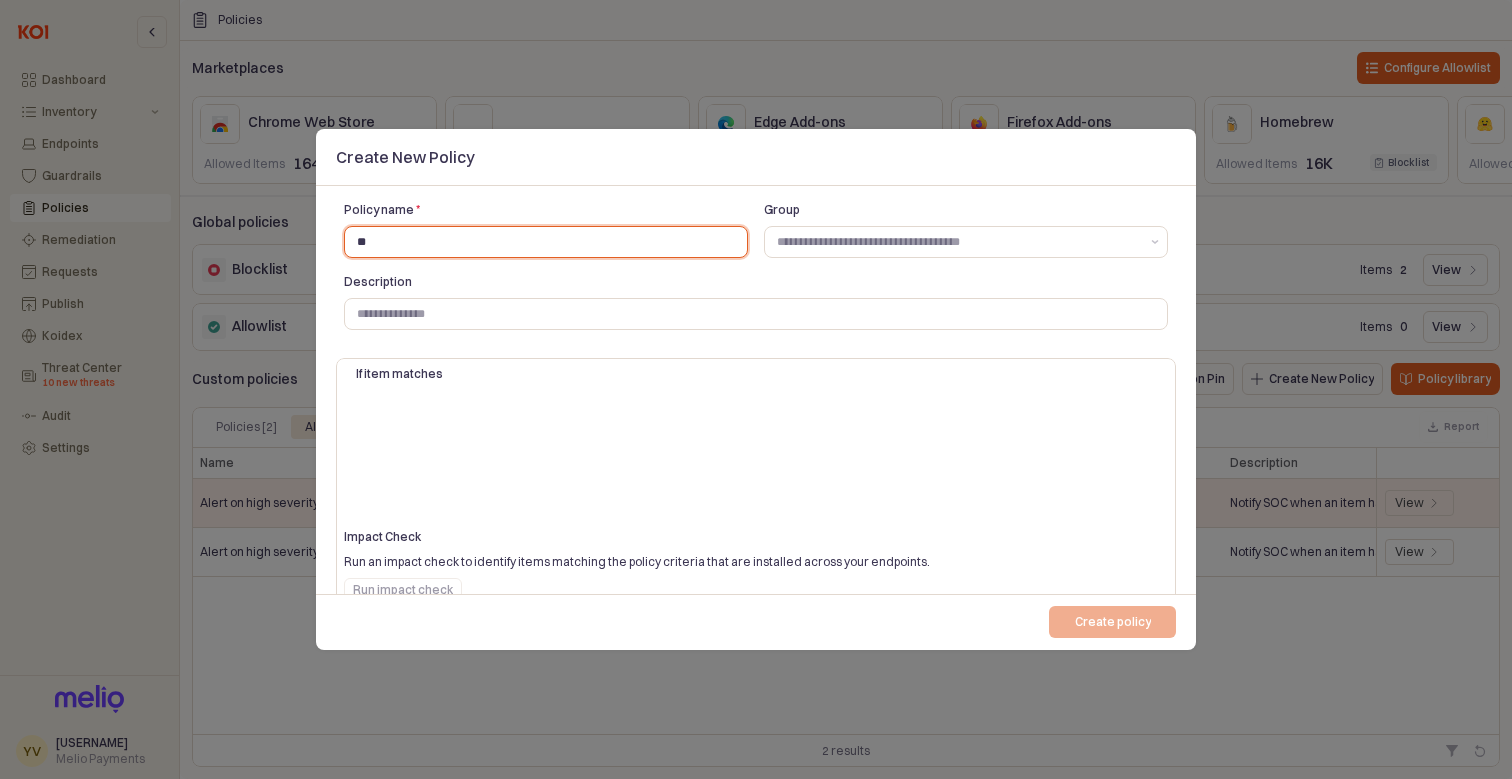 type on "*" 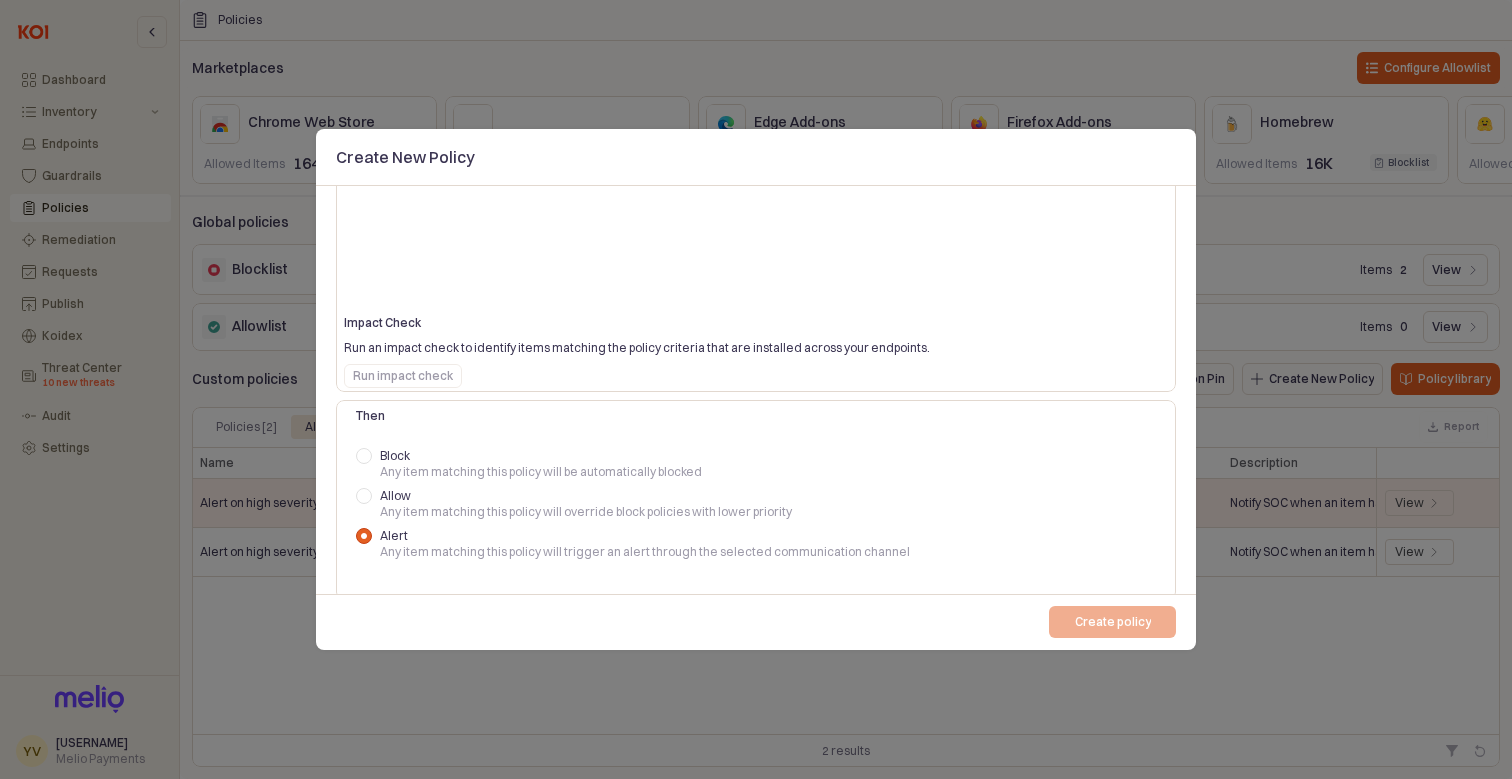 scroll, scrollTop: 399, scrollLeft: 0, axis: vertical 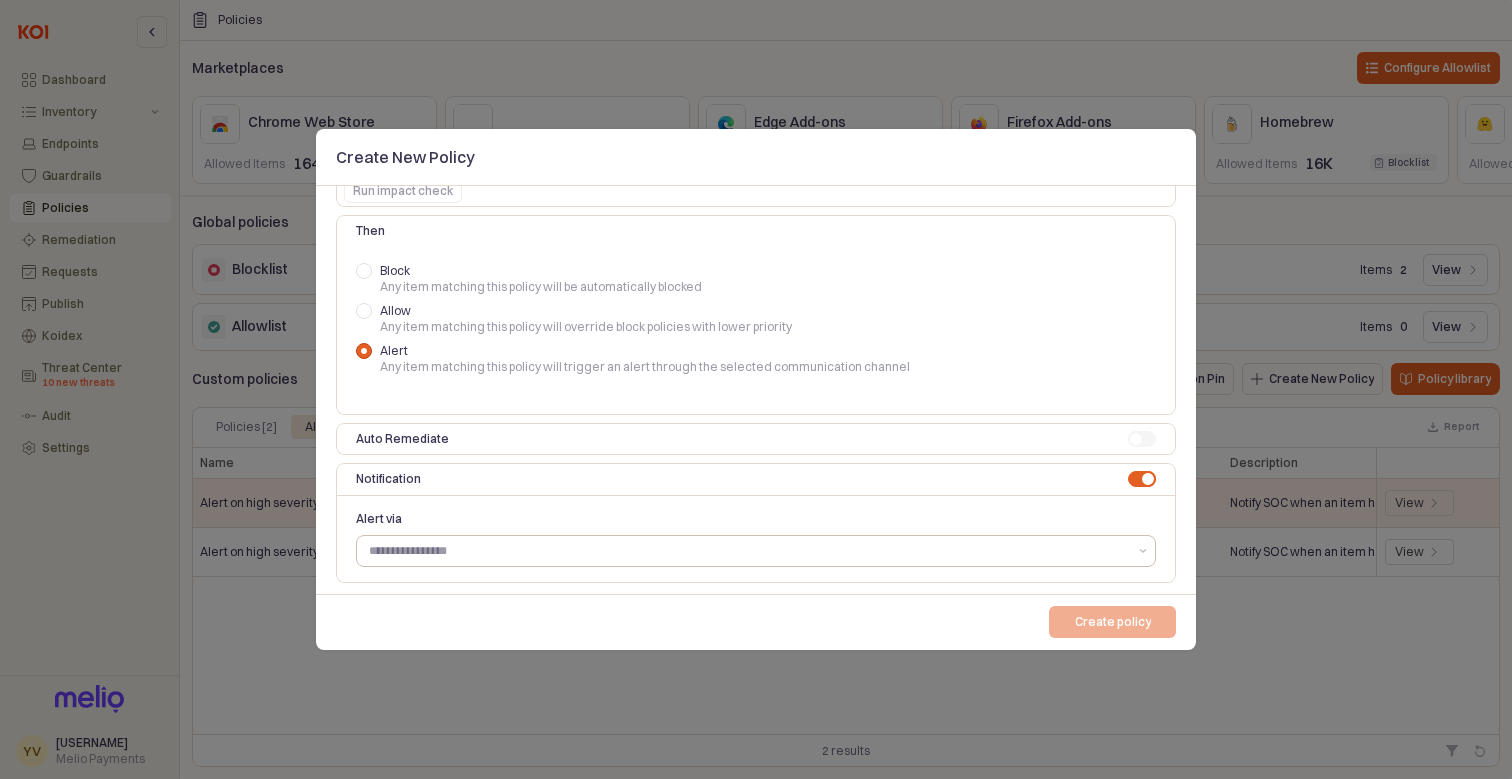 type on "****" 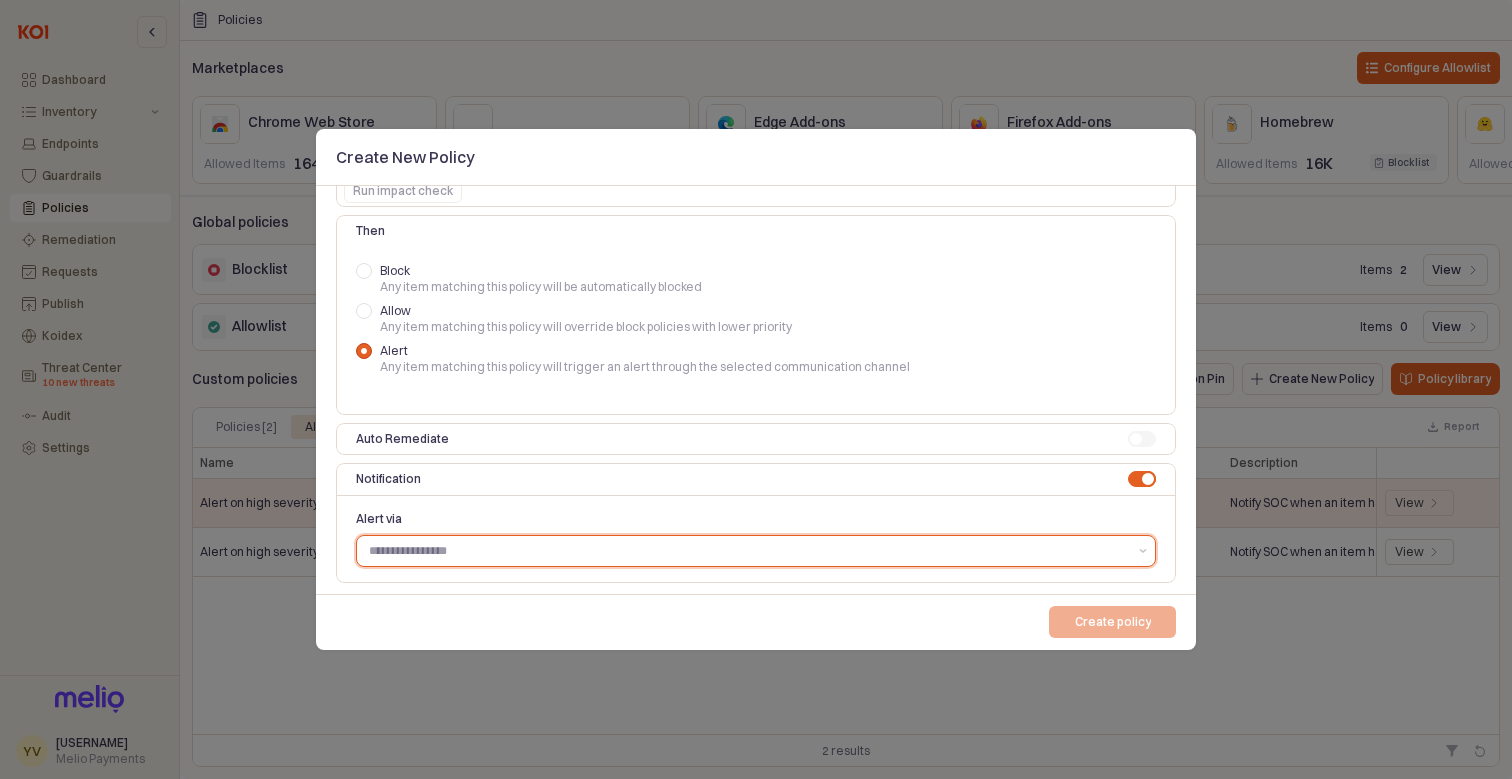 click on "Alert via" at bounding box center [748, 551] 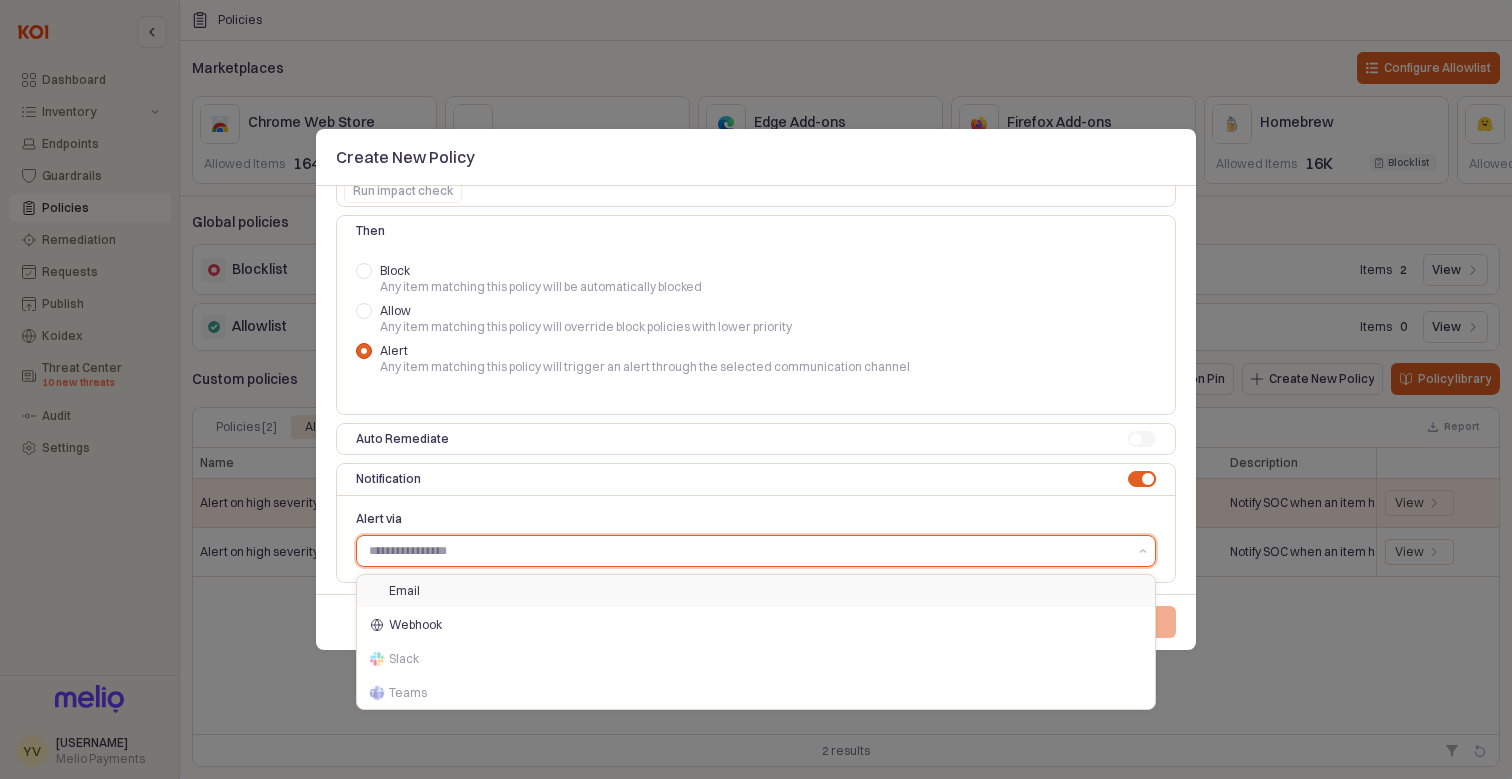 click on "Email" at bounding box center (760, 591) 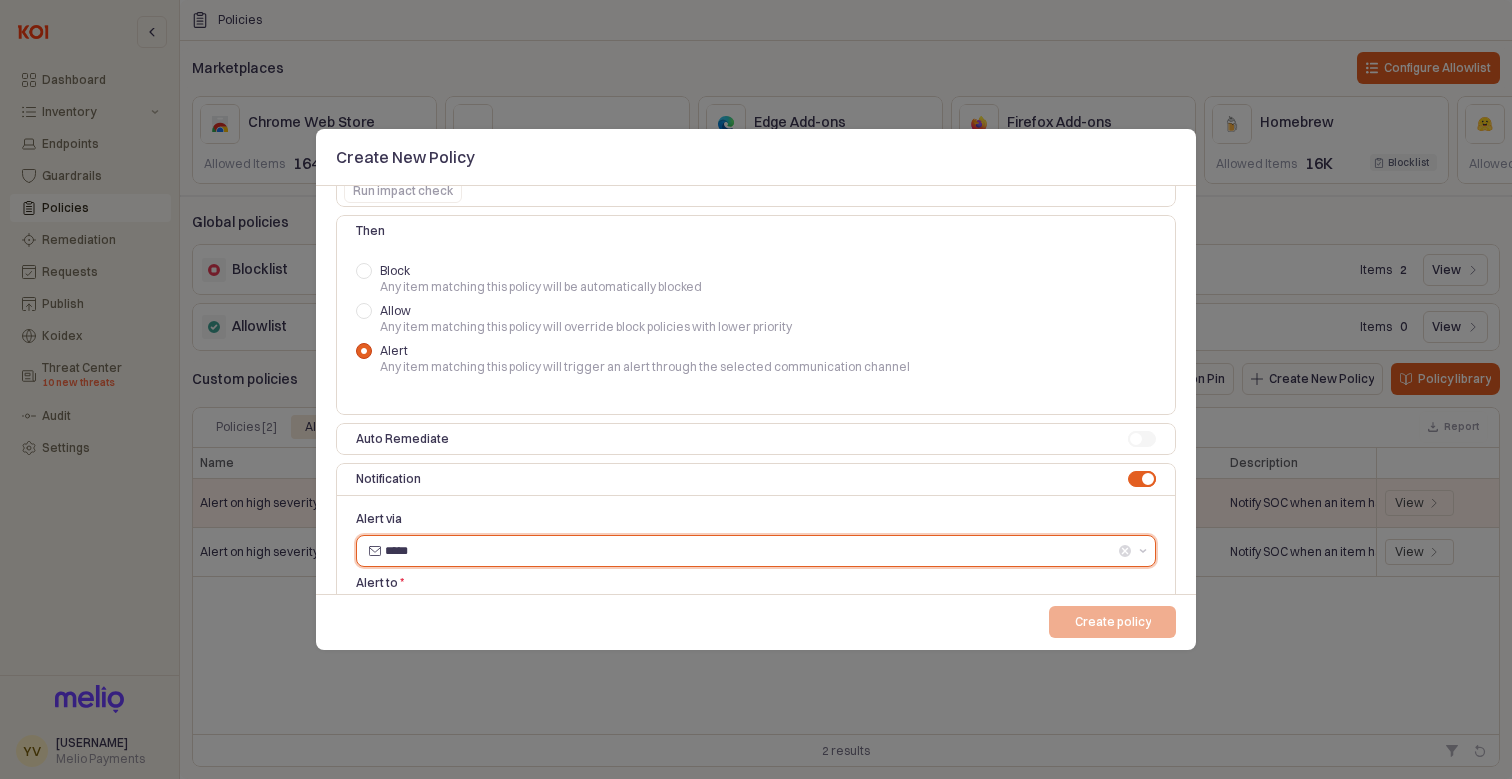 scroll, scrollTop: 463, scrollLeft: 0, axis: vertical 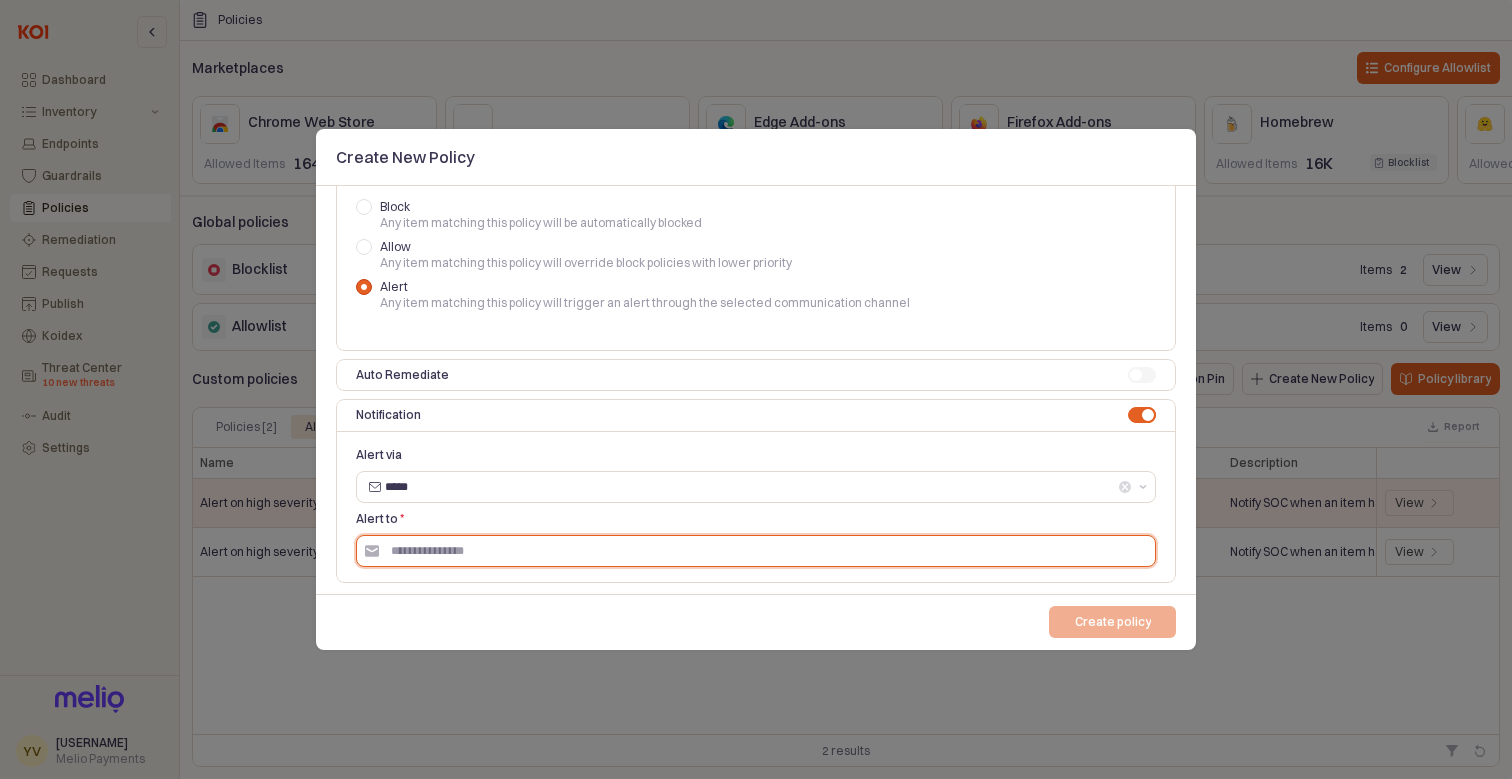 click on "Alert to *" at bounding box center (767, 551) 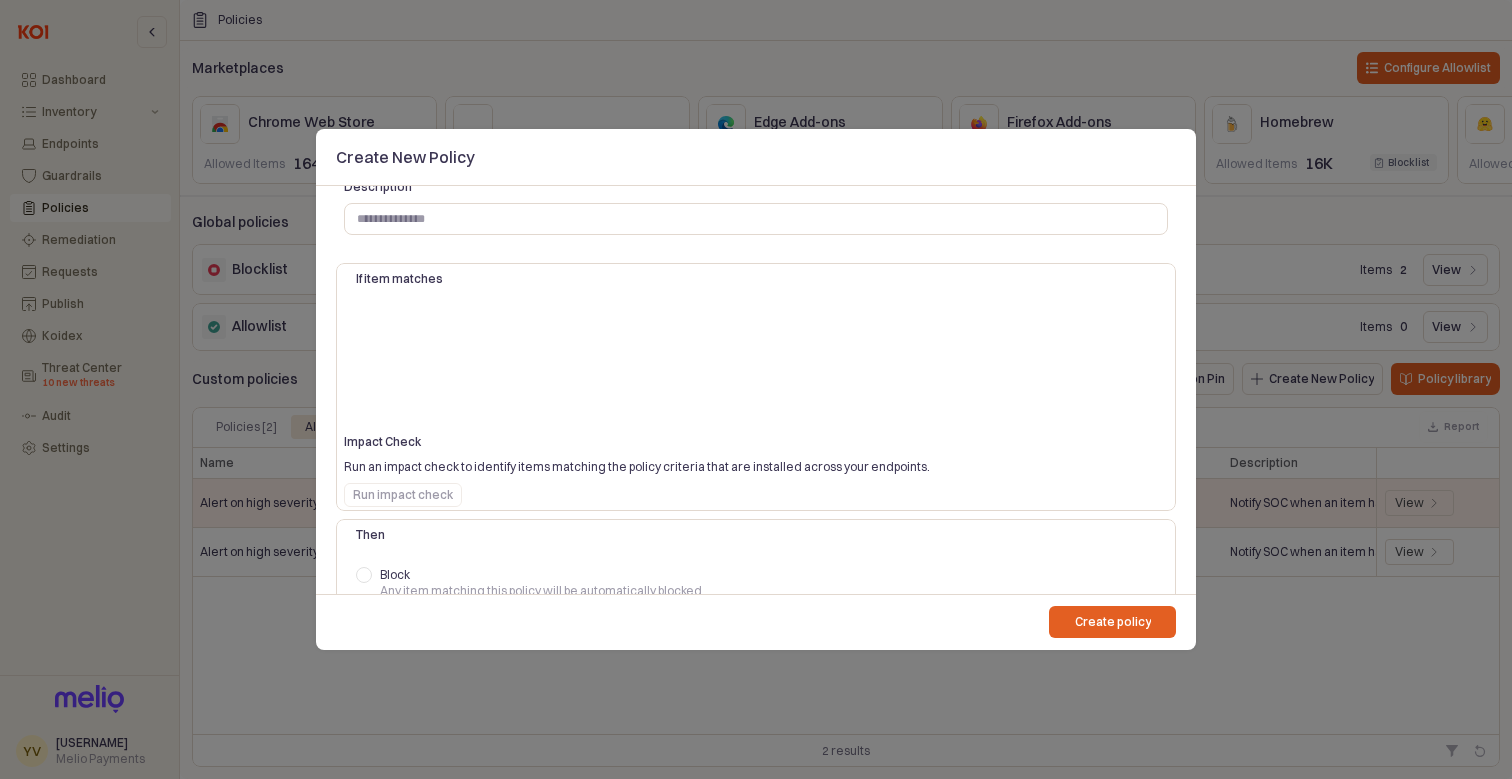scroll, scrollTop: 105, scrollLeft: 0, axis: vertical 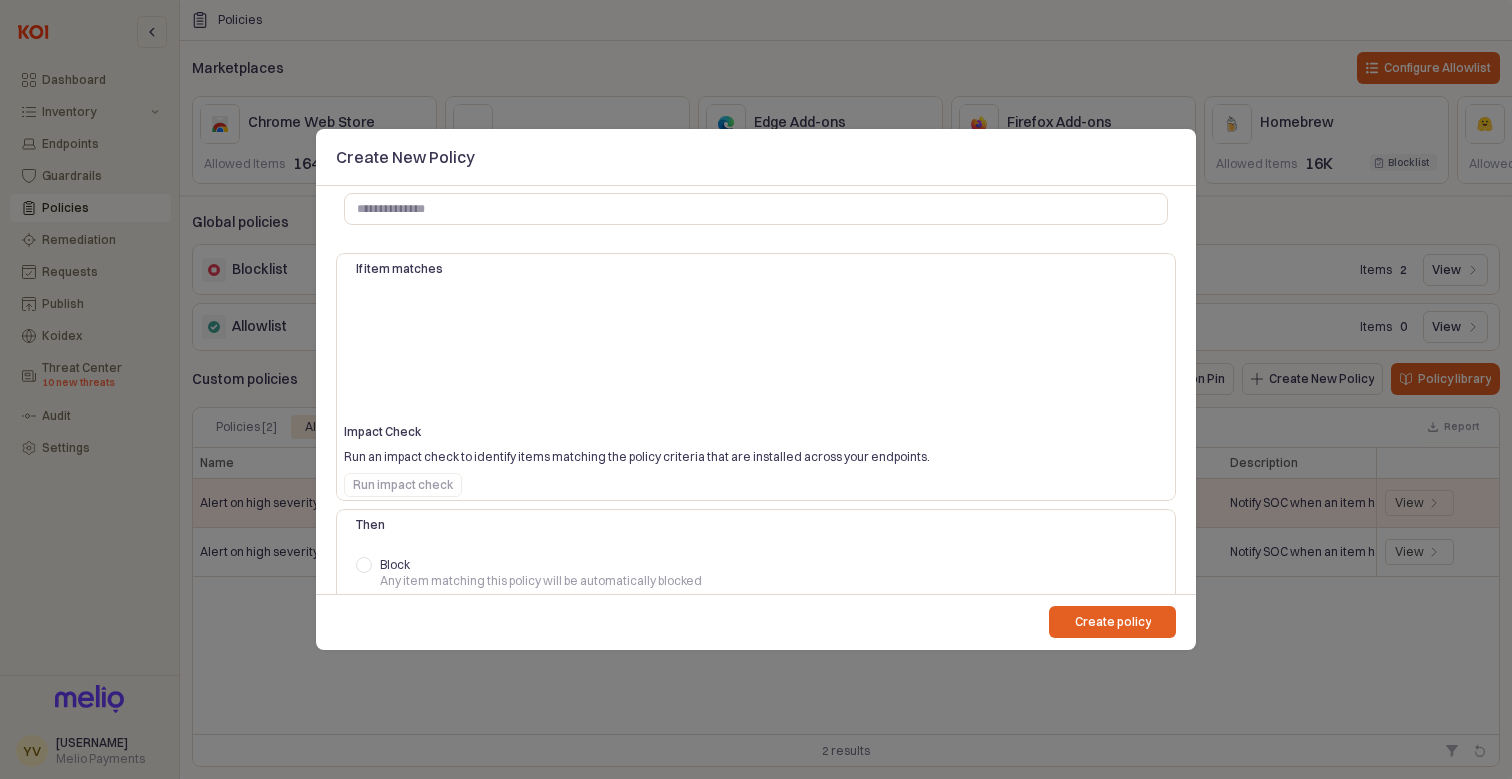 type on "*****" 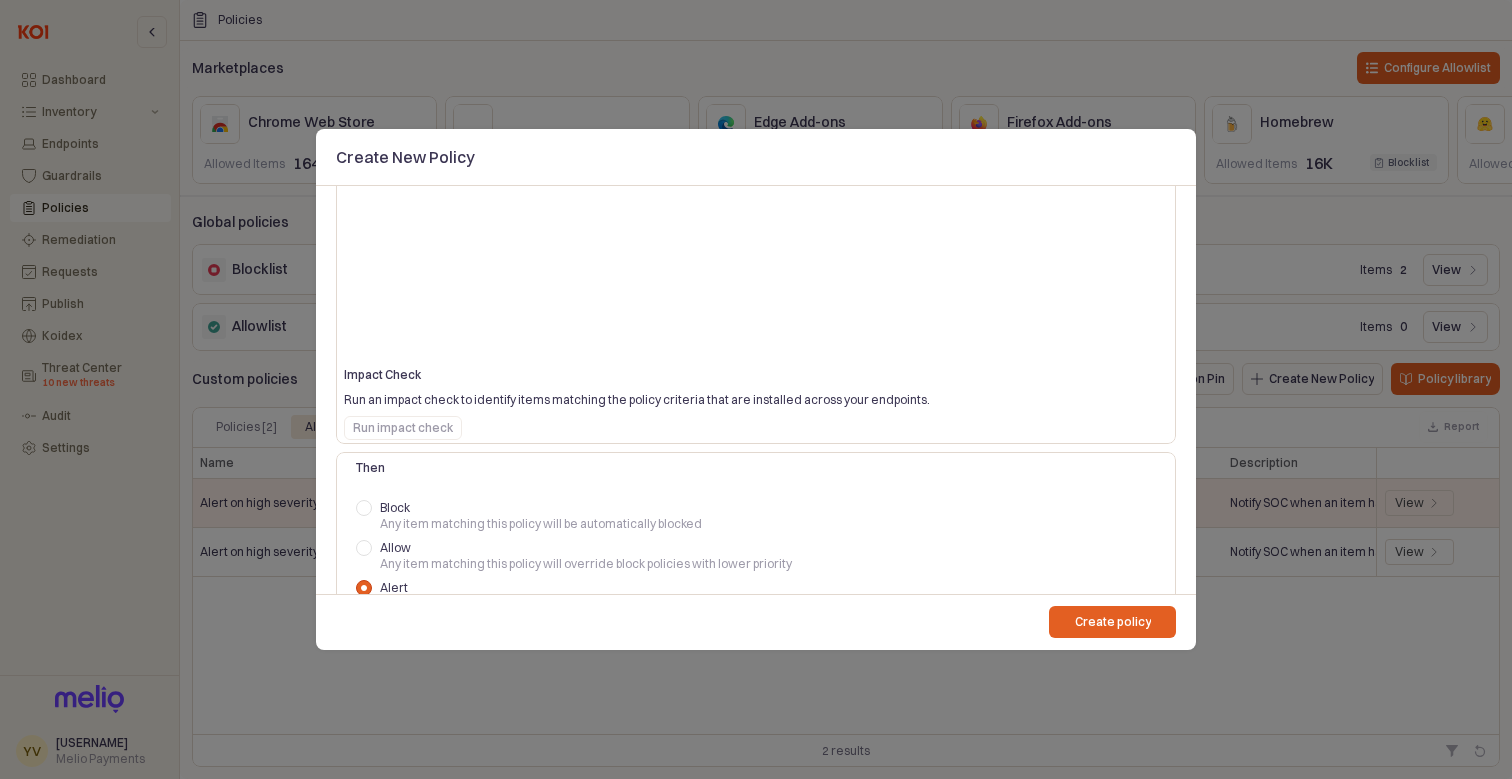 scroll, scrollTop: 0, scrollLeft: 0, axis: both 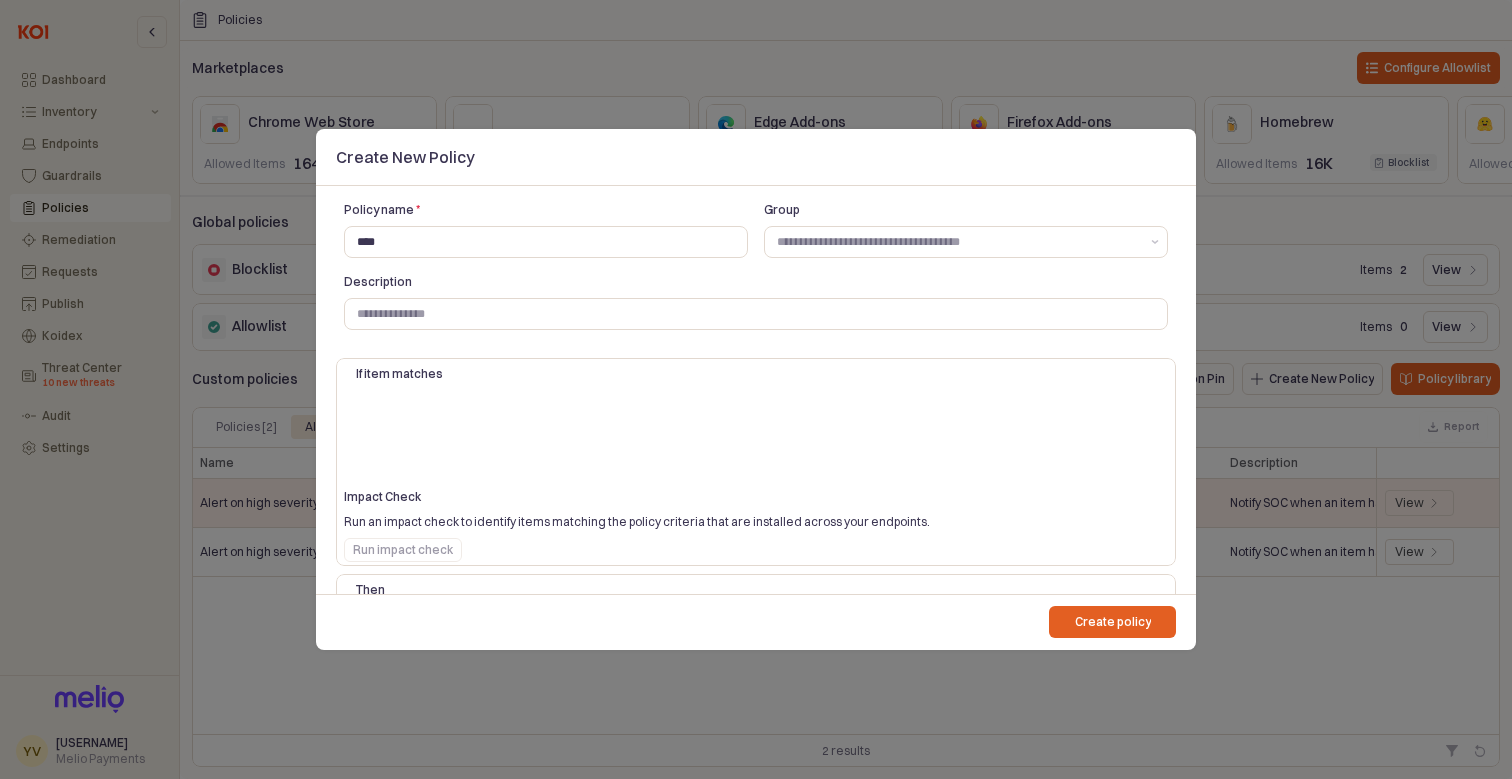 click at bounding box center [756, 389] 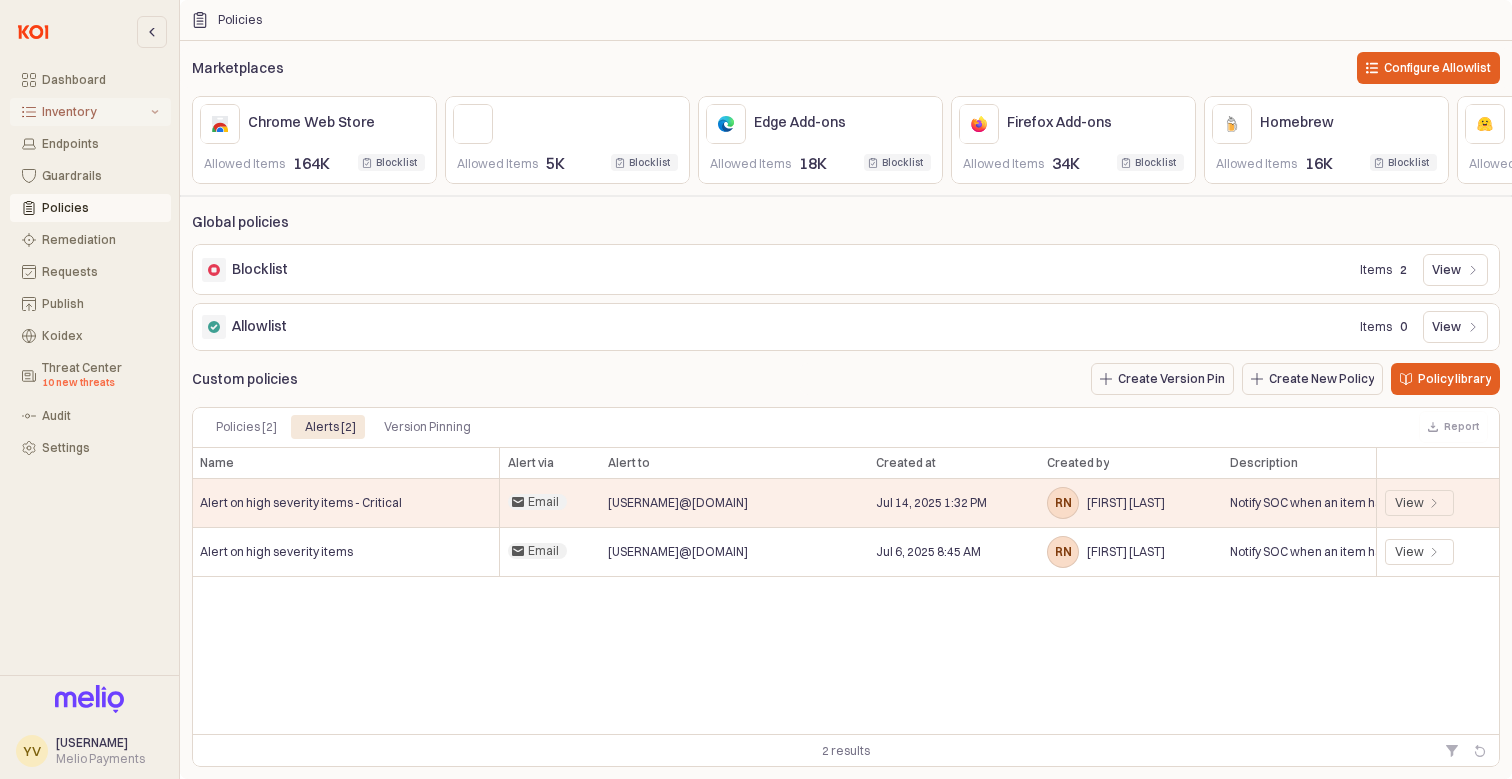 click on "Inventory" at bounding box center (94, 112) 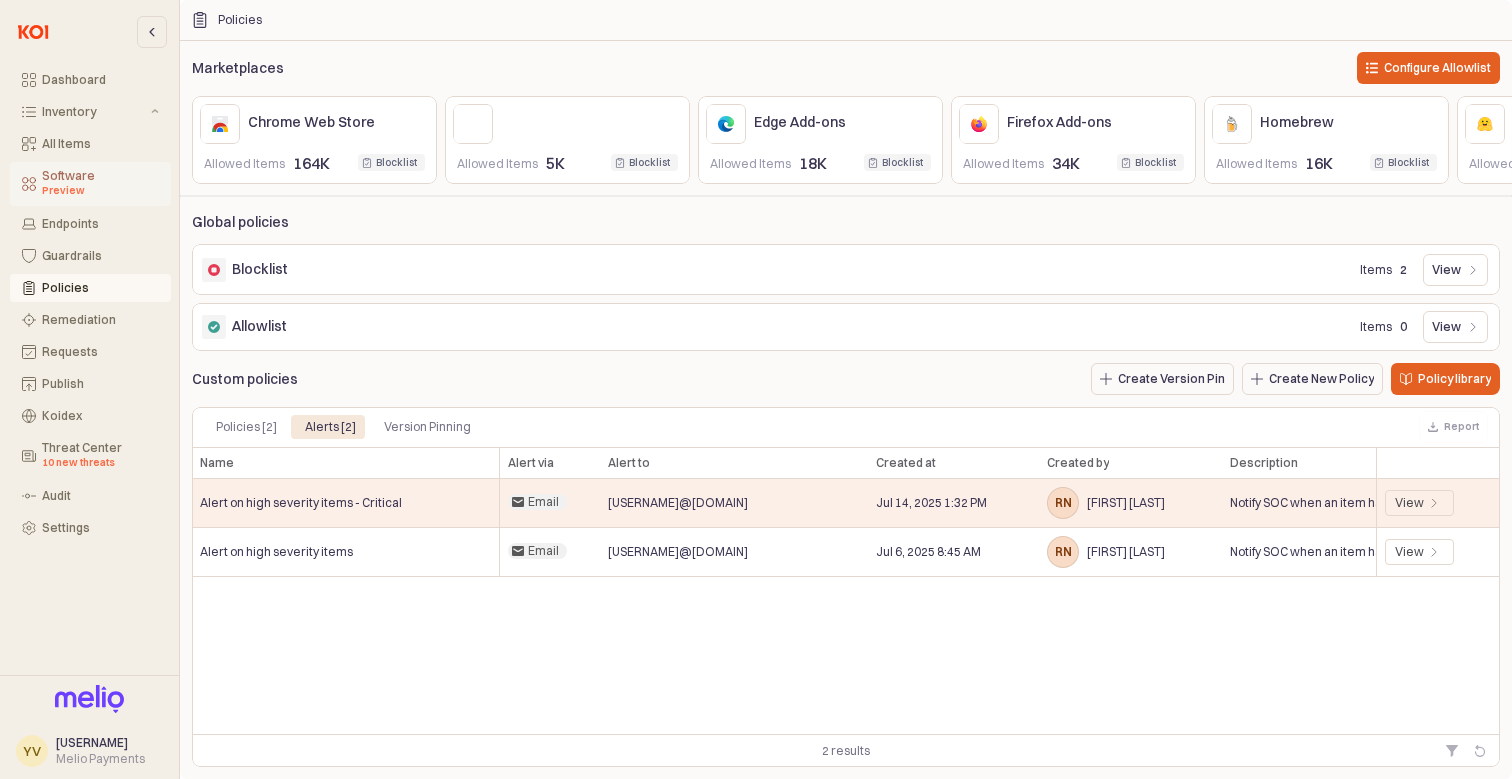 click on "Software Preview" at bounding box center [100, 184] 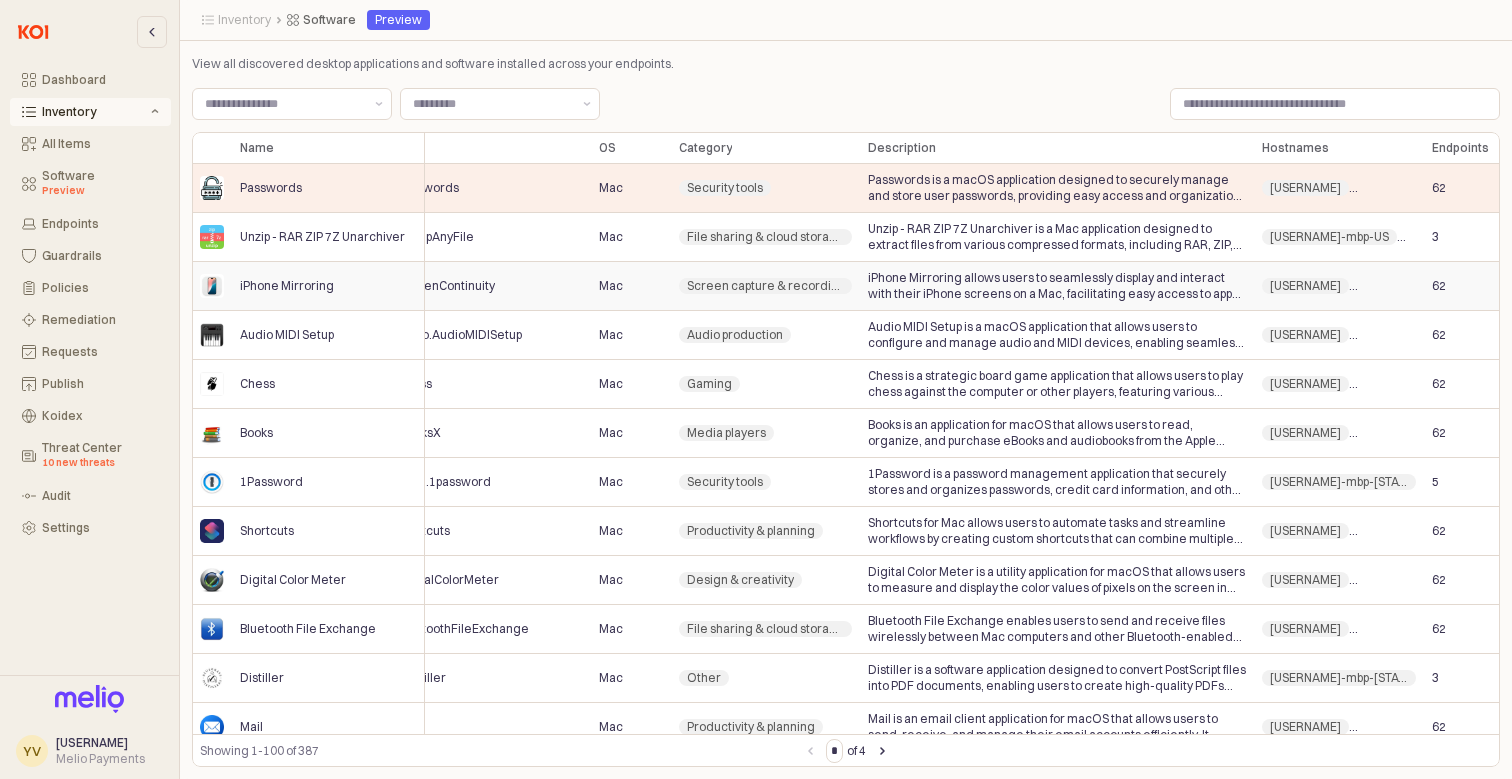 scroll, scrollTop: 0, scrollLeft: 250, axis: horizontal 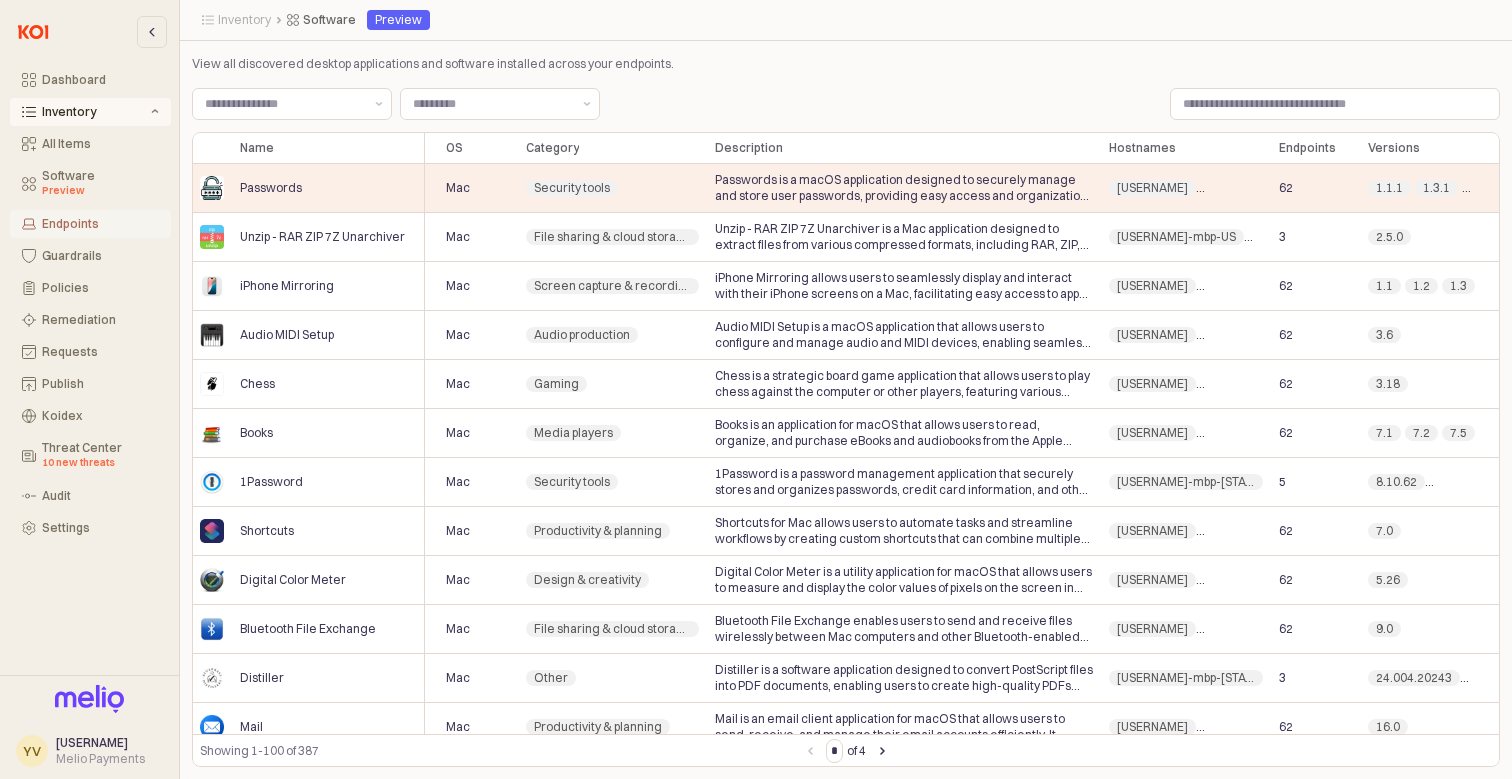 click on "Endpoints" at bounding box center [100, 224] 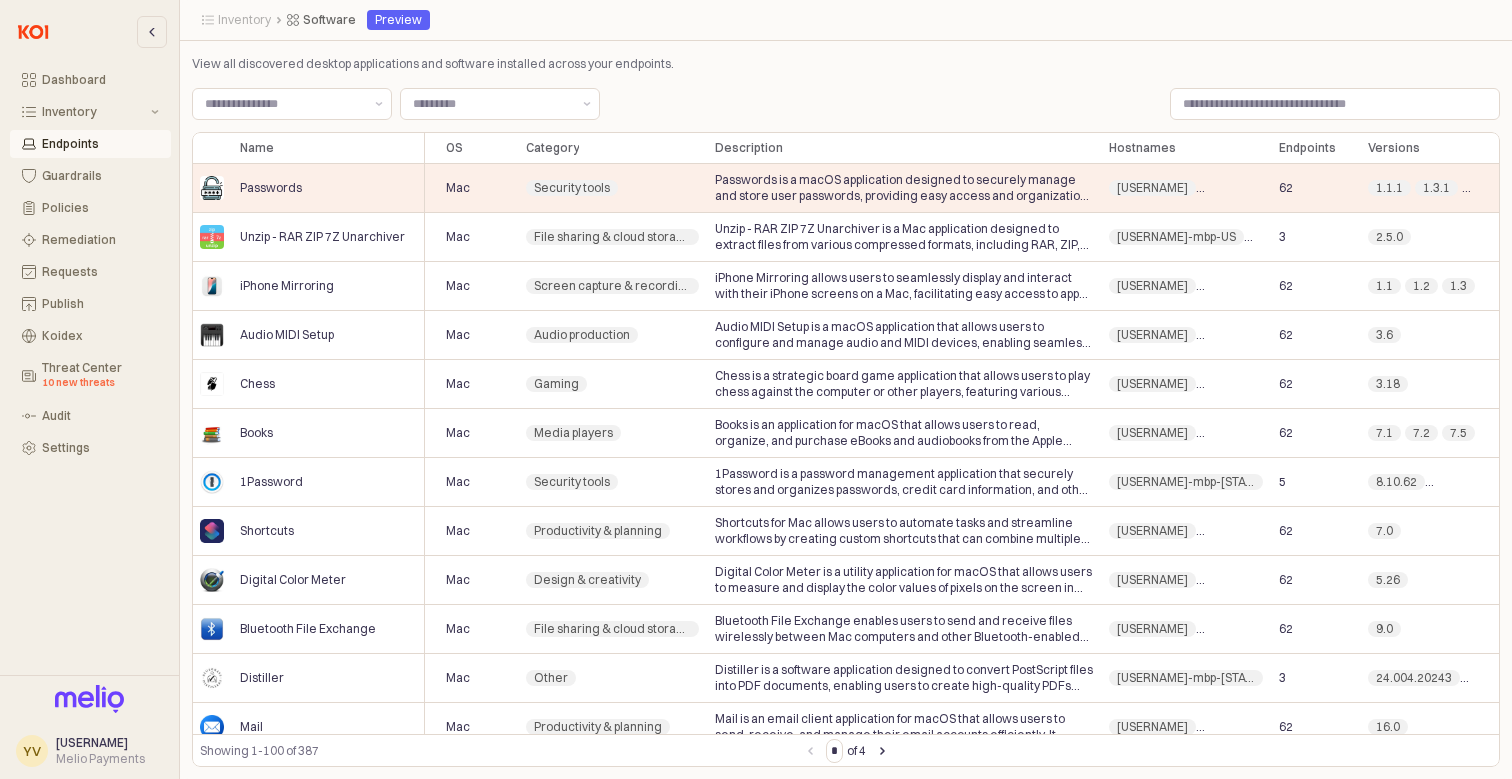 click on "Dashboard Inventory Endpoints Guardrails Policies Remediation Requests Publish Koidex Threat Center  10 new threats  Audit Settings" at bounding box center [89, 264] 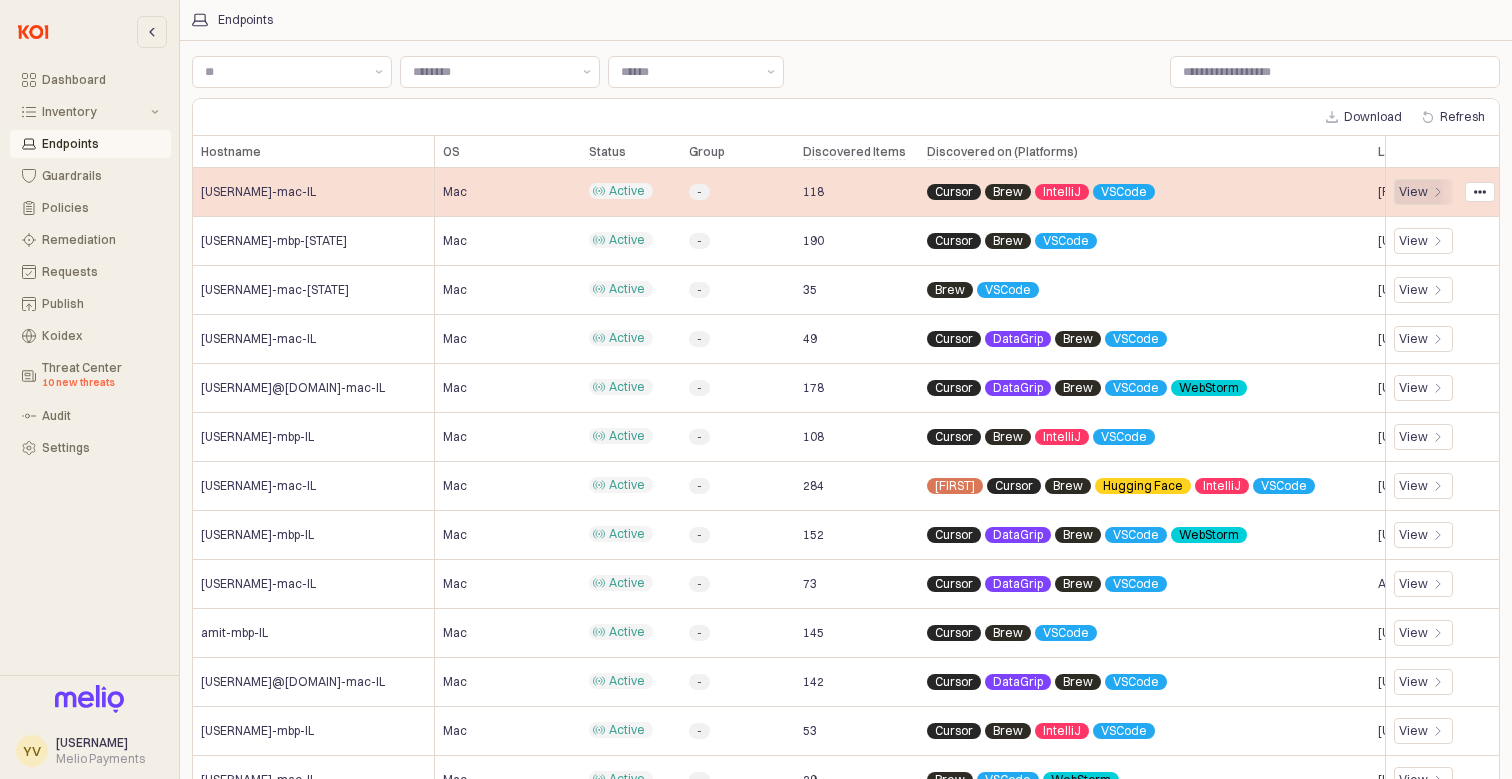 click on "View" at bounding box center [1413, 192] 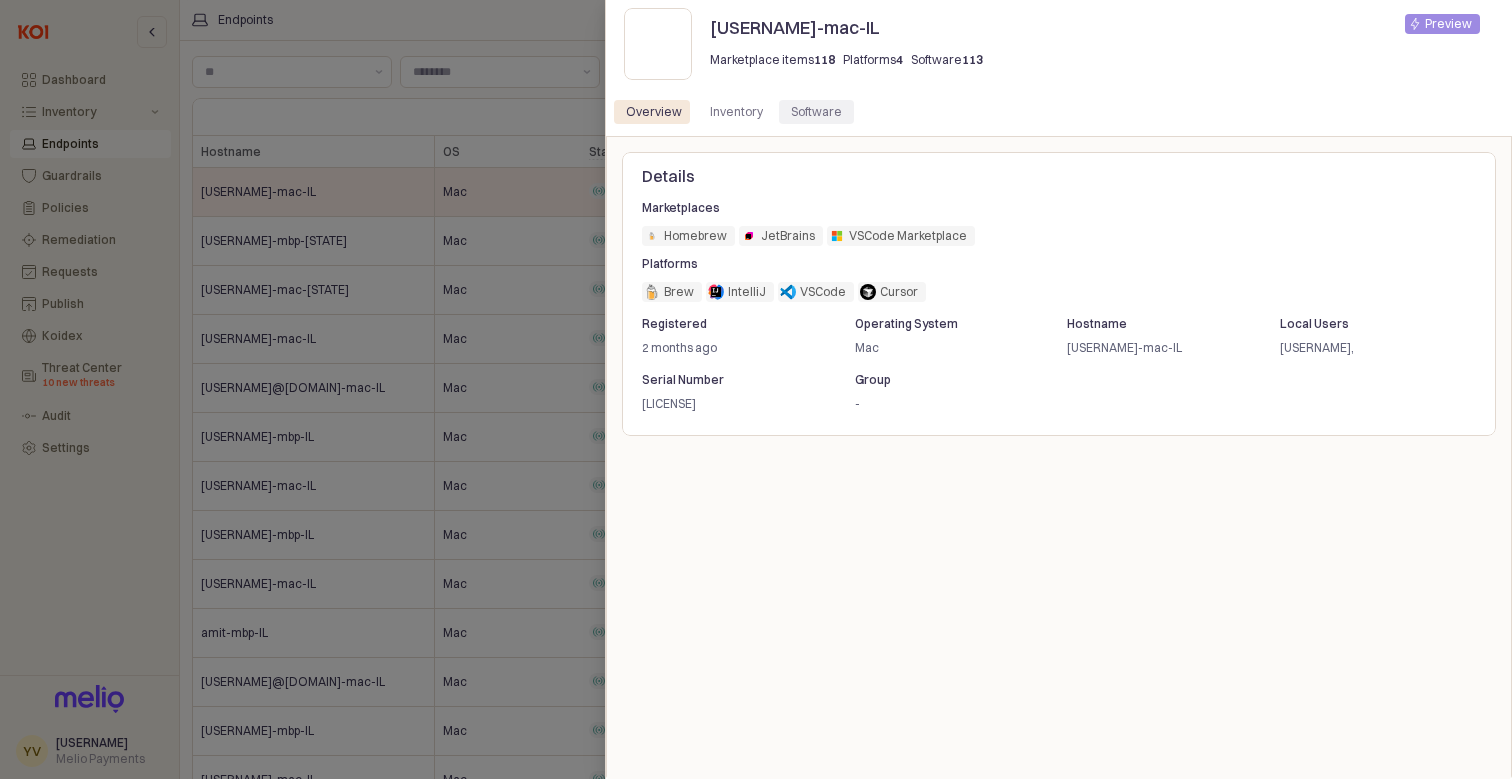 click on "Software" at bounding box center (816, 112) 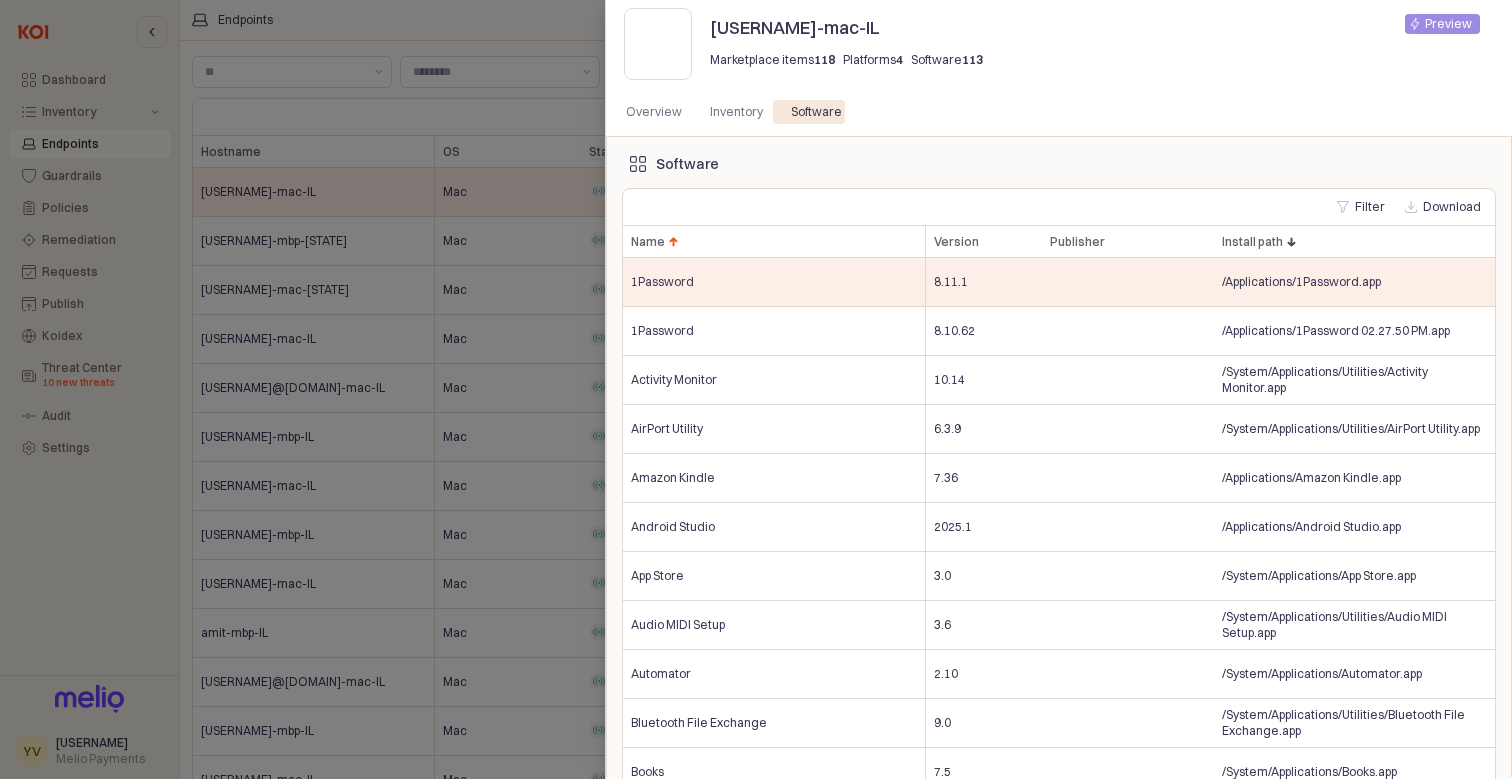 click at bounding box center [756, 389] 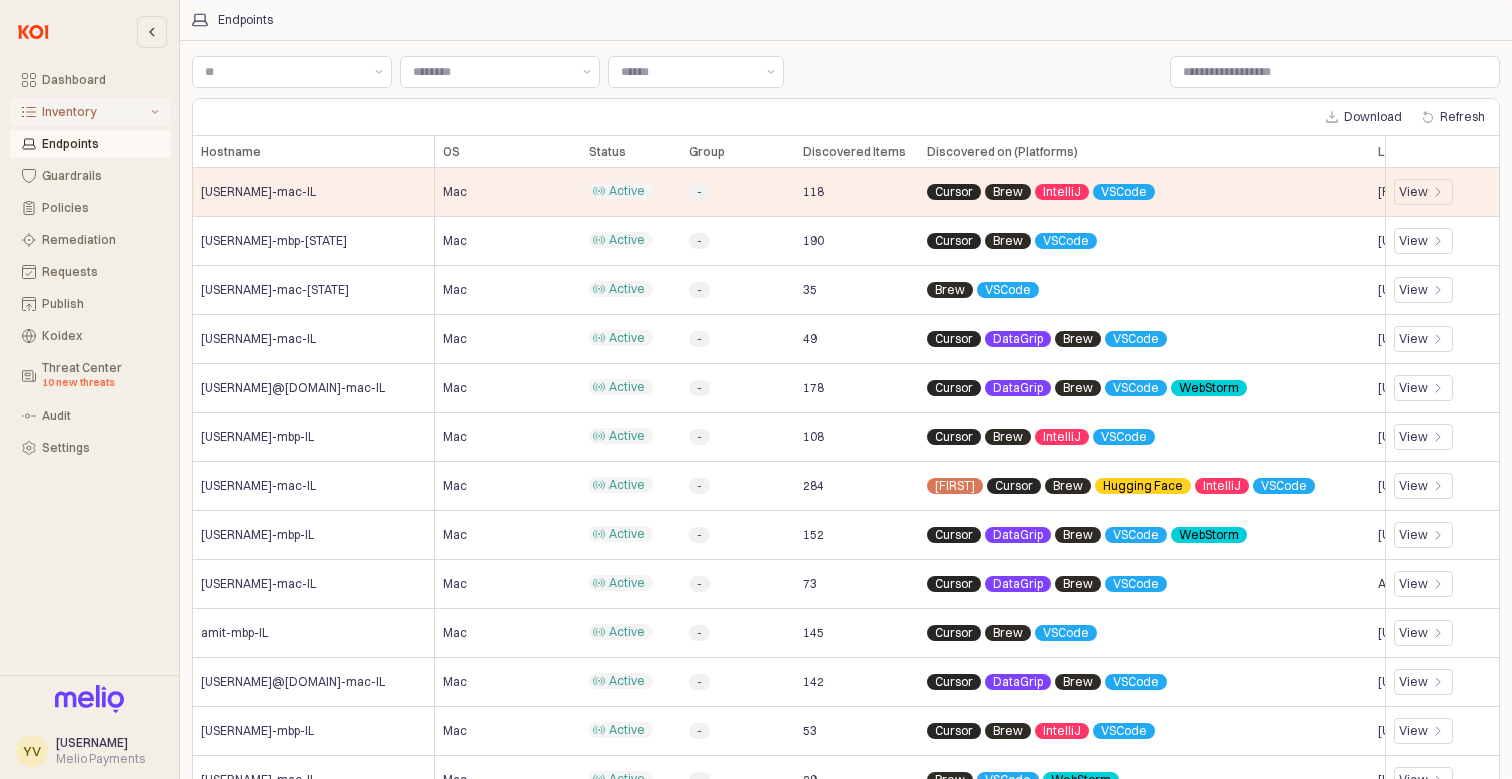 click on "Inventory" at bounding box center [94, 112] 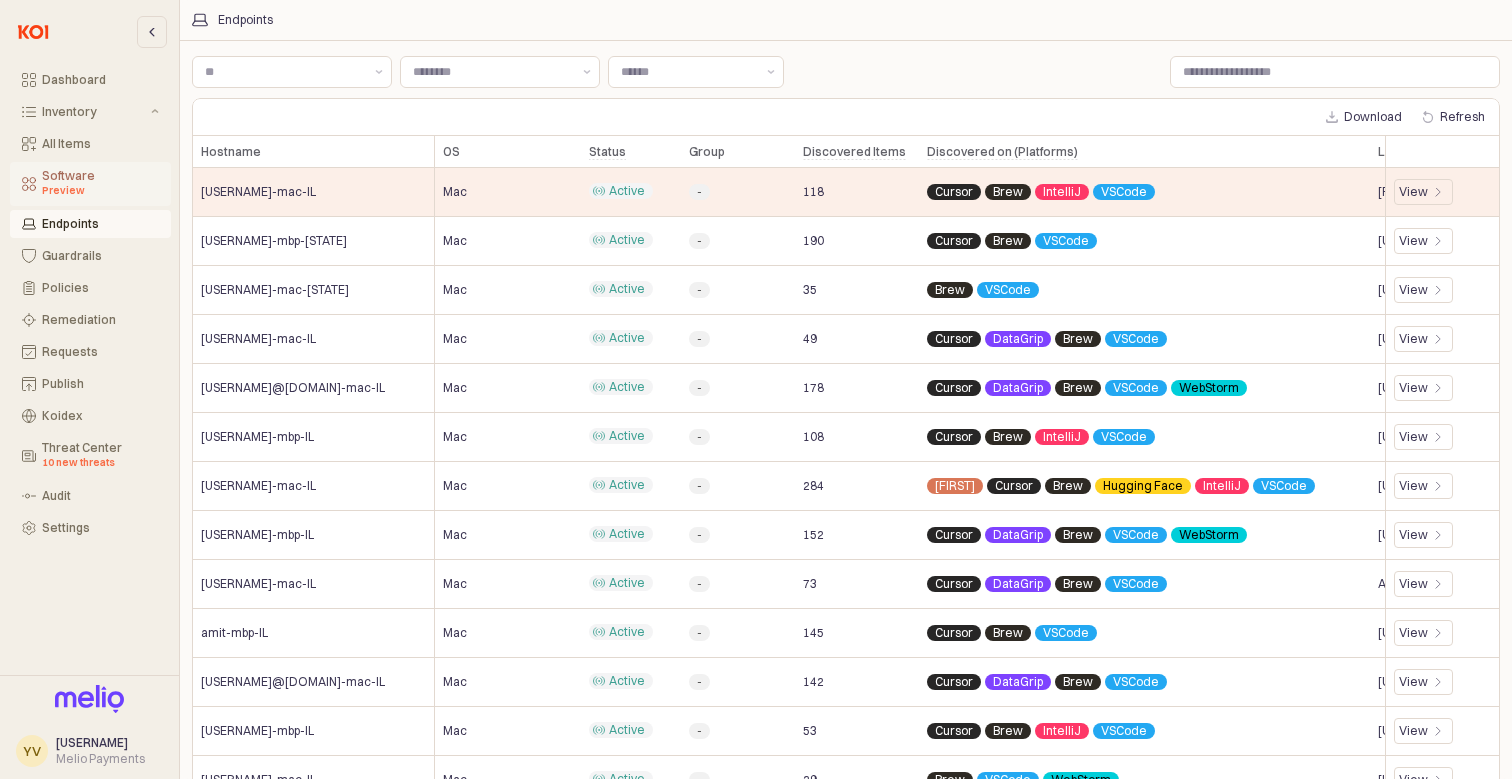 click on "Software Preview" at bounding box center (100, 184) 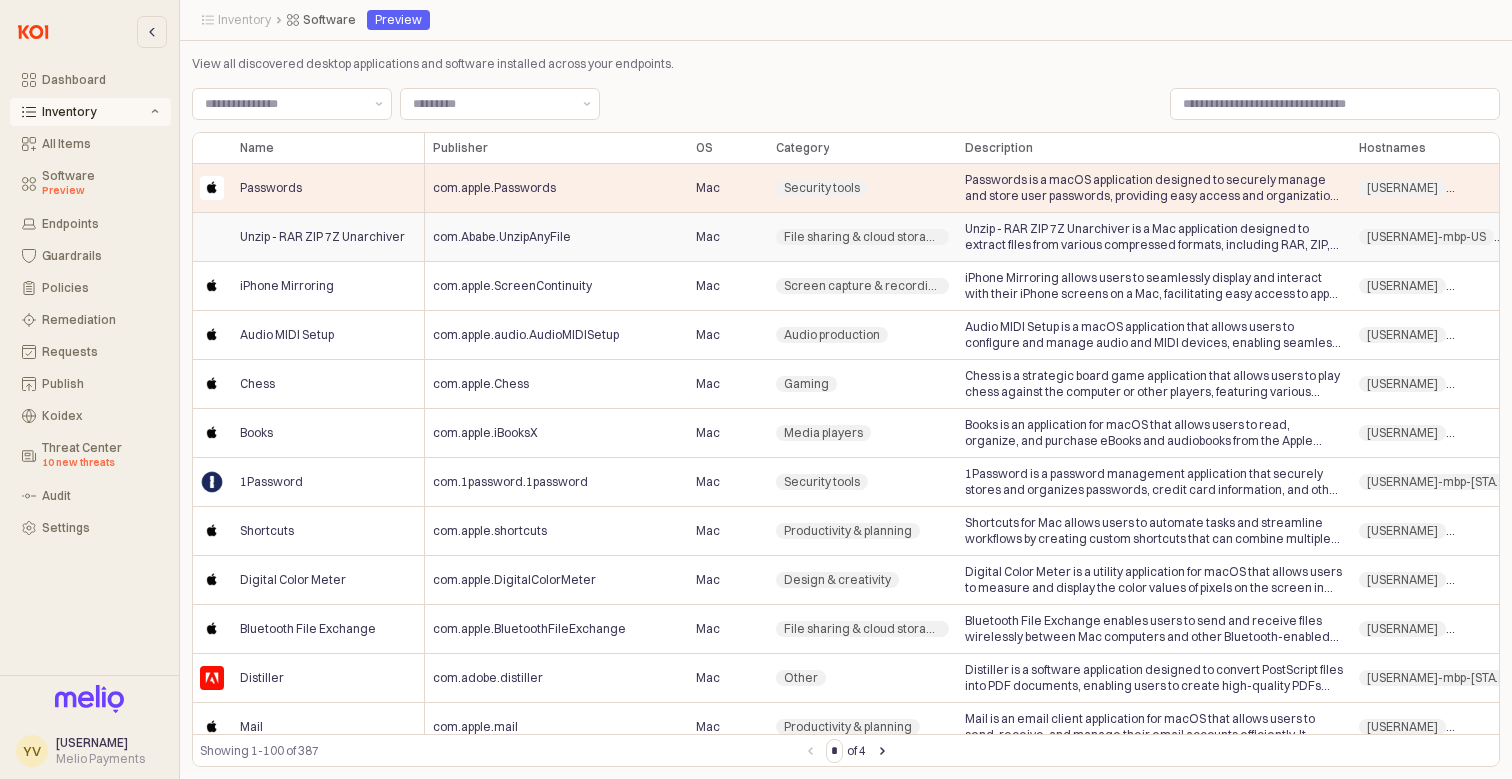 scroll, scrollTop: 0, scrollLeft: 250, axis: horizontal 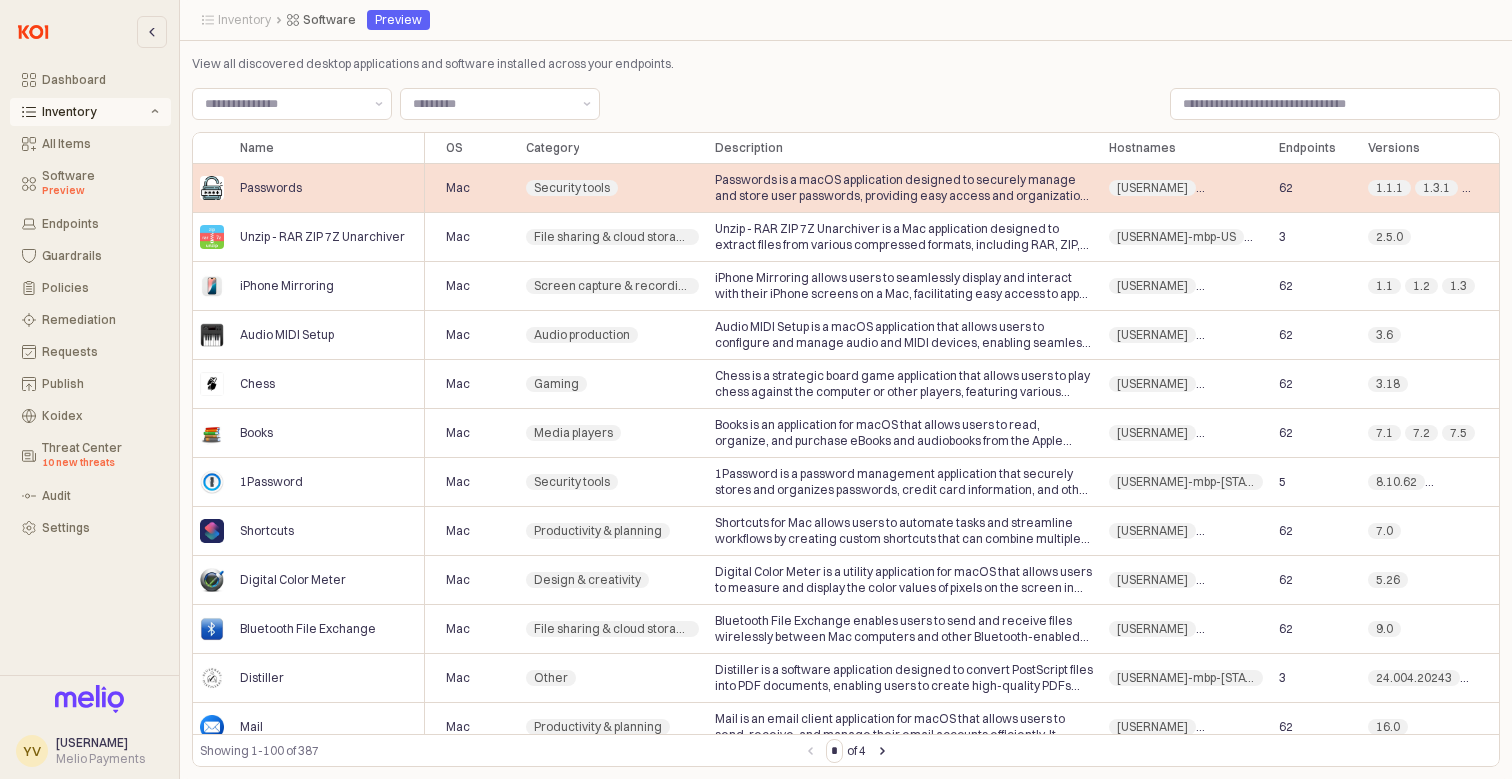 click on "62" at bounding box center [1286, 188] 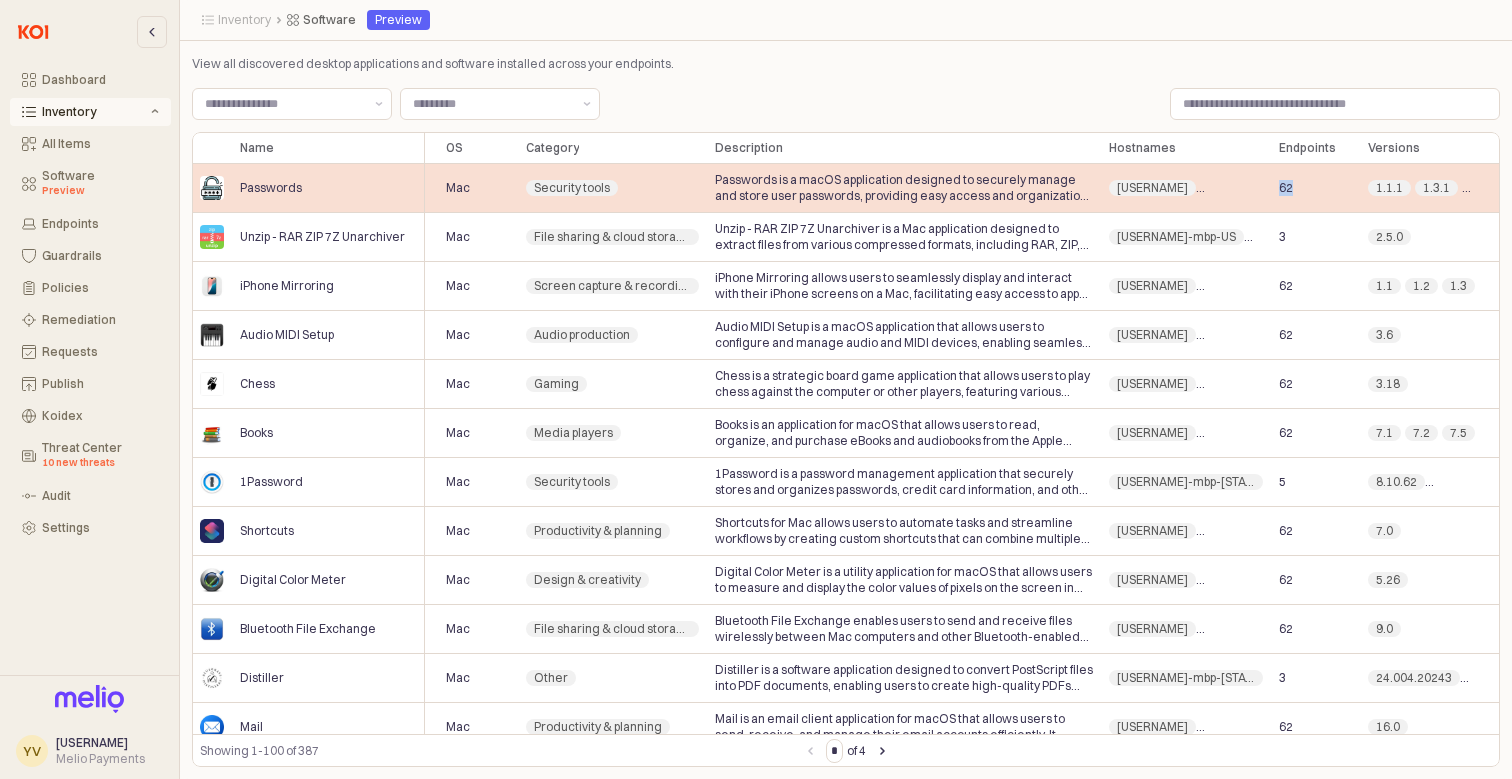 click on "62" at bounding box center (1286, 188) 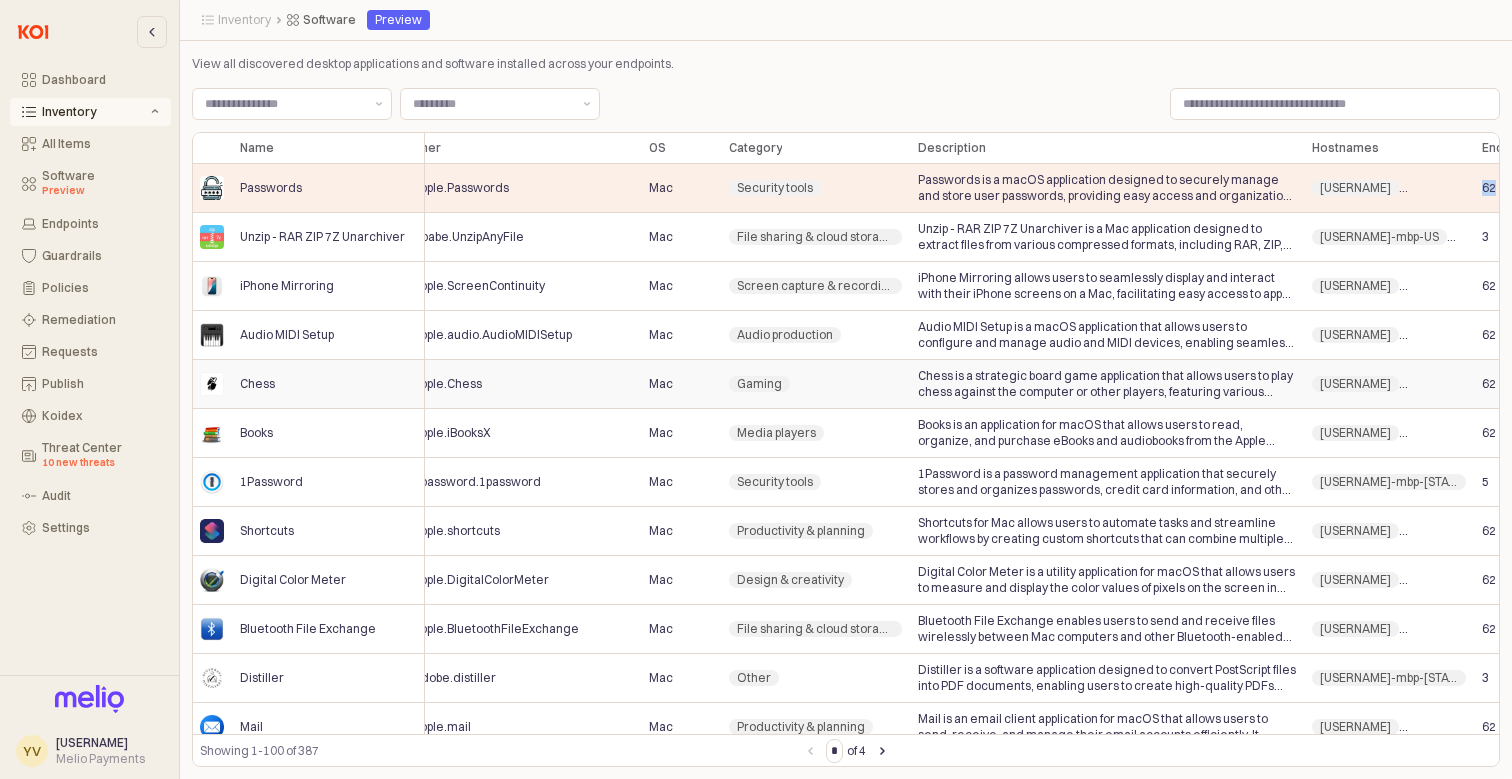 scroll, scrollTop: 0, scrollLeft: 0, axis: both 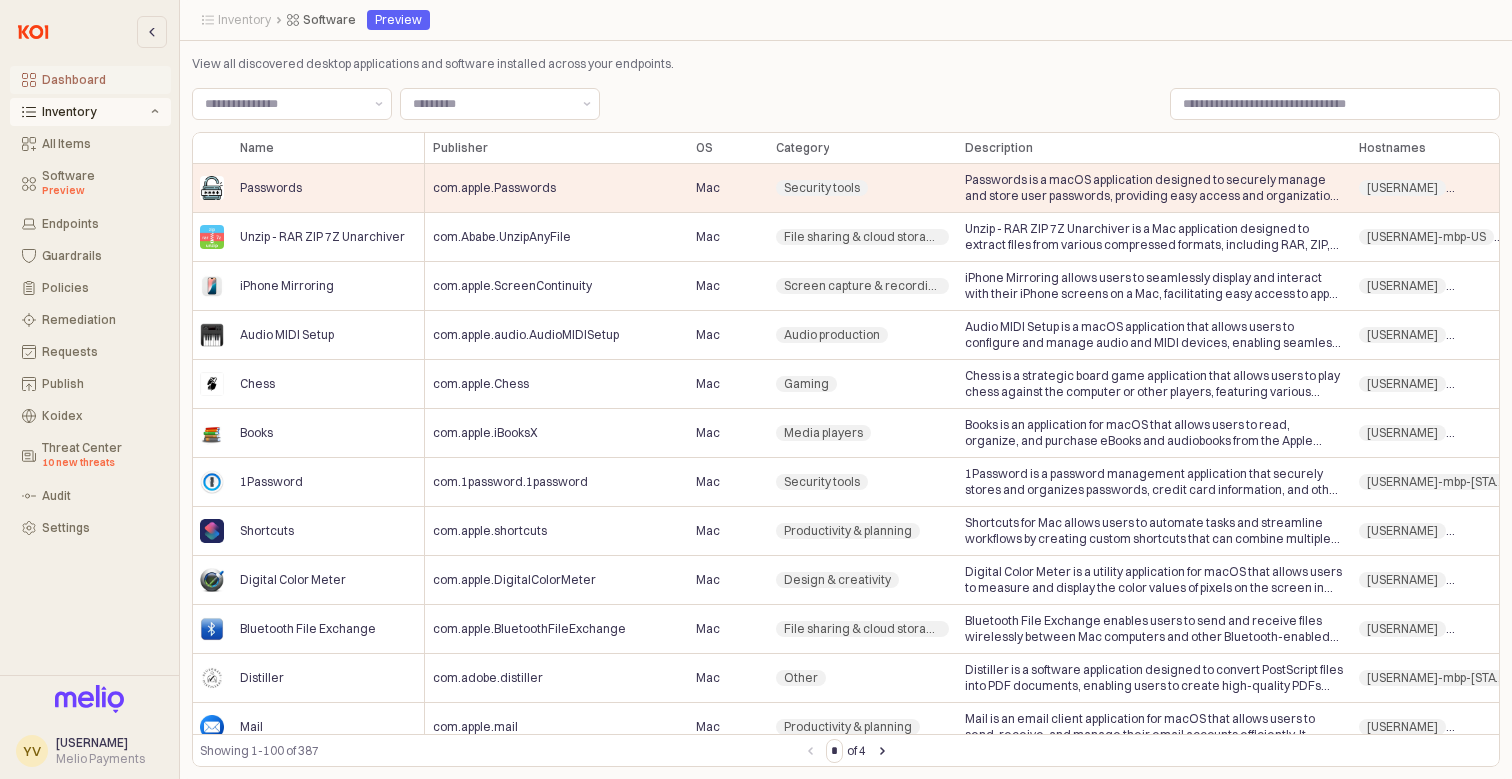 click on "Dashboard" at bounding box center [100, 80] 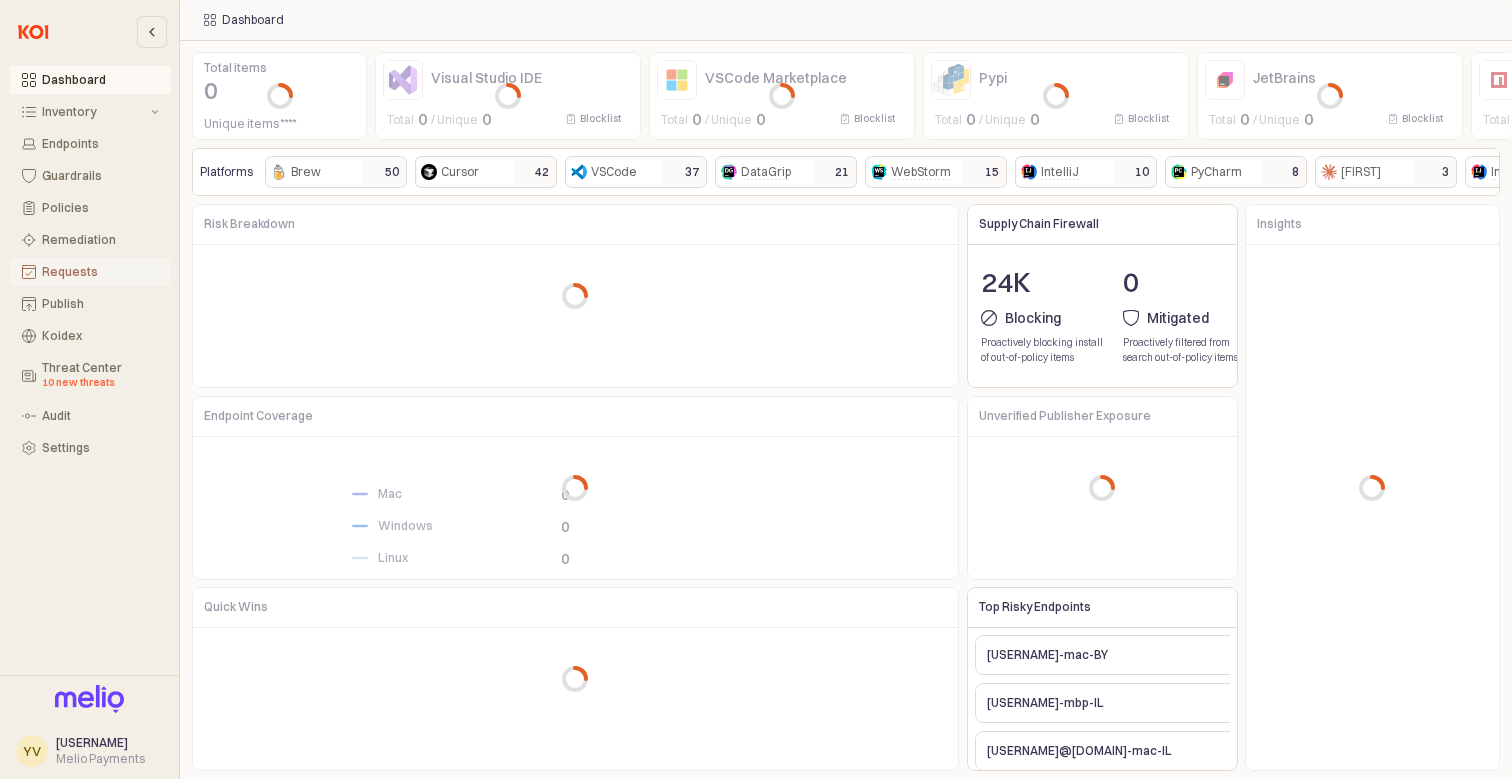 click on "Requests" at bounding box center (100, 272) 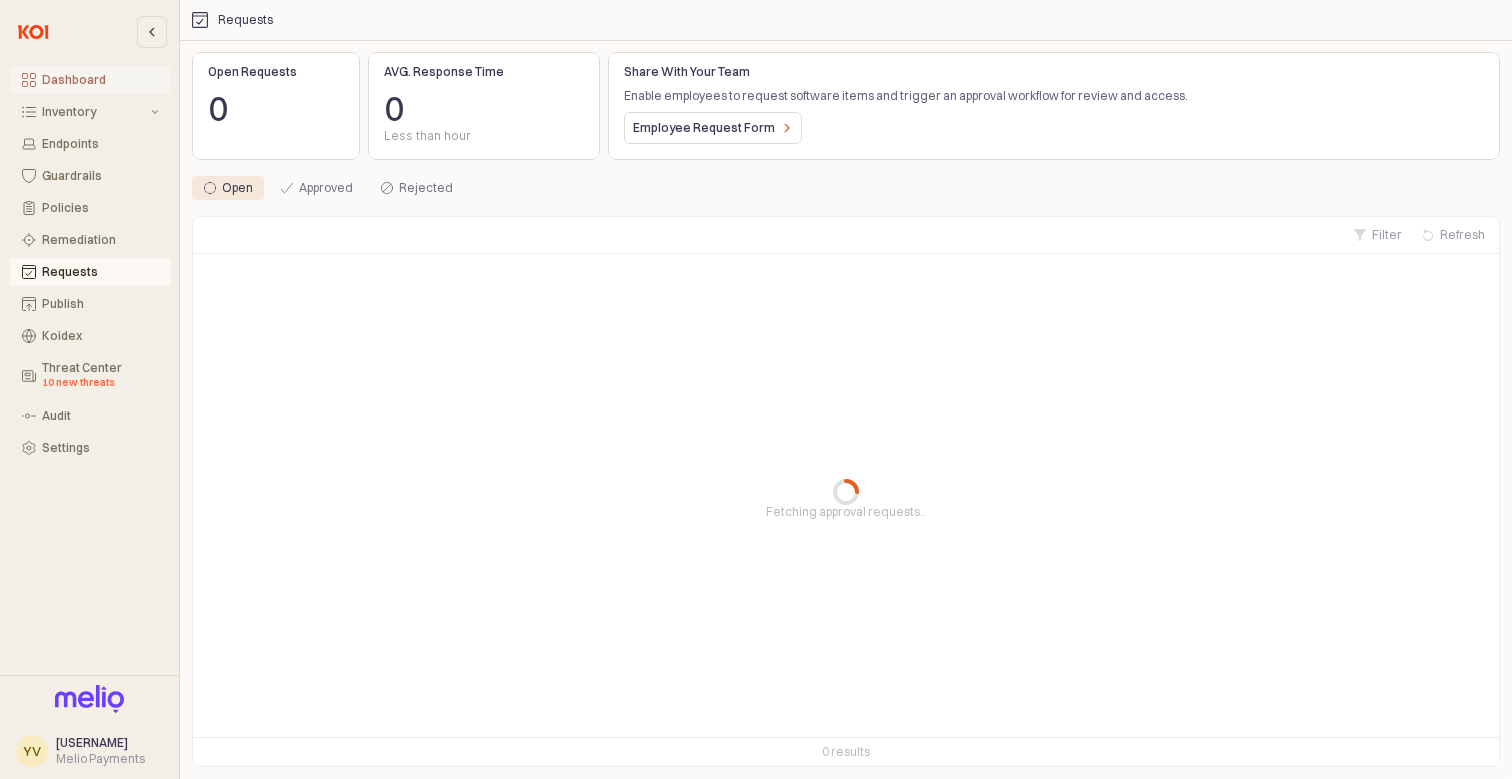click on "Dashboard" at bounding box center [100, 80] 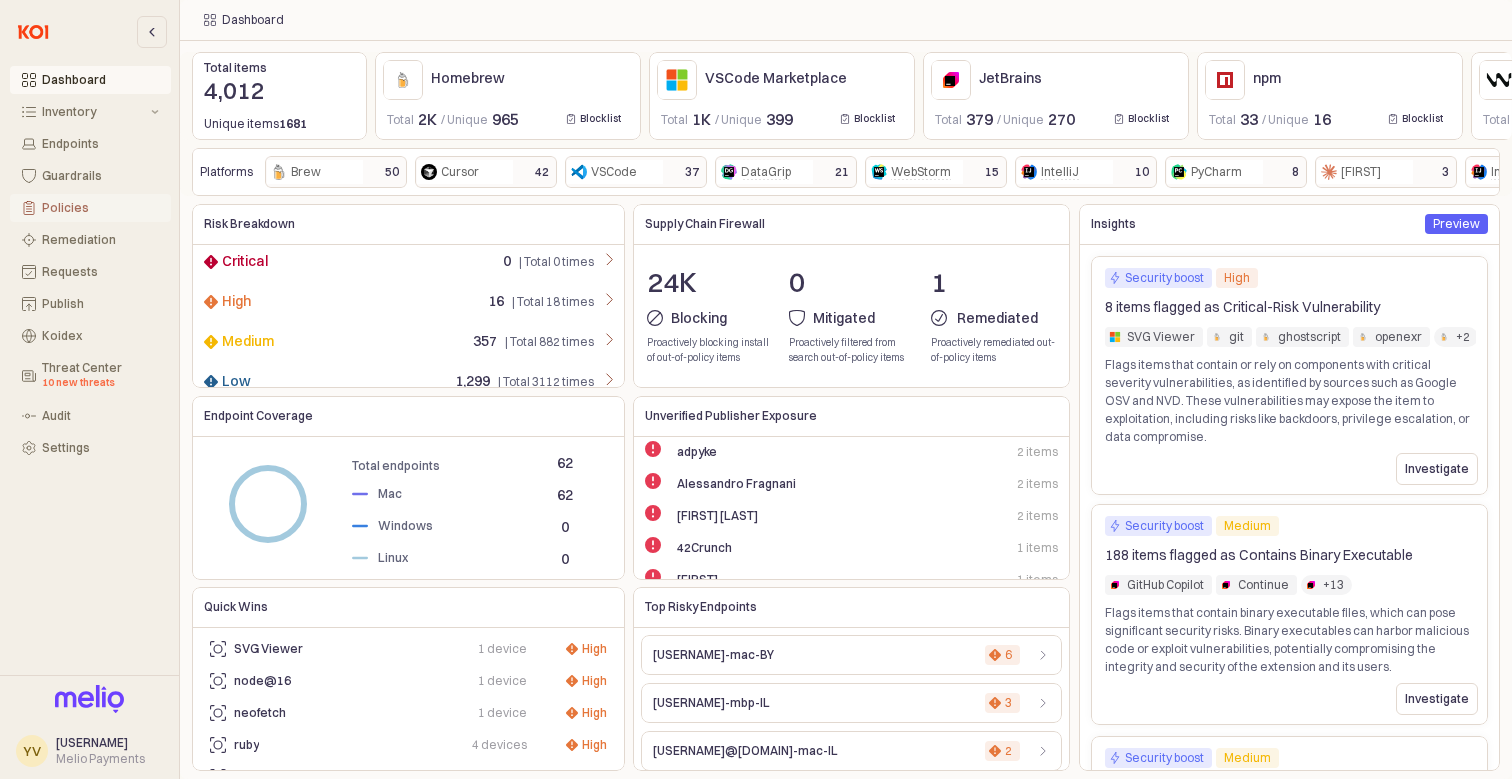 click on "Policies" at bounding box center (100, 208) 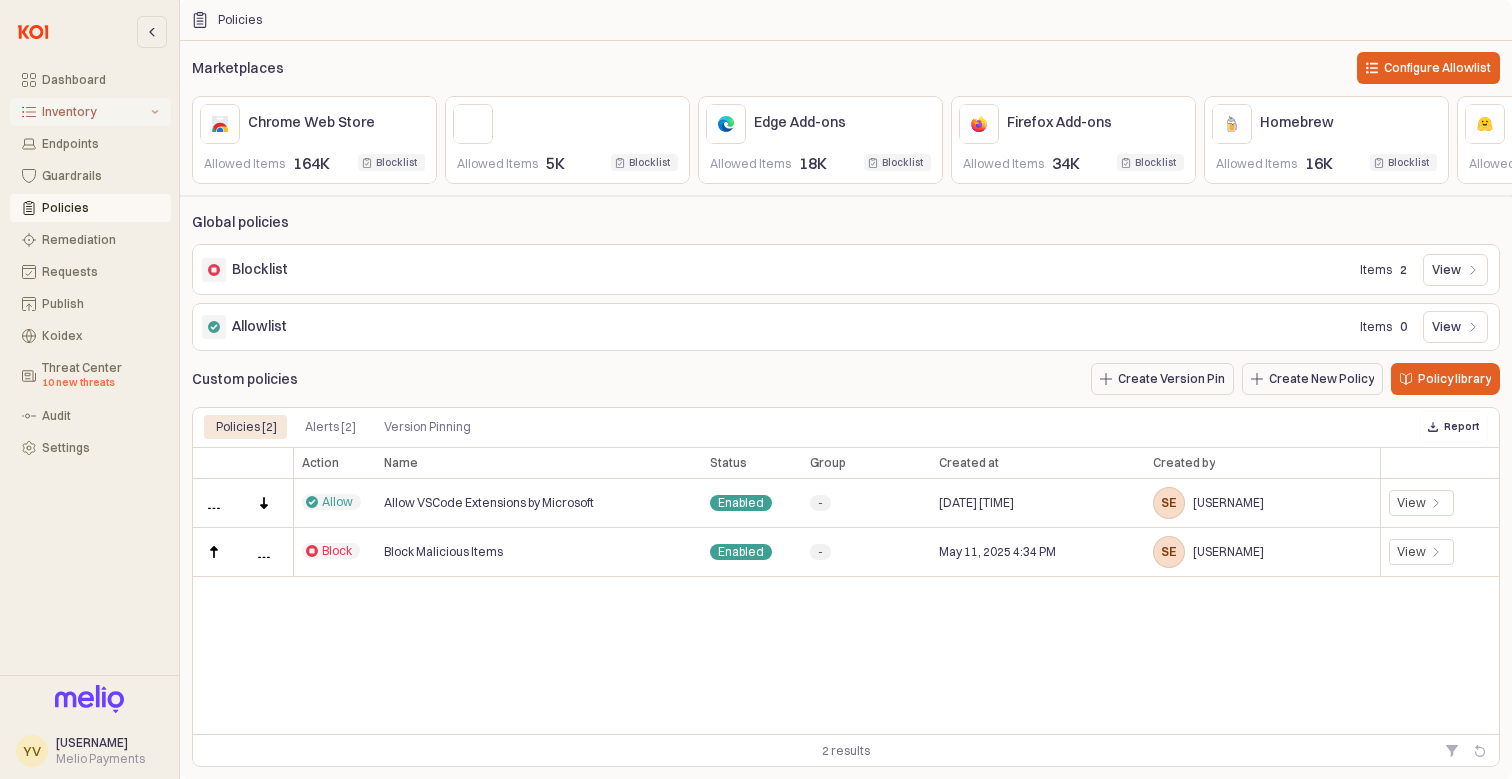 click on "Inventory" at bounding box center (94, 112) 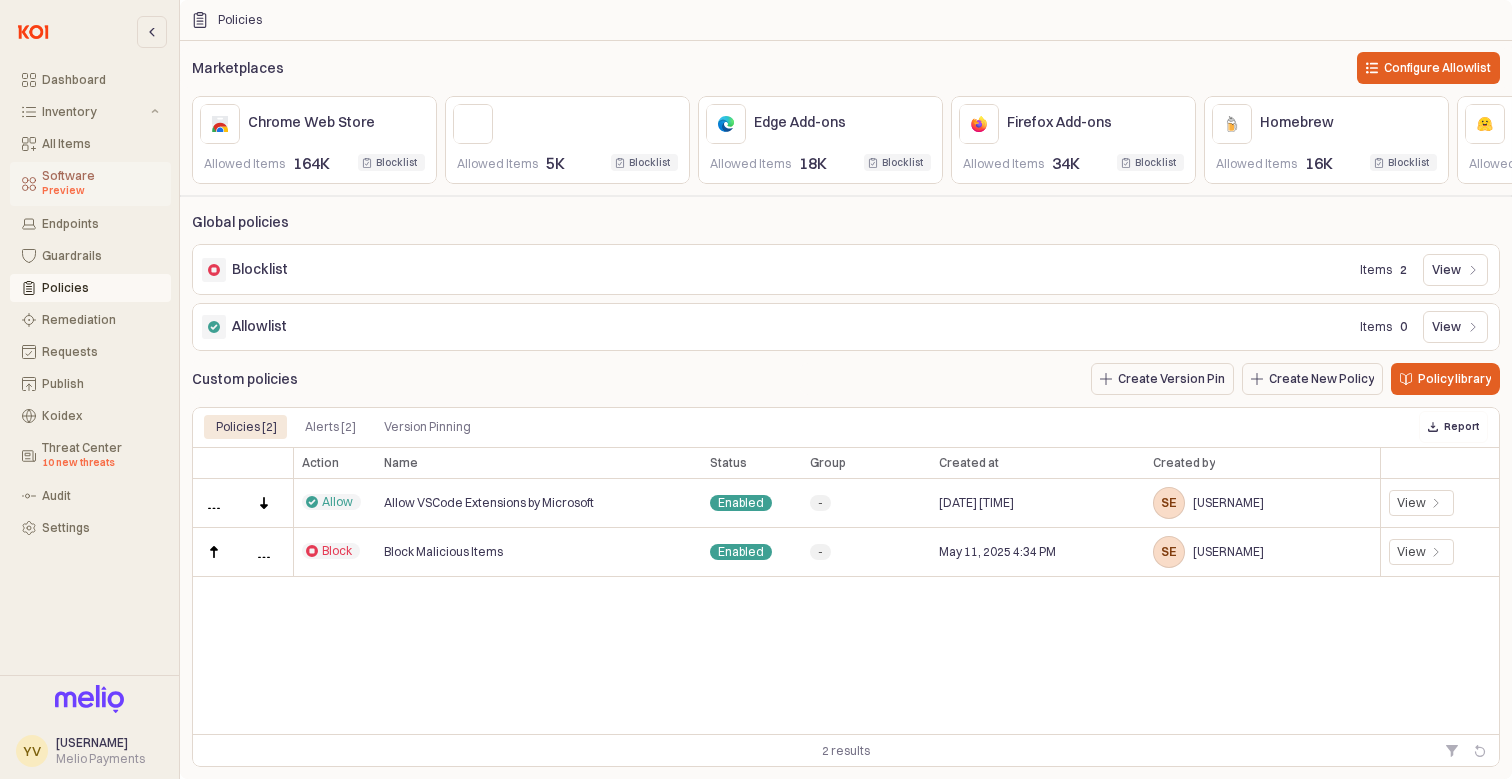 click on "Software Preview" at bounding box center (100, 184) 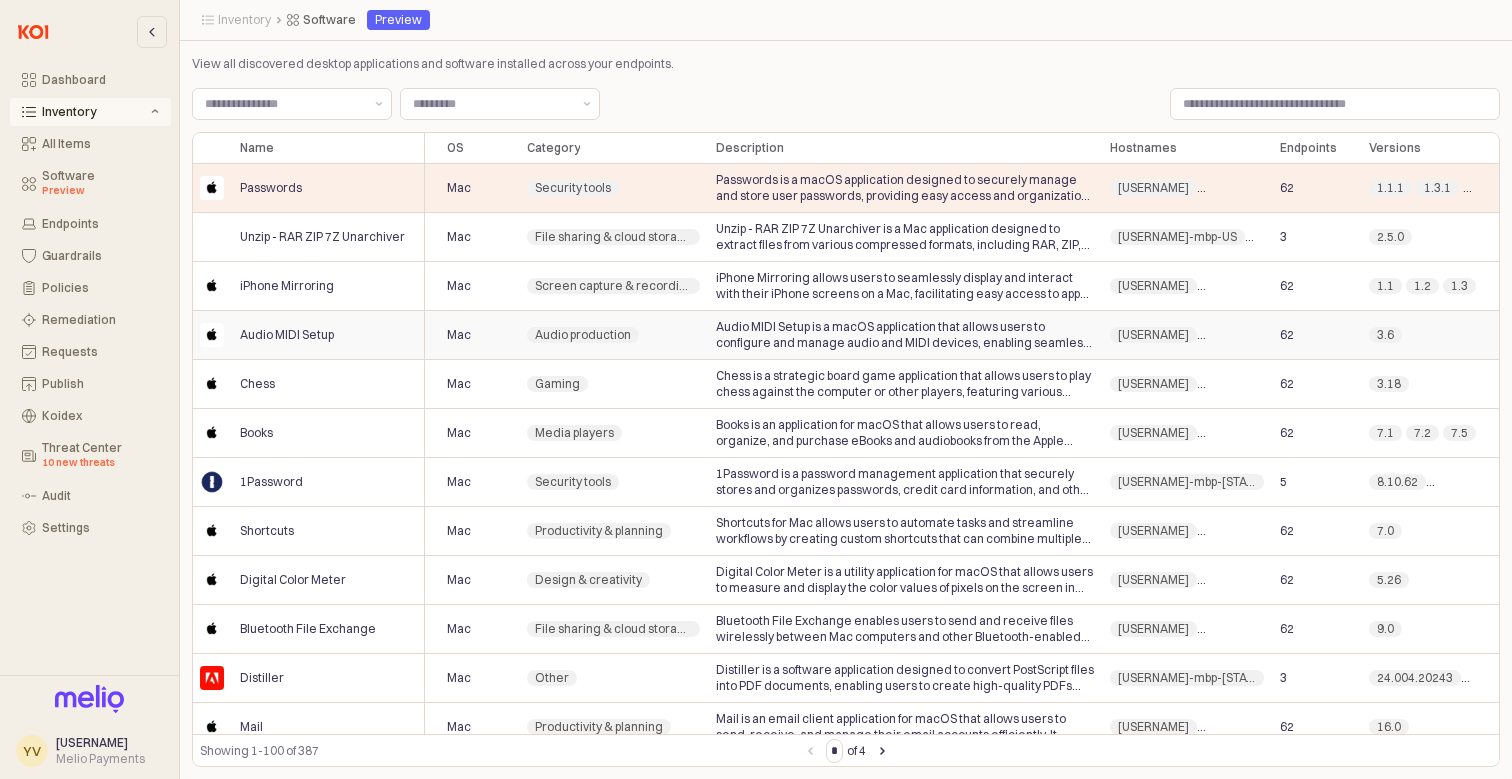 scroll, scrollTop: 0, scrollLeft: 250, axis: horizontal 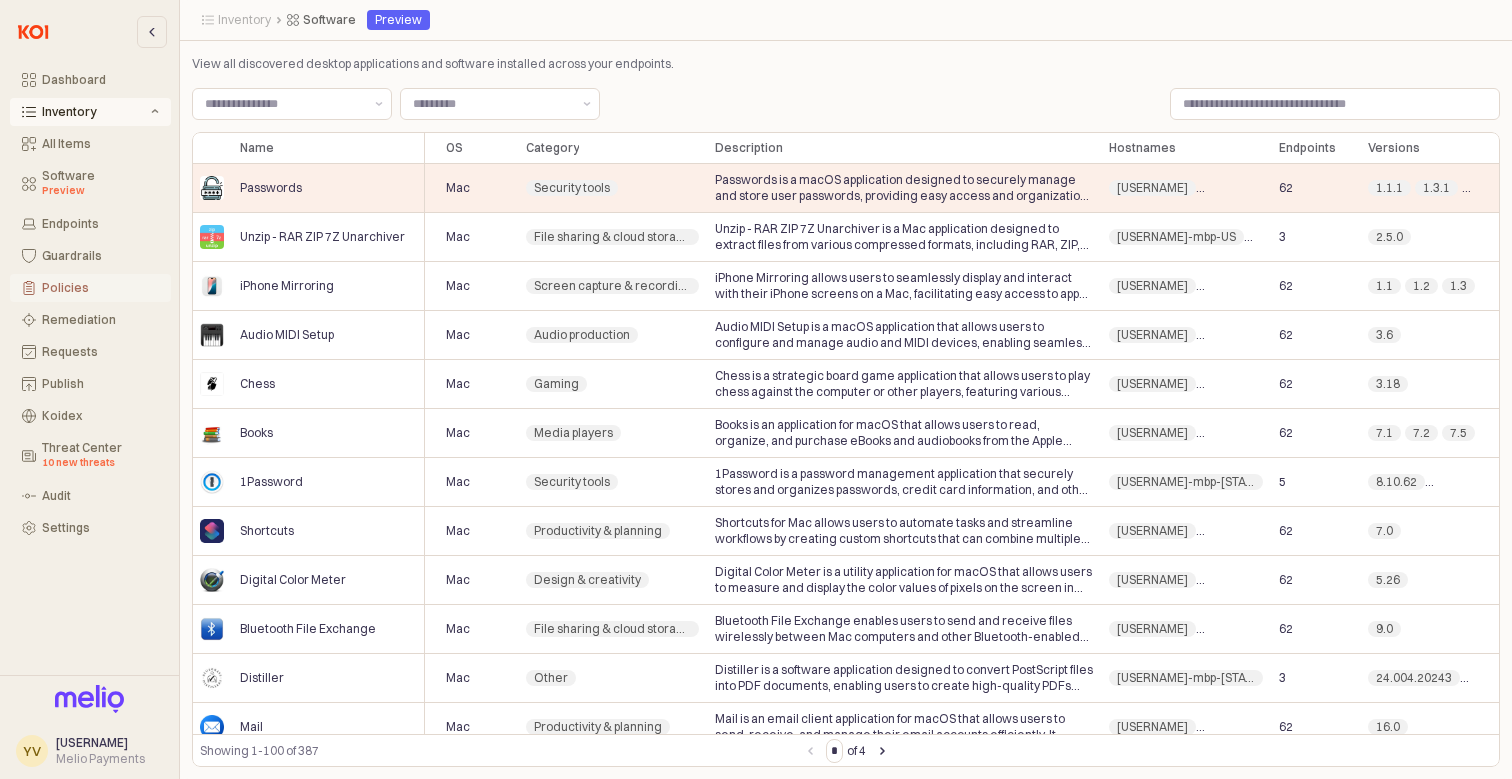 click on "Policies" at bounding box center [100, 288] 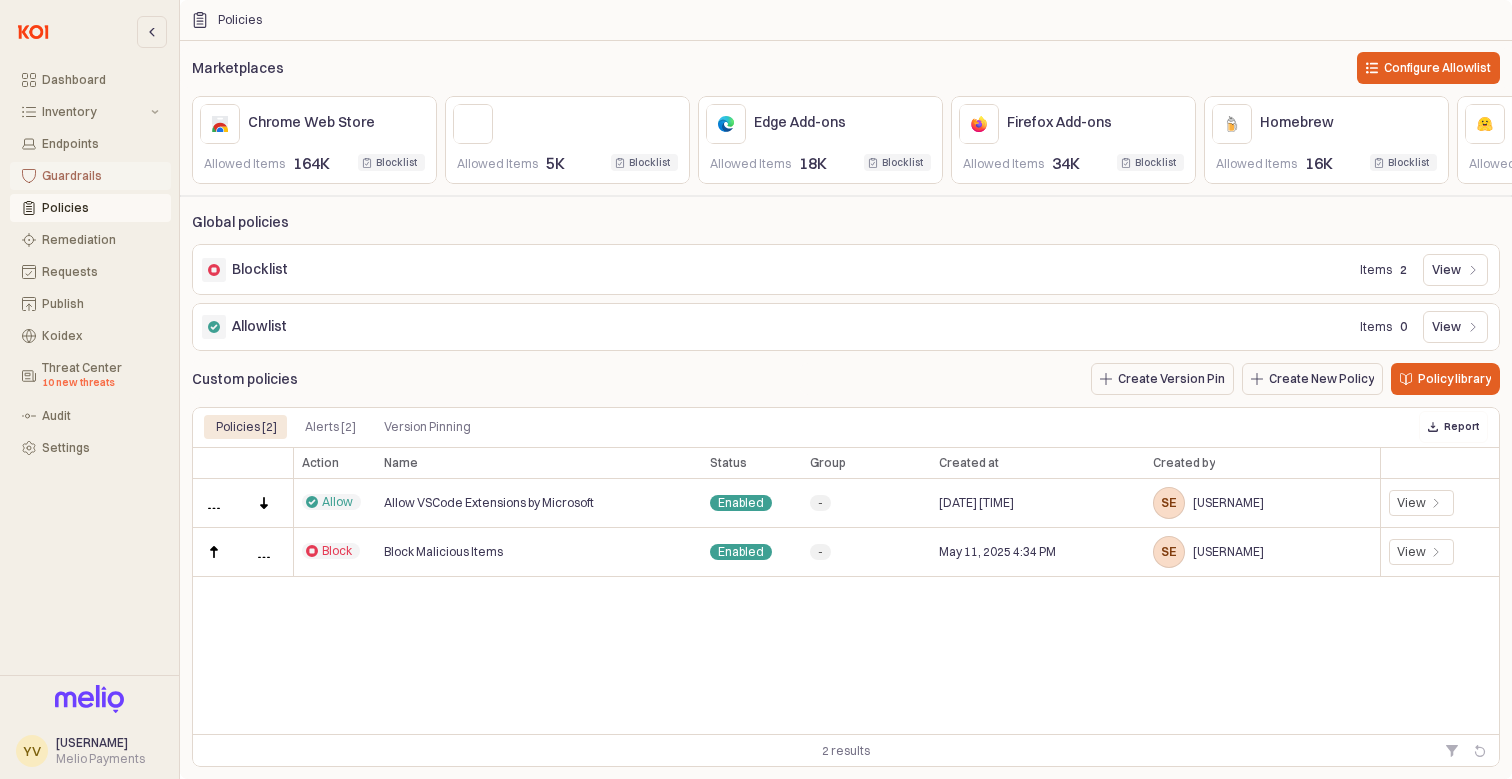 click on "Guardrails" at bounding box center (100, 176) 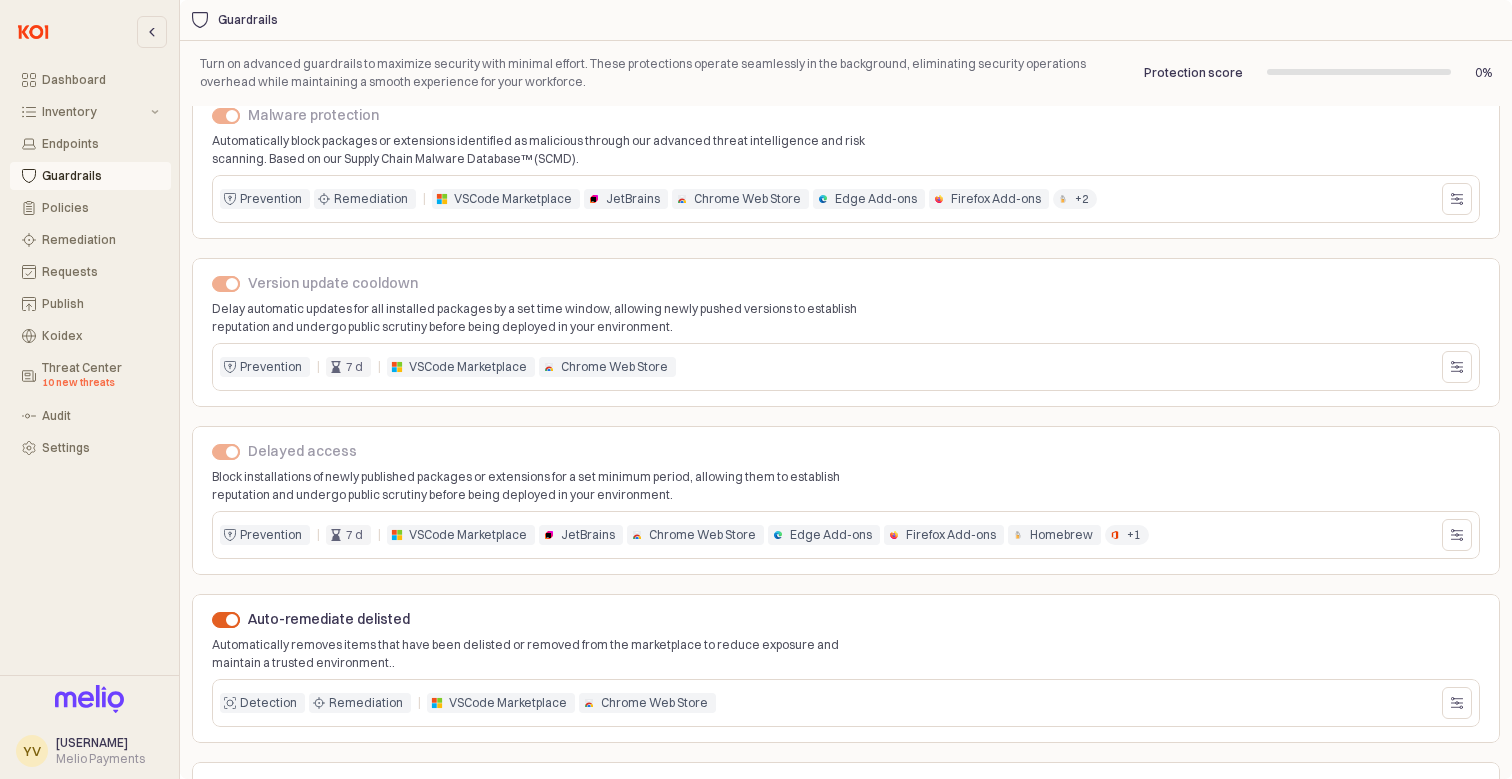 scroll, scrollTop: 156, scrollLeft: 0, axis: vertical 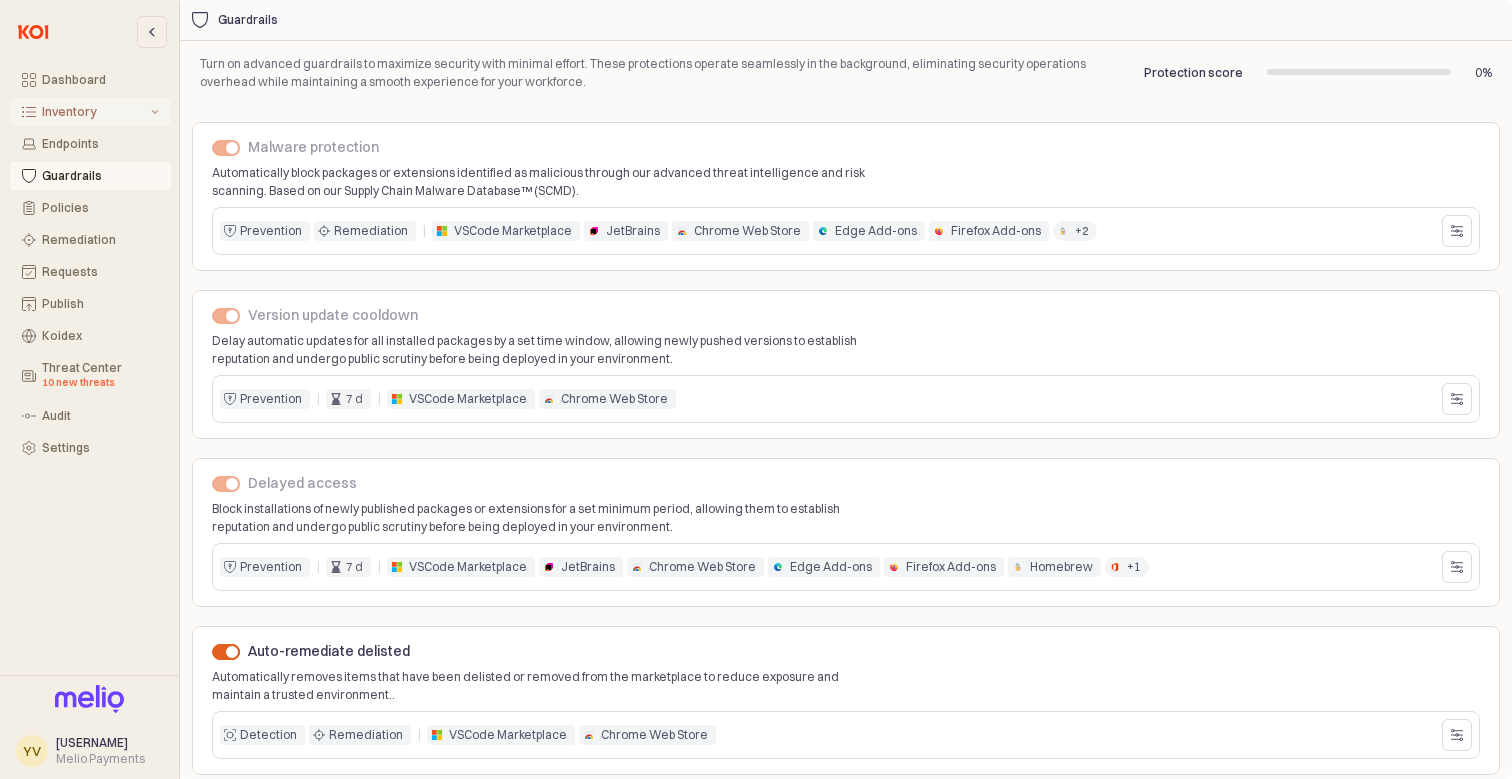 click on "Inventory" at bounding box center (94, 112) 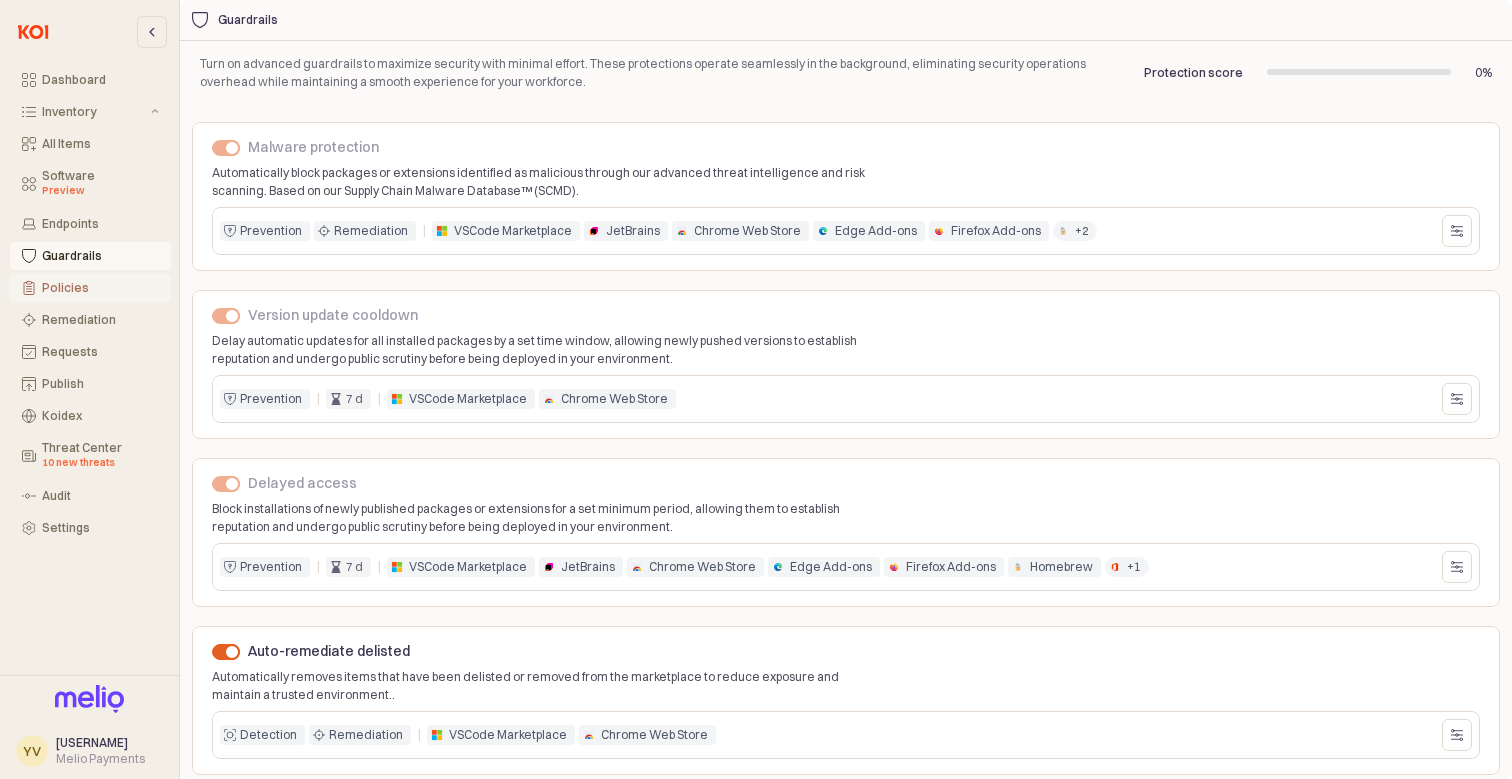 click on "Policies" at bounding box center (100, 288) 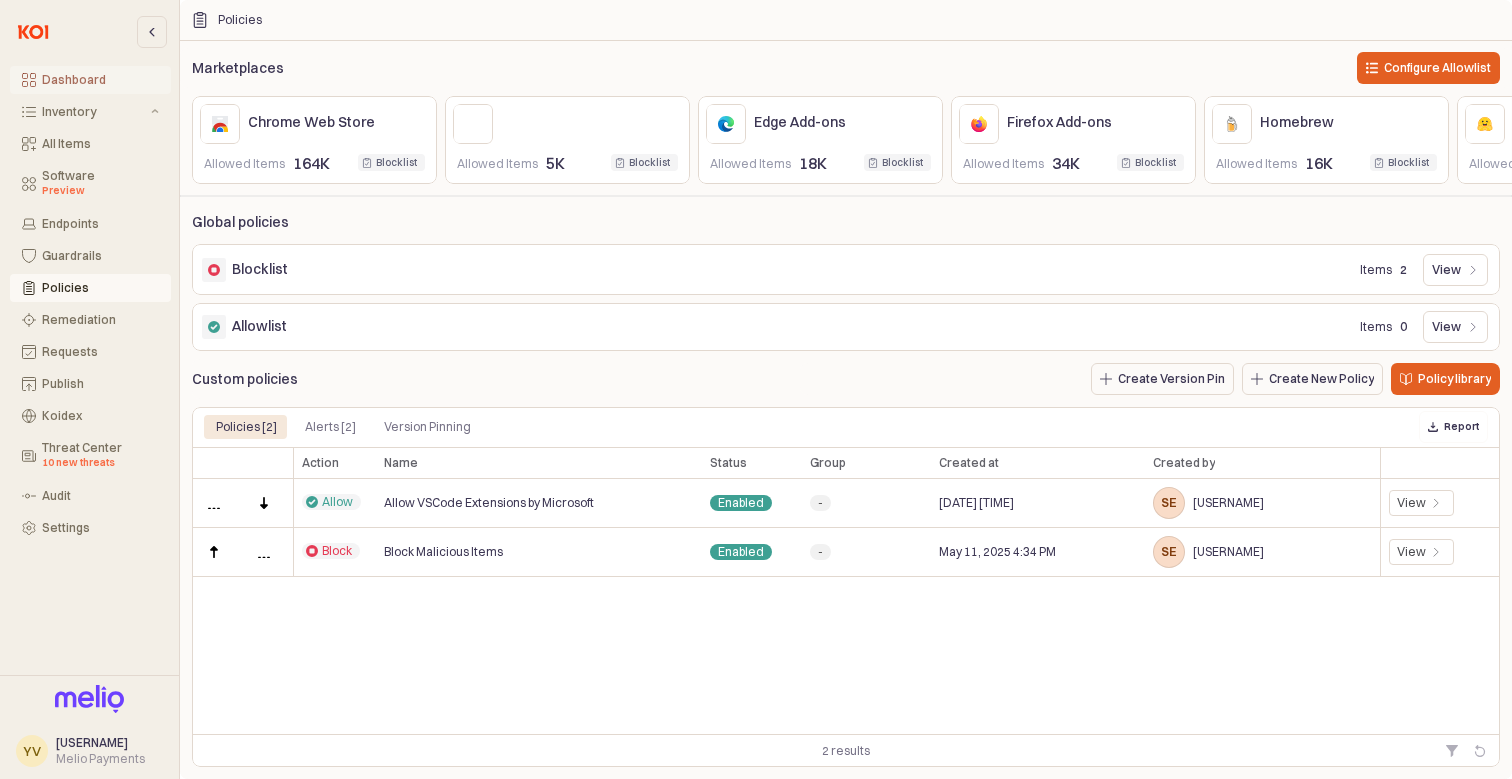 click on "Dashboard" at bounding box center (100, 80) 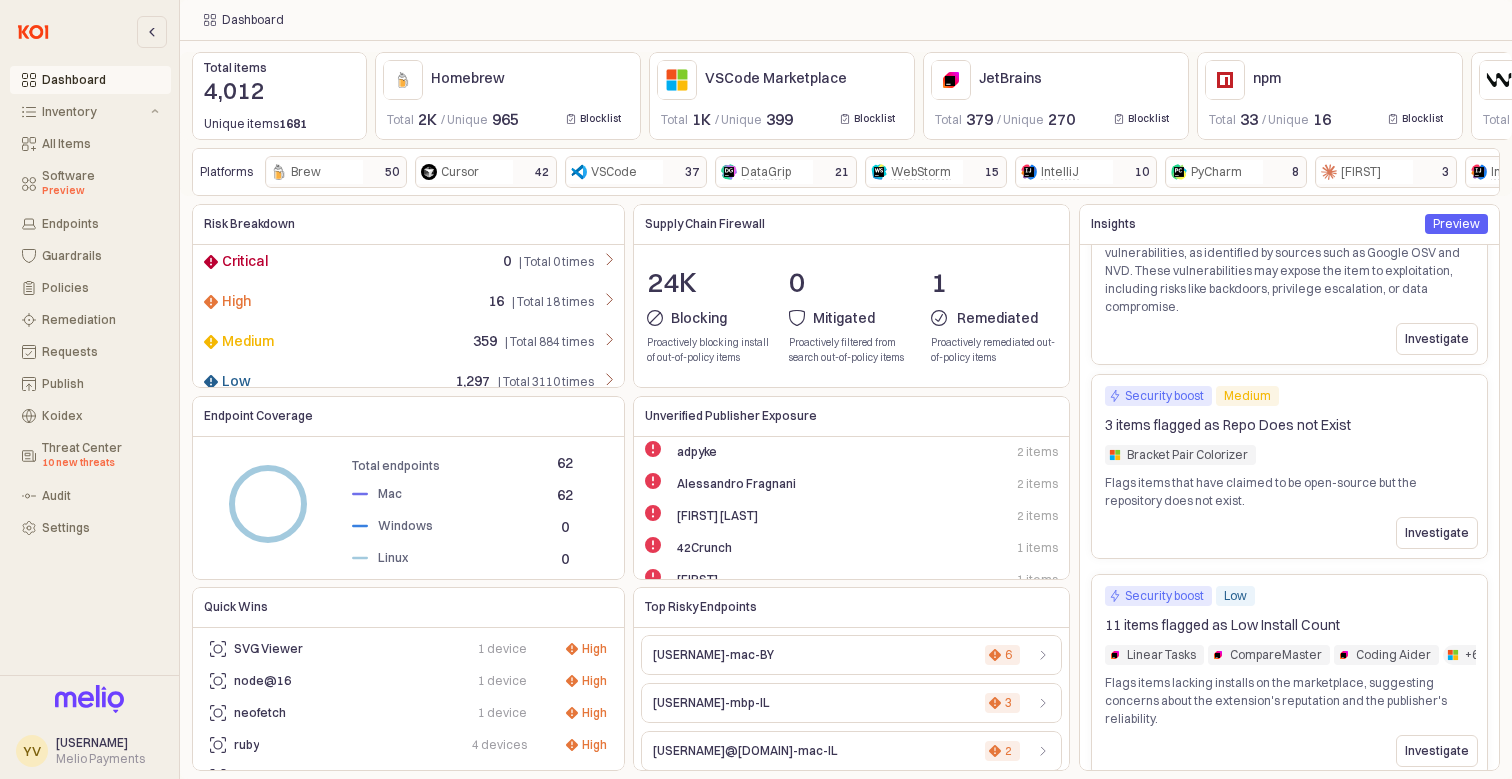 scroll, scrollTop: 1043, scrollLeft: 0, axis: vertical 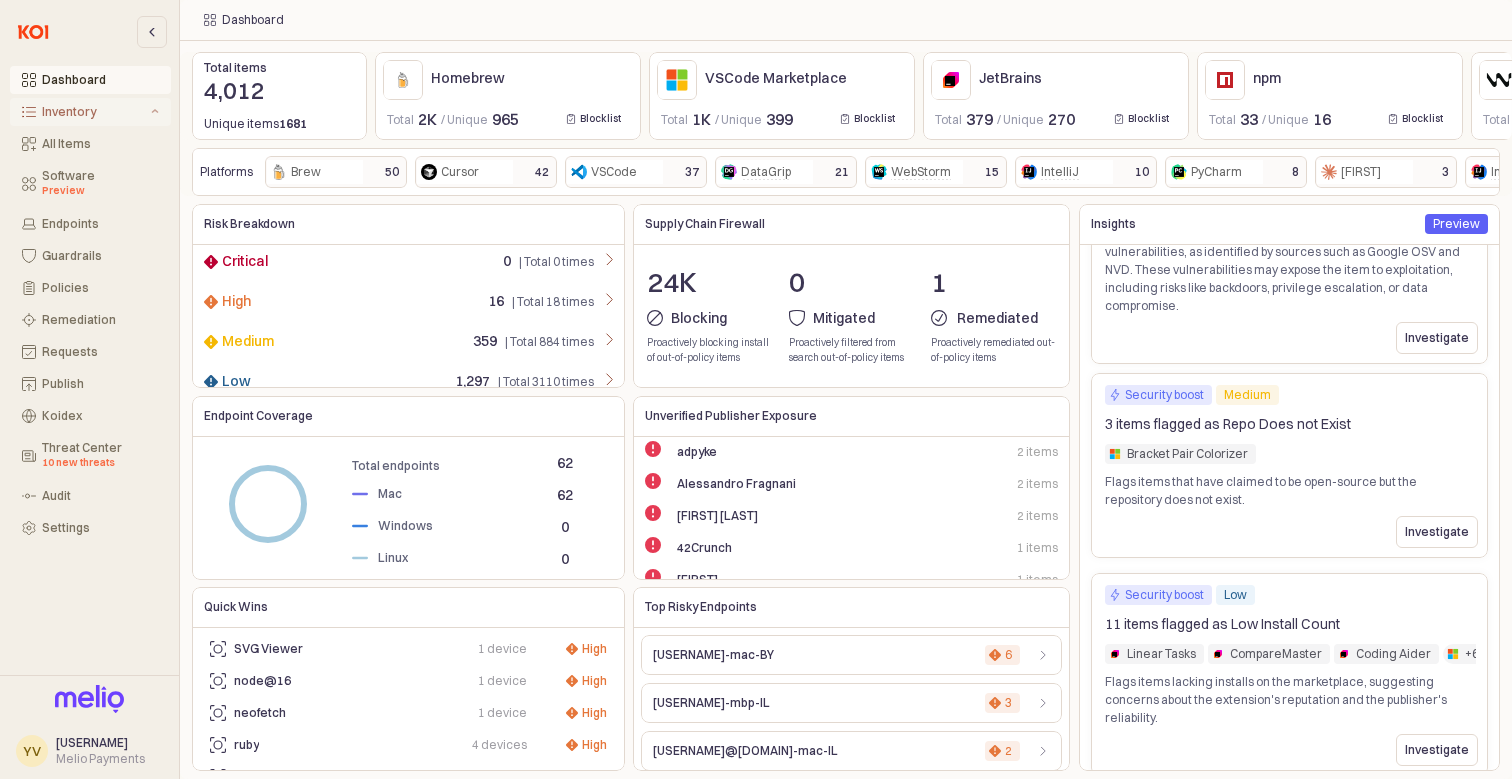 click on "Inventory" at bounding box center [94, 112] 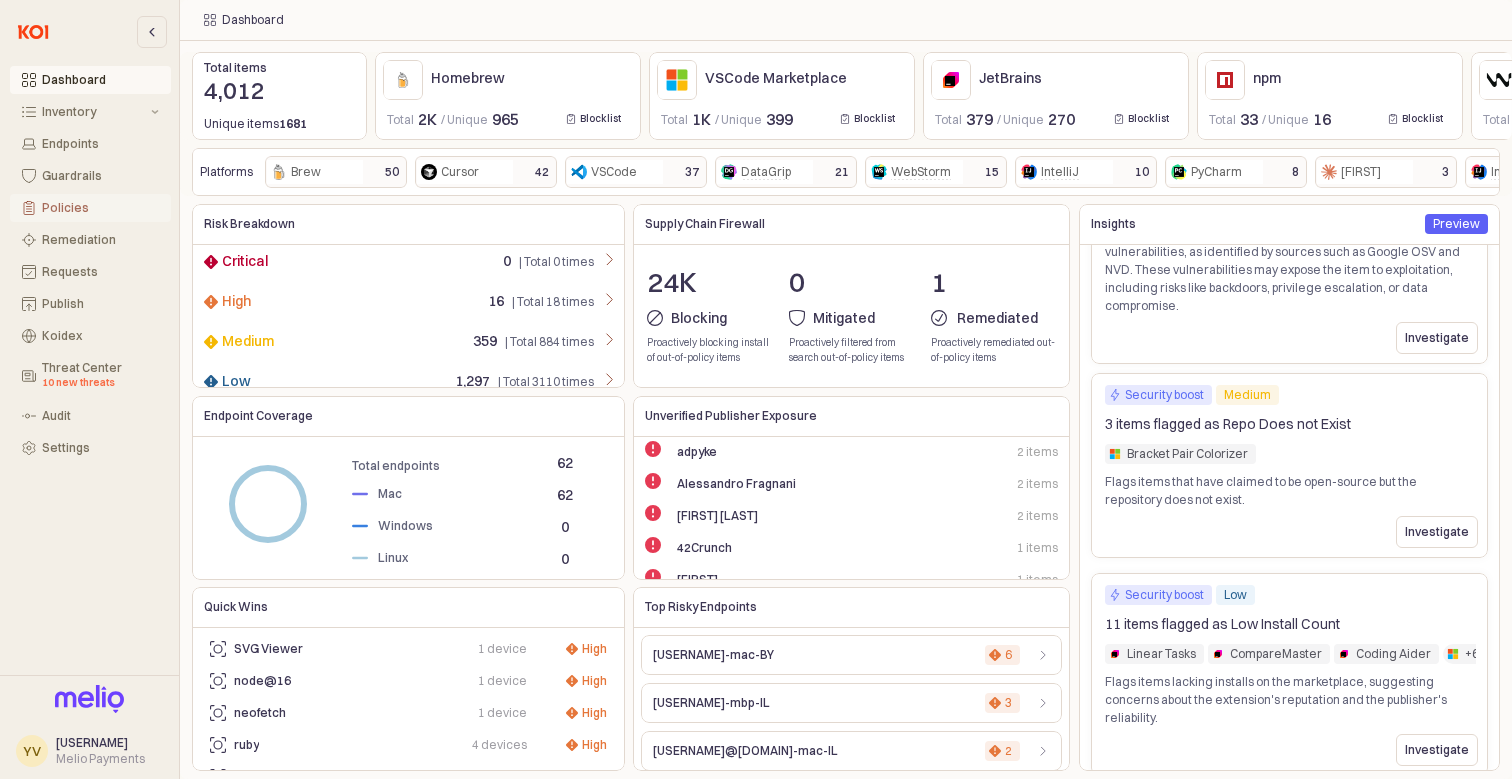 click on "Policies" at bounding box center [90, 208] 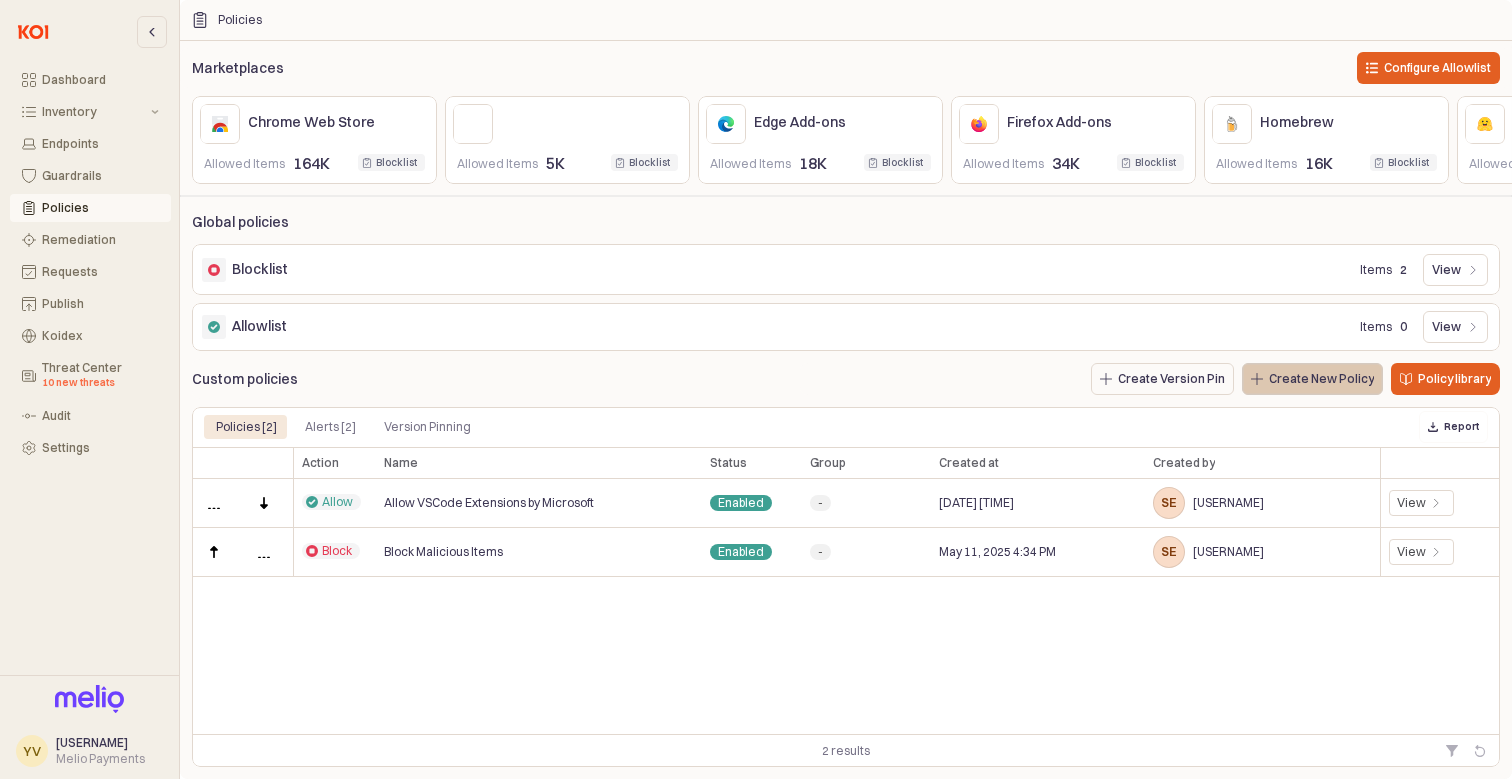 click on "Create New Policy" at bounding box center [1312, 379] 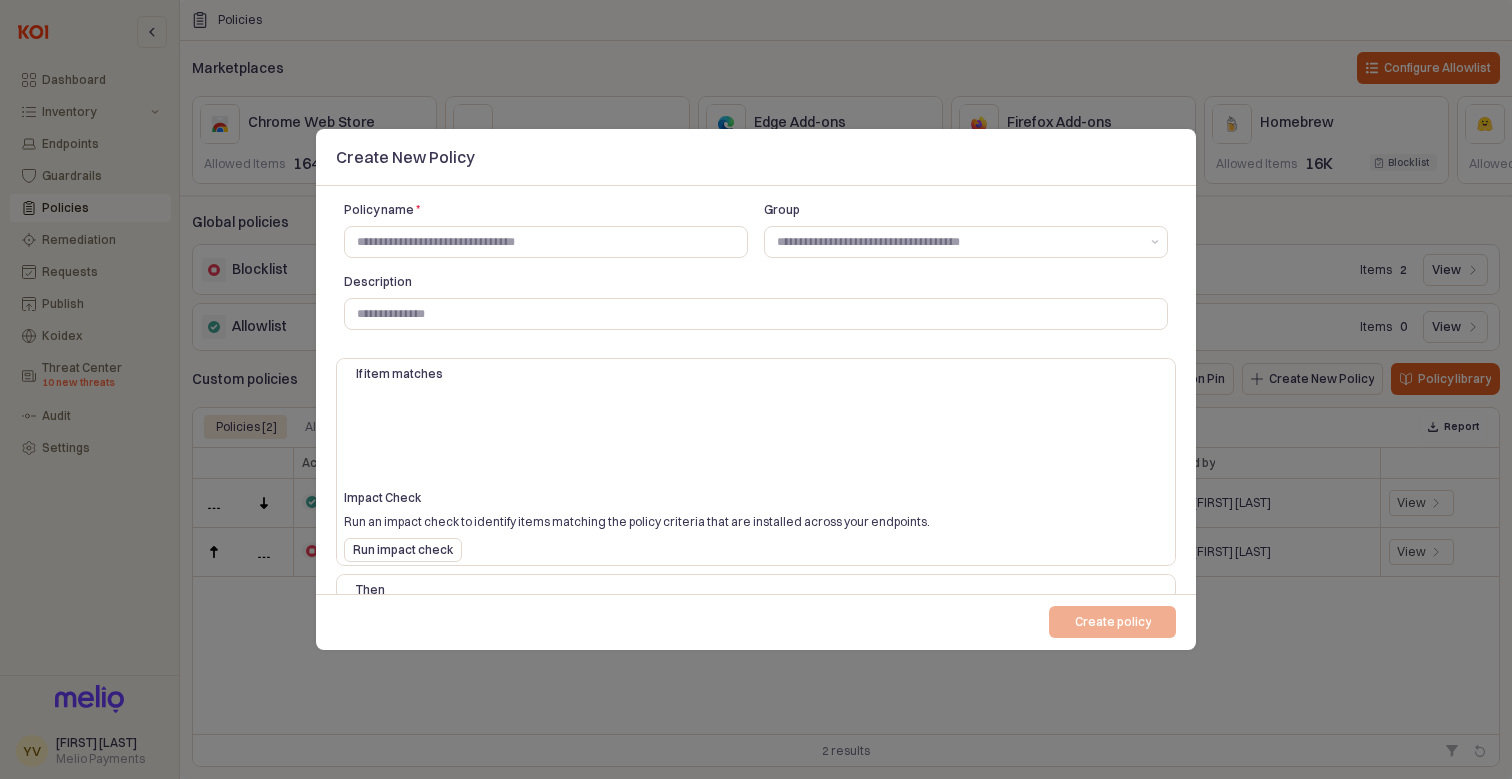 scroll, scrollTop: 0, scrollLeft: 0, axis: both 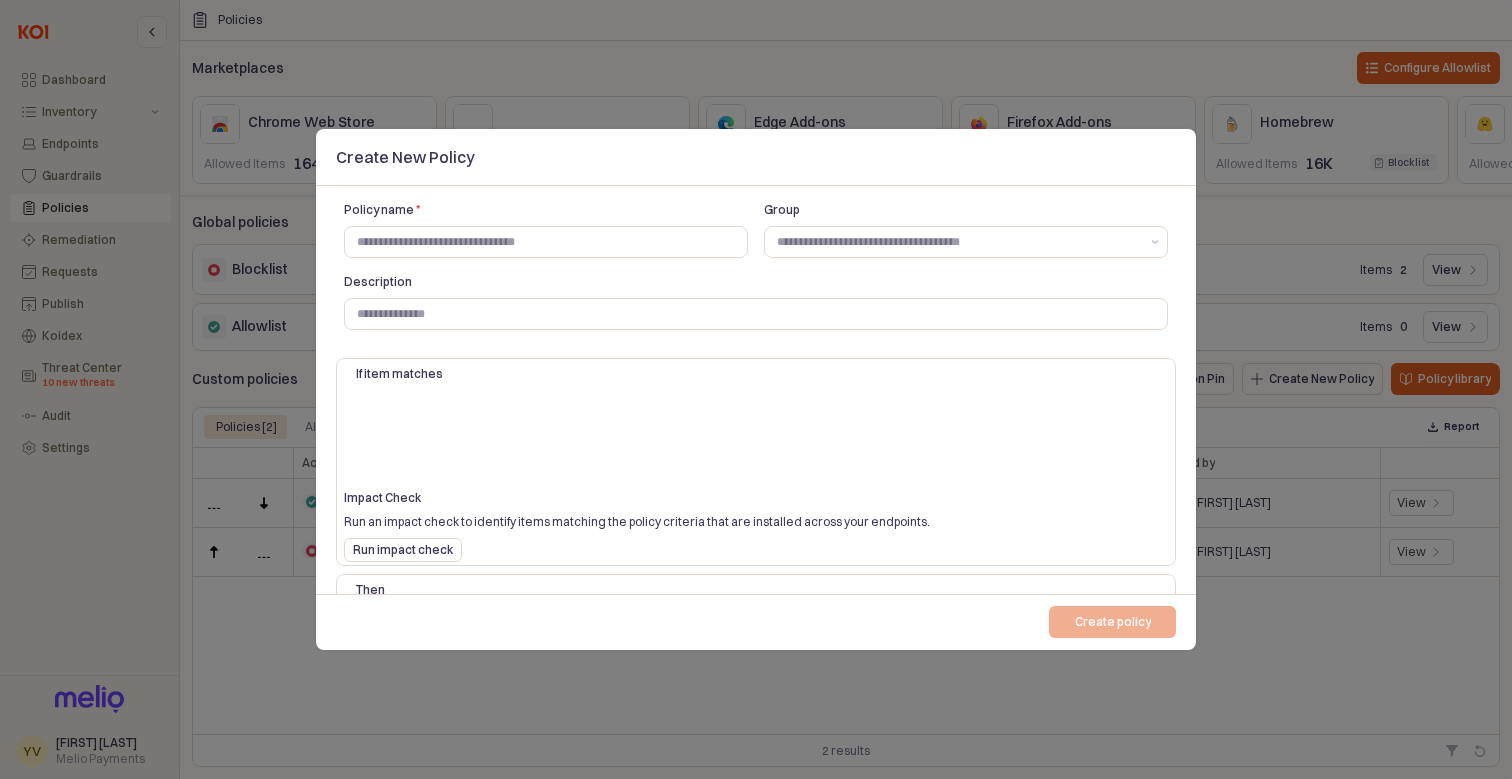 click at bounding box center (756, 389) 